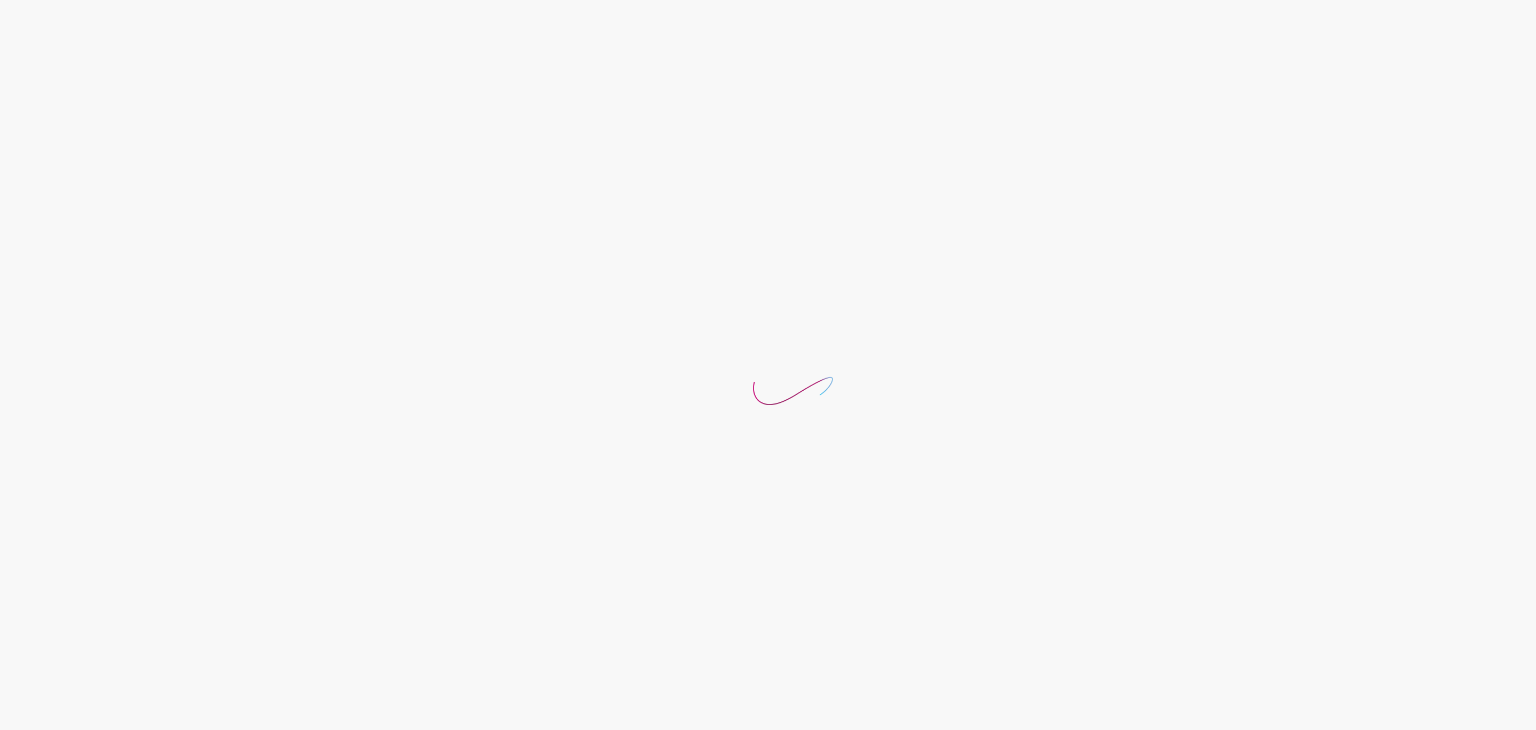 scroll, scrollTop: 0, scrollLeft: 0, axis: both 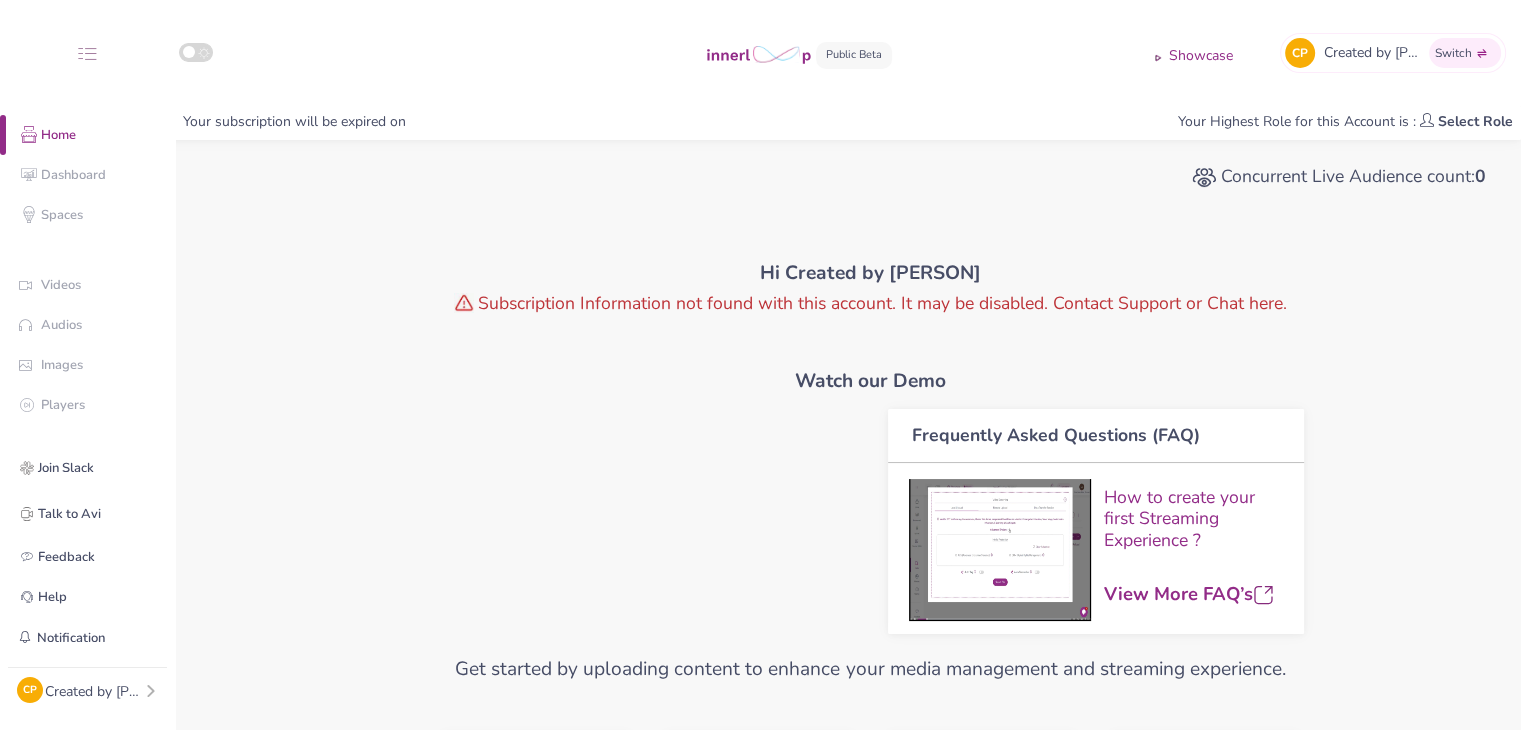 click on "Created by [PERSON]" at bounding box center (94, 691) 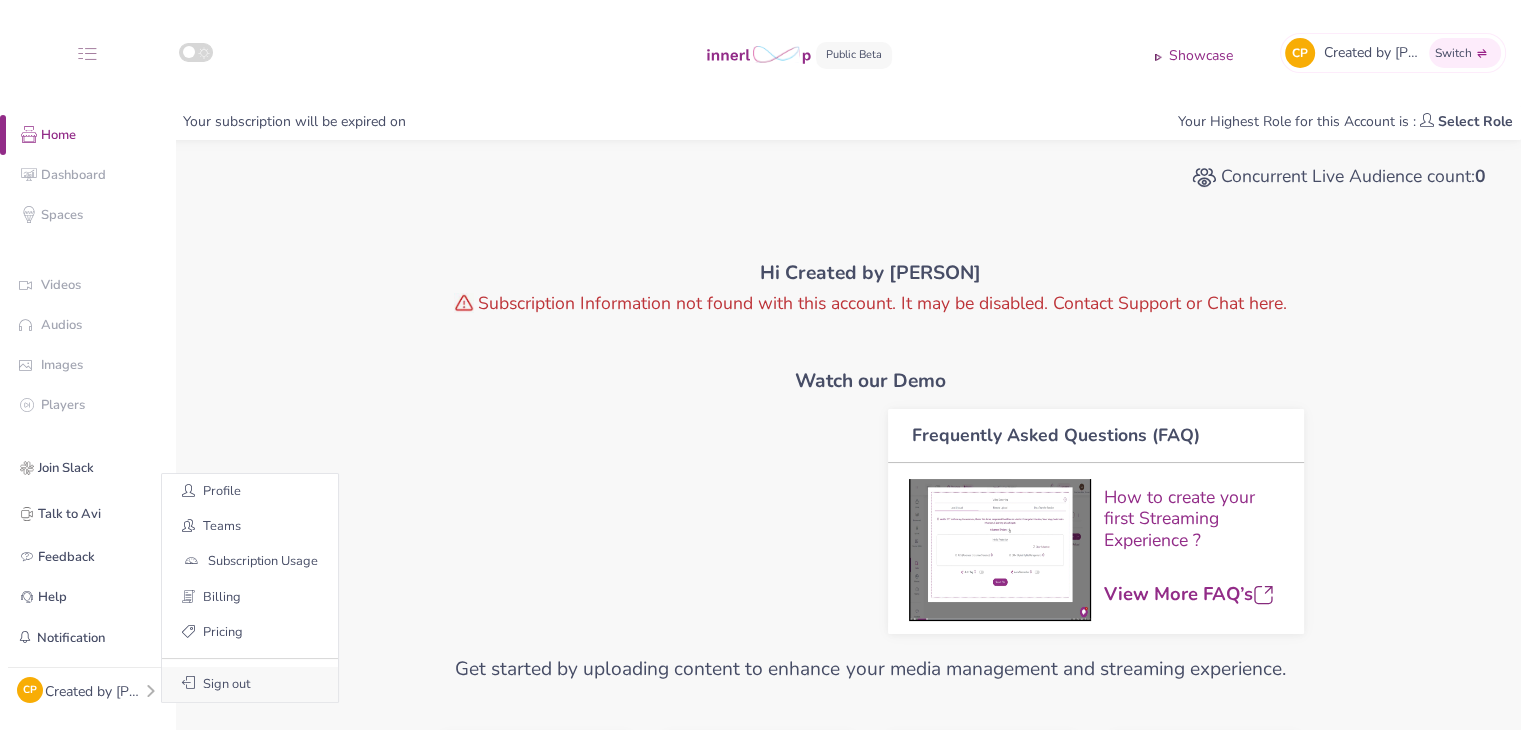 click at bounding box center [188, 682] 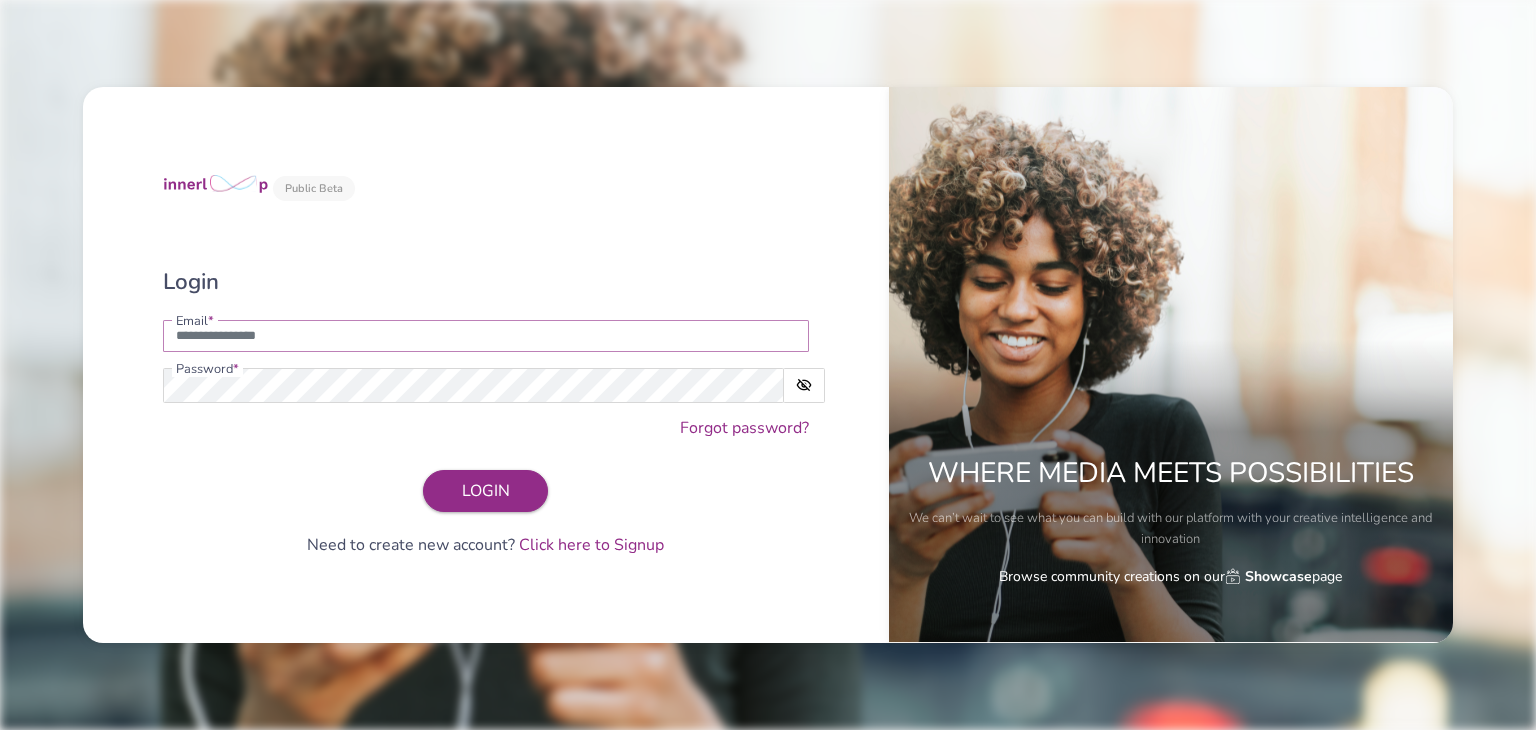 type on "**********" 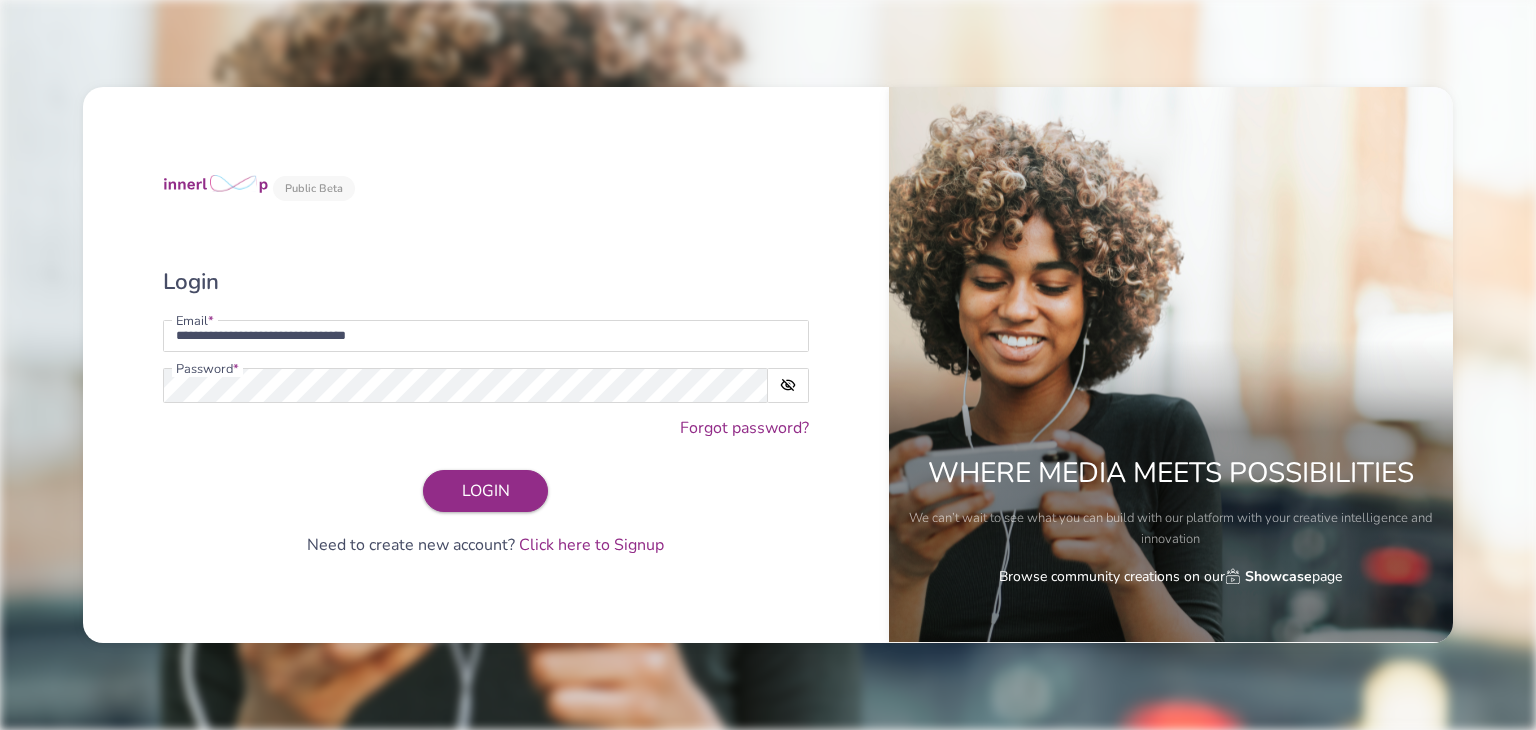 click on "**********" at bounding box center [486, 365] 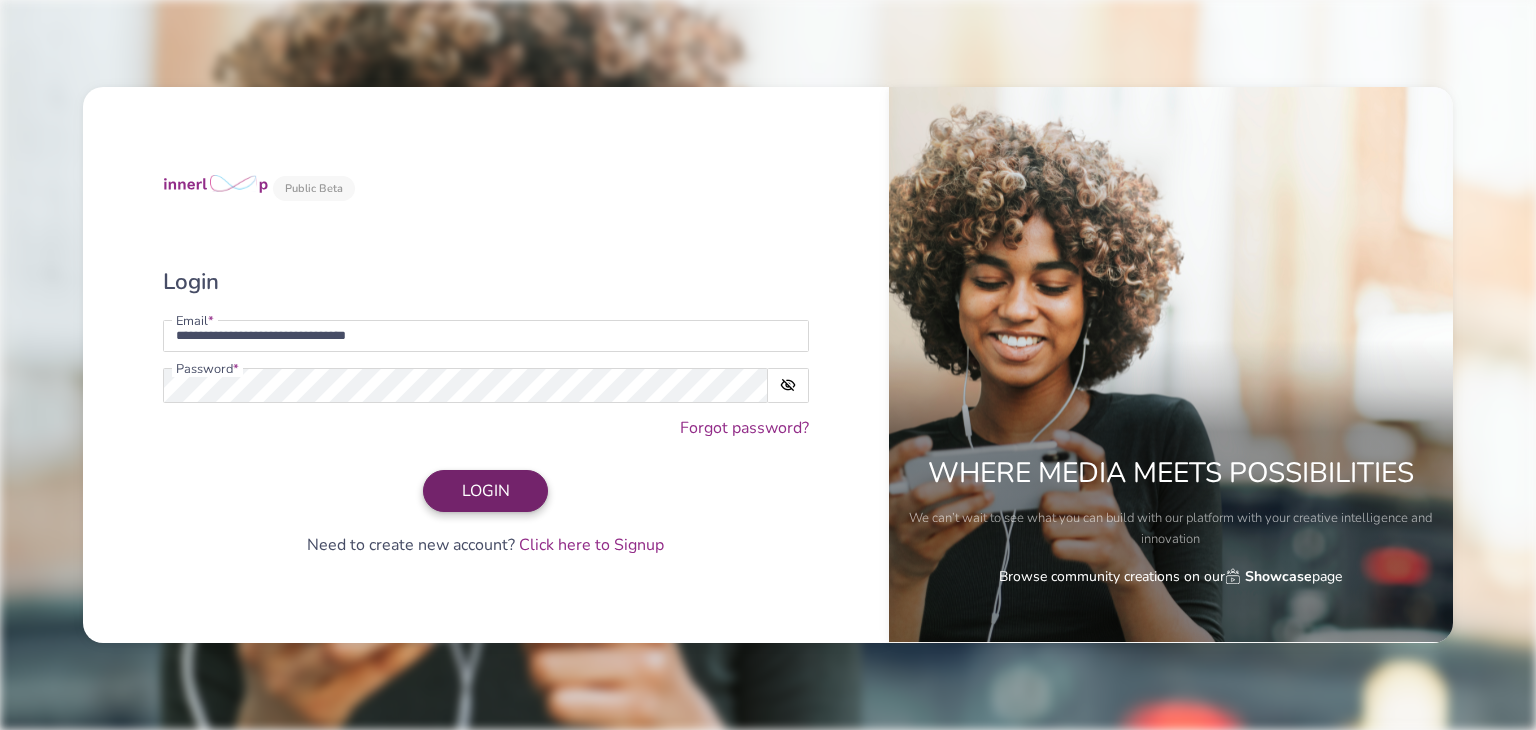 click on "LOGIN" at bounding box center [485, 491] 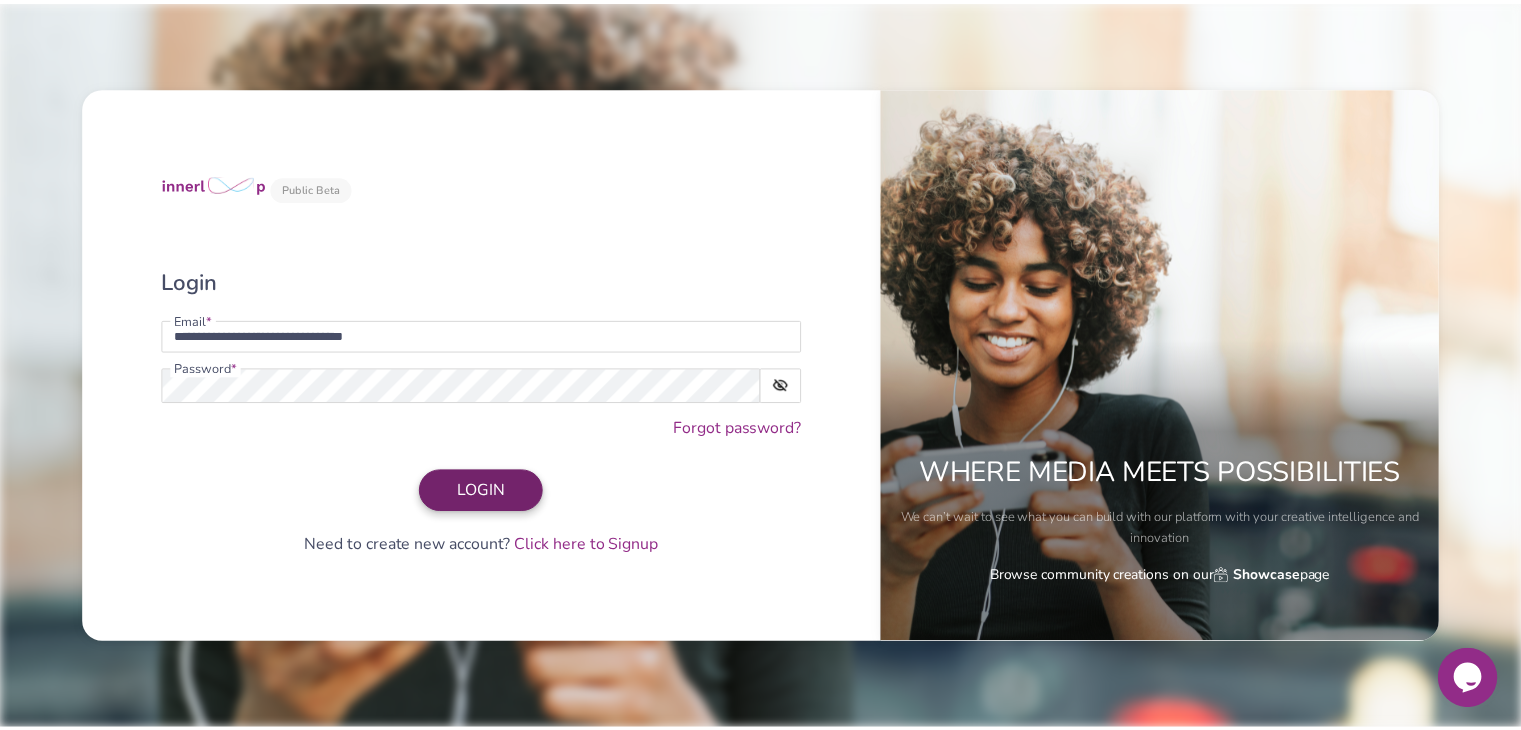 scroll, scrollTop: 0, scrollLeft: 0, axis: both 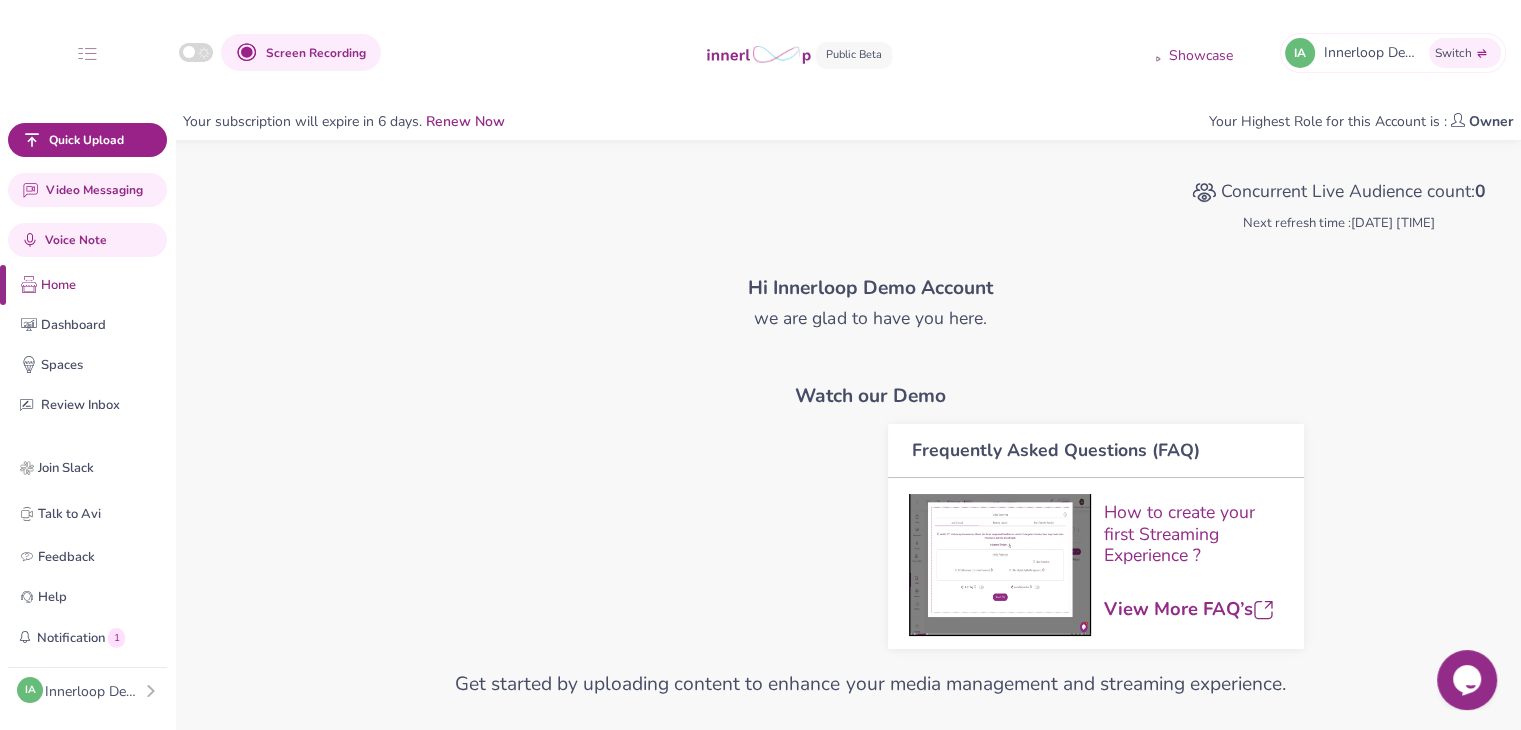 click on "Showcase" at bounding box center (1201, 56) 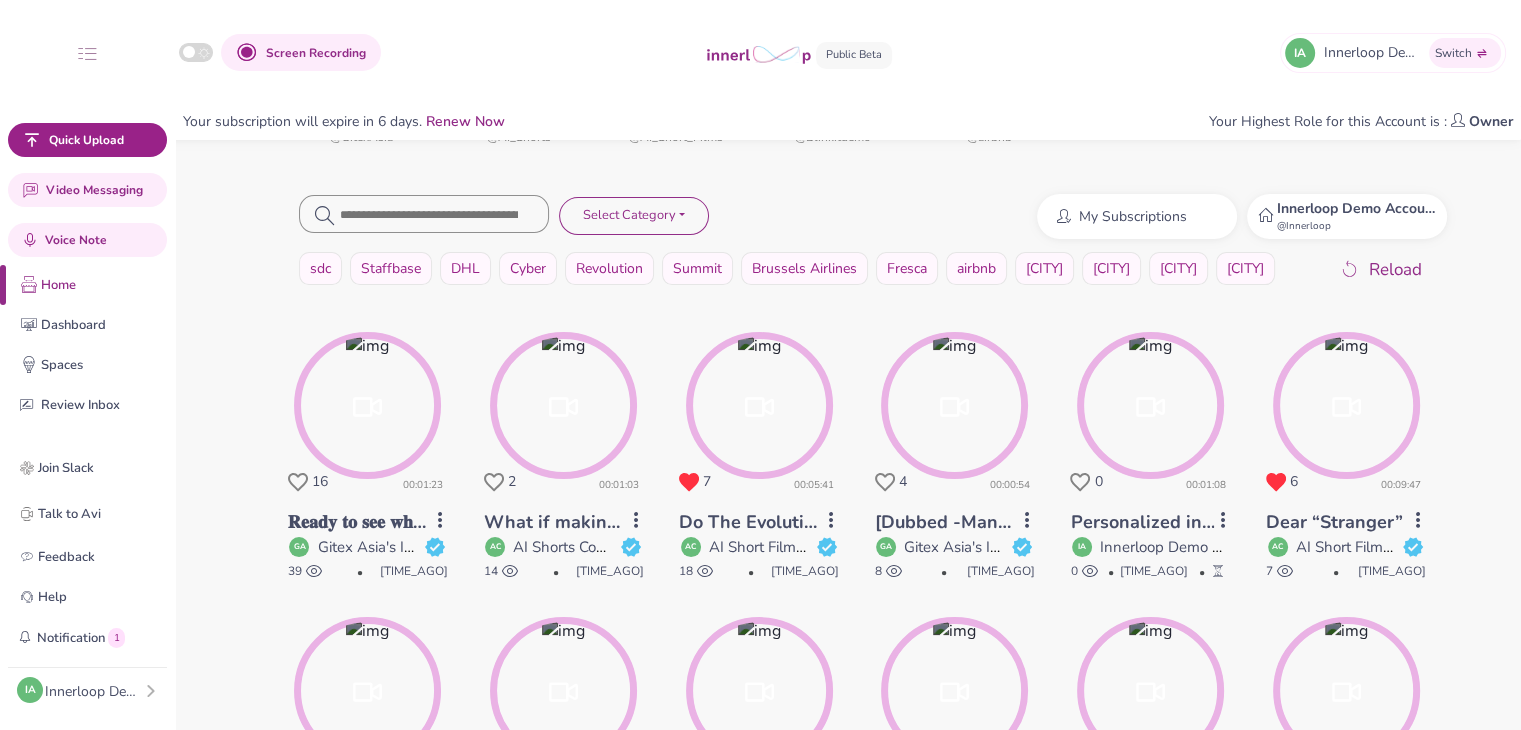 scroll, scrollTop: 300, scrollLeft: 0, axis: vertical 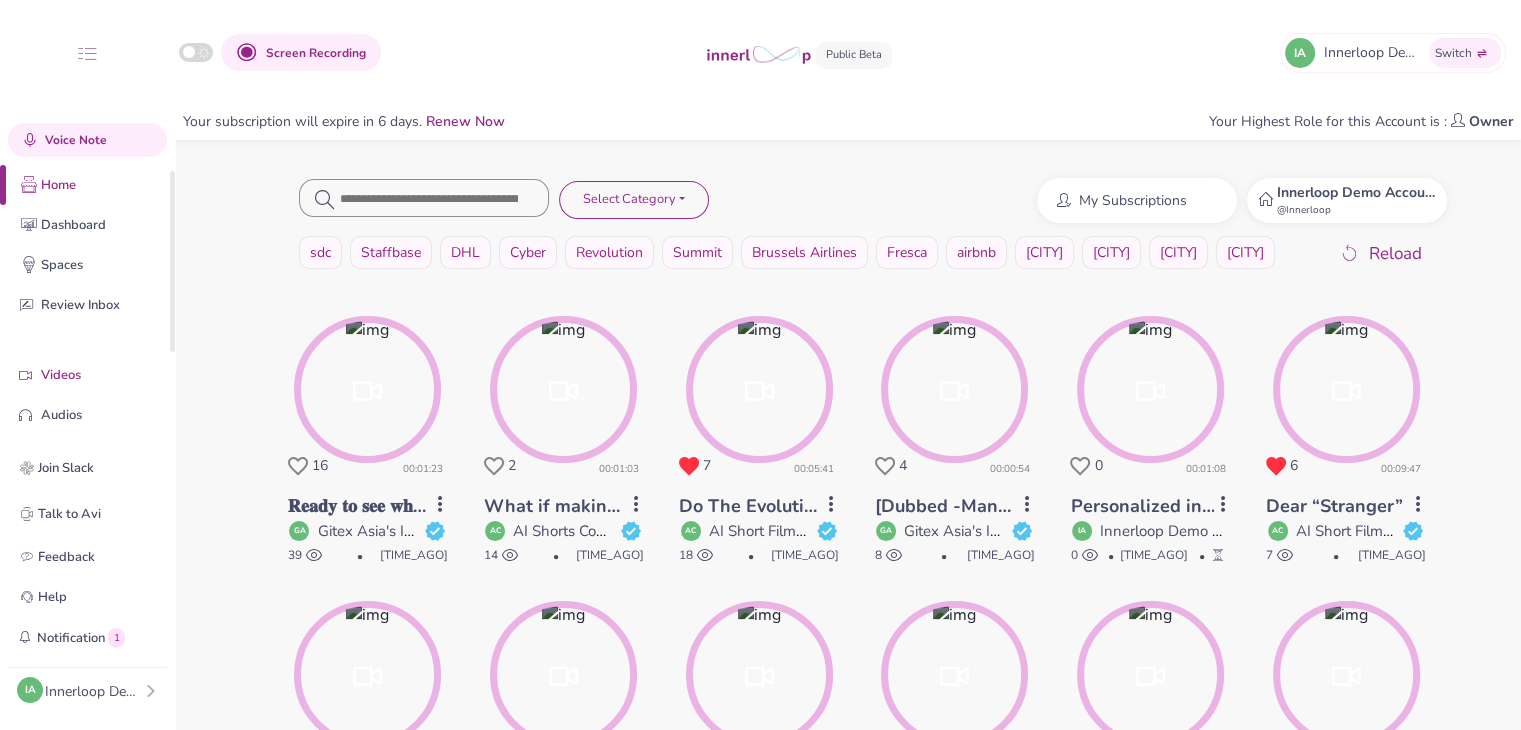 click on "Videos" at bounding box center [103, 375] 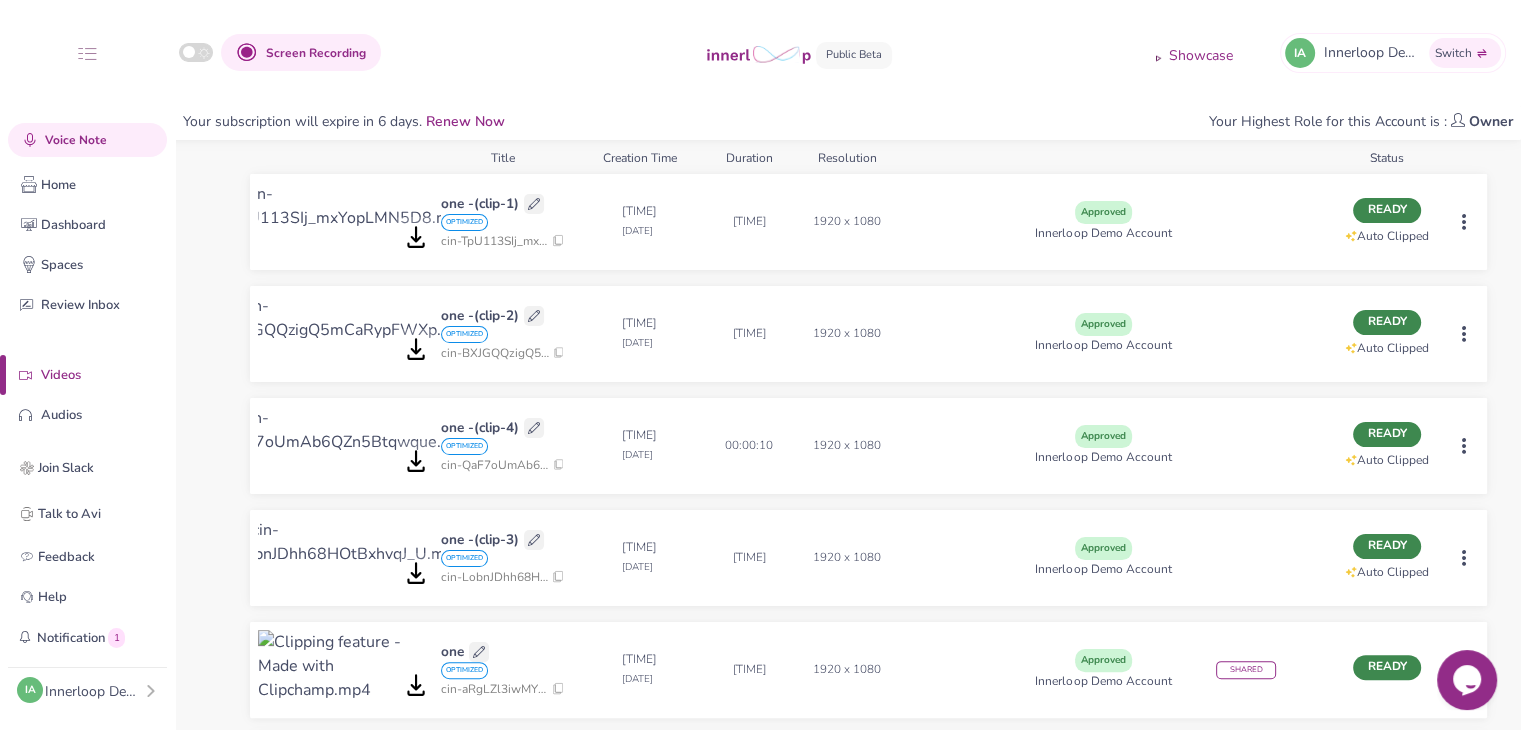 scroll, scrollTop: 100, scrollLeft: 0, axis: vertical 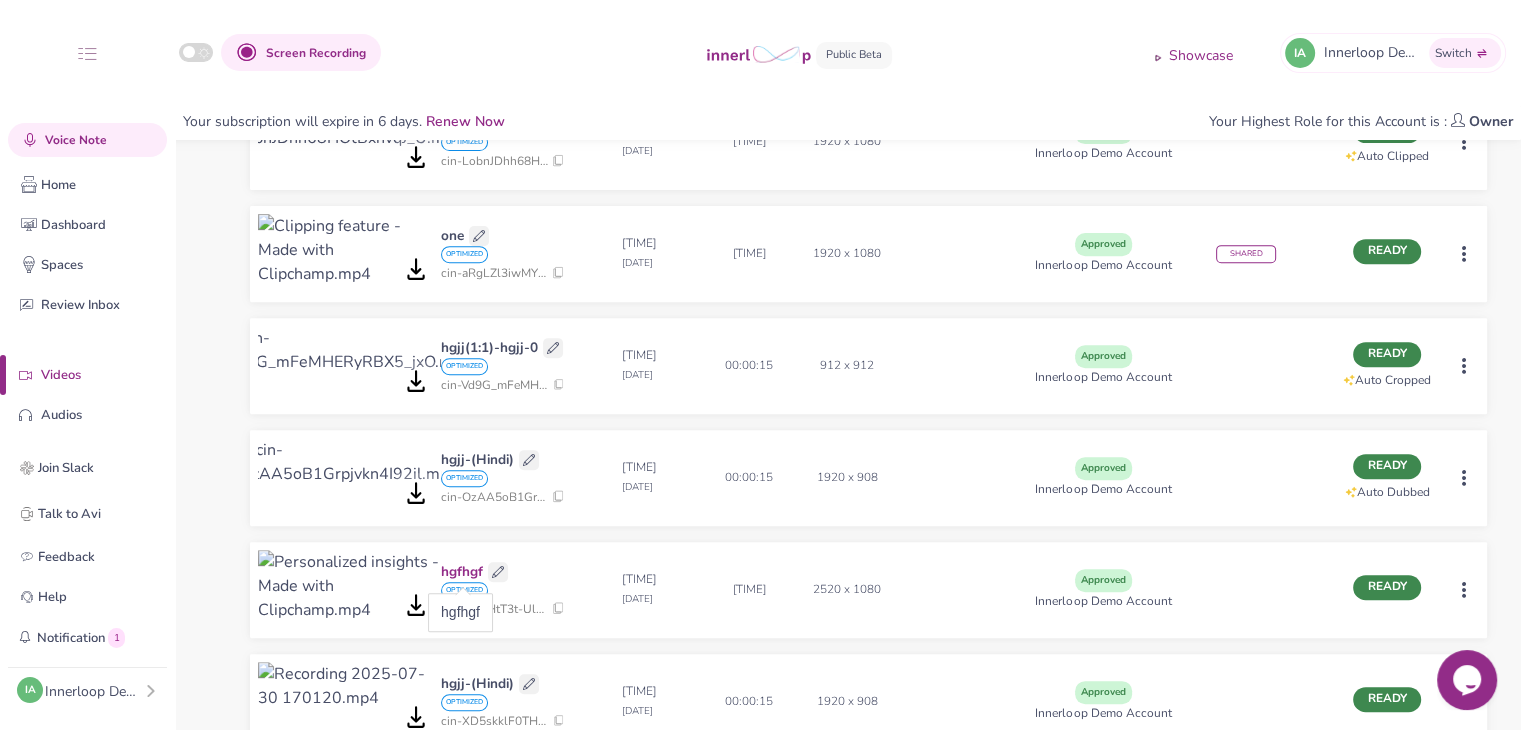click on "hgfhgf" at bounding box center (462, 572) 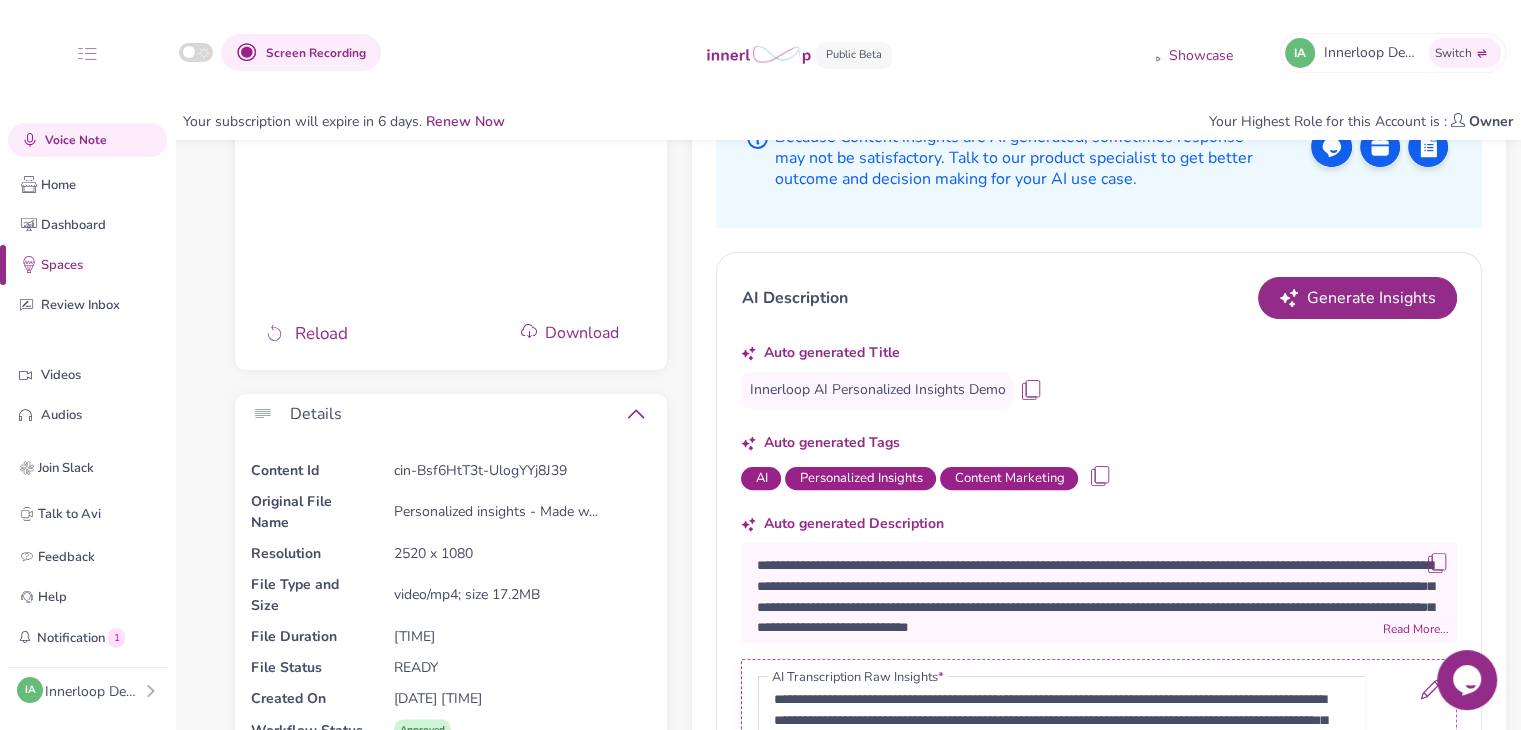 scroll, scrollTop: 500, scrollLeft: 0, axis: vertical 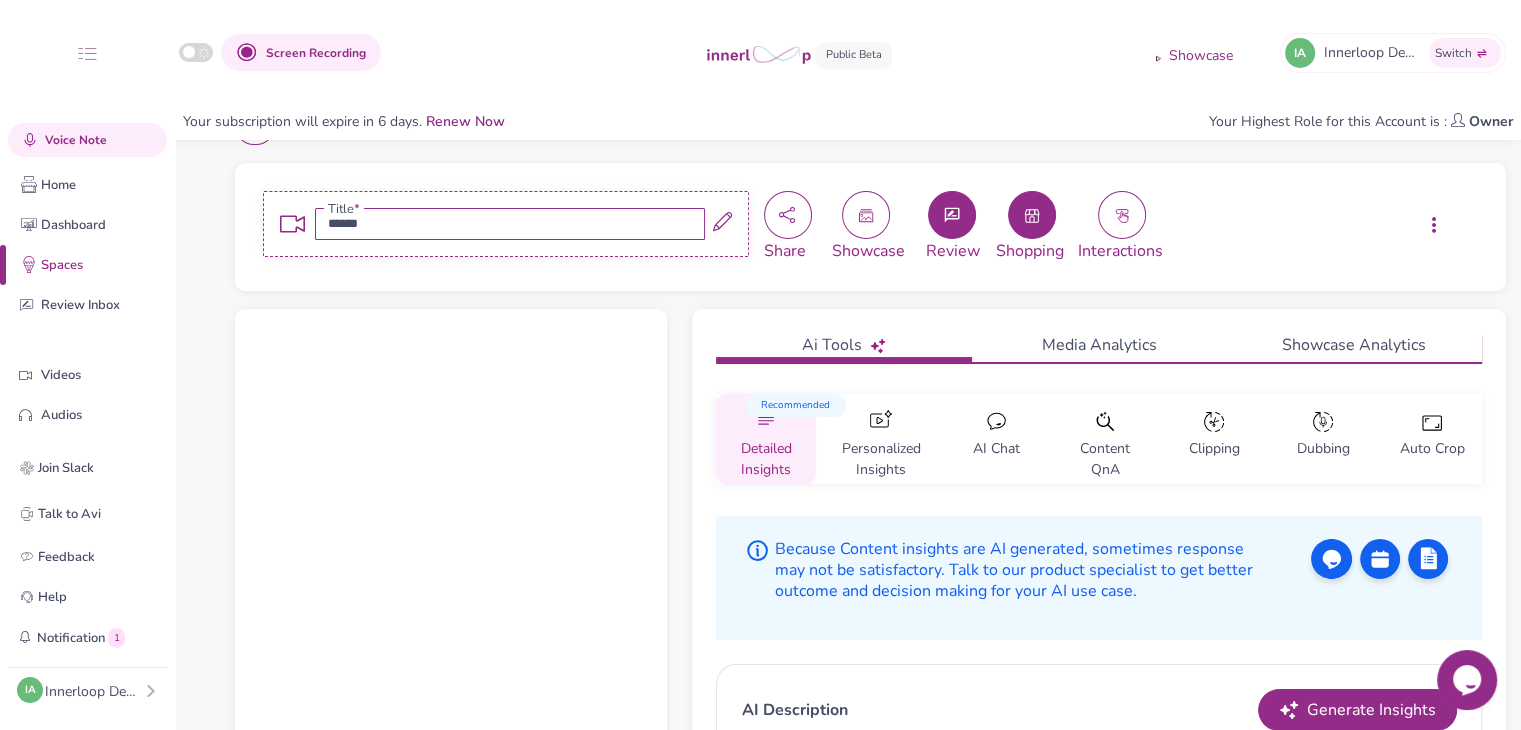 click 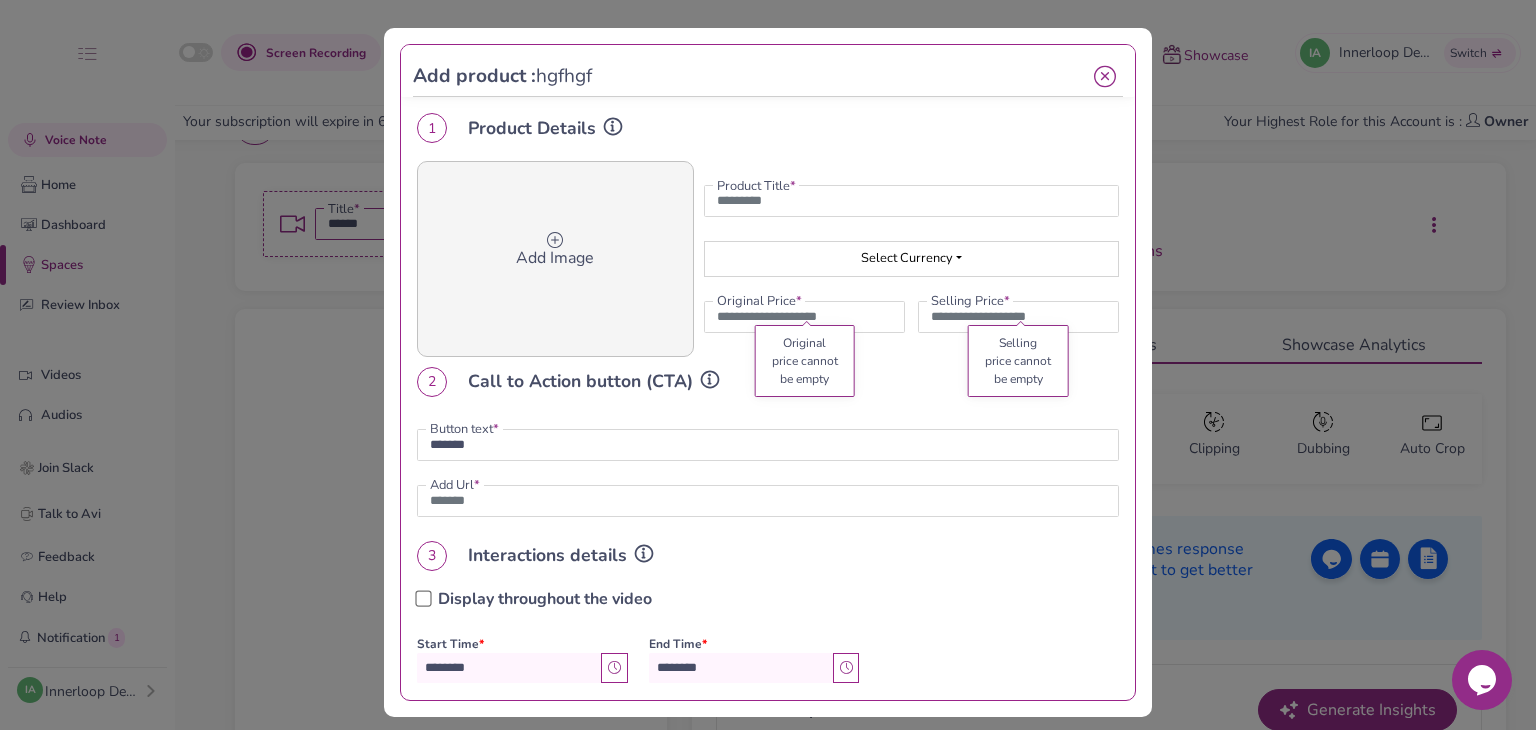 click on "Add Image" at bounding box center [555, 258] 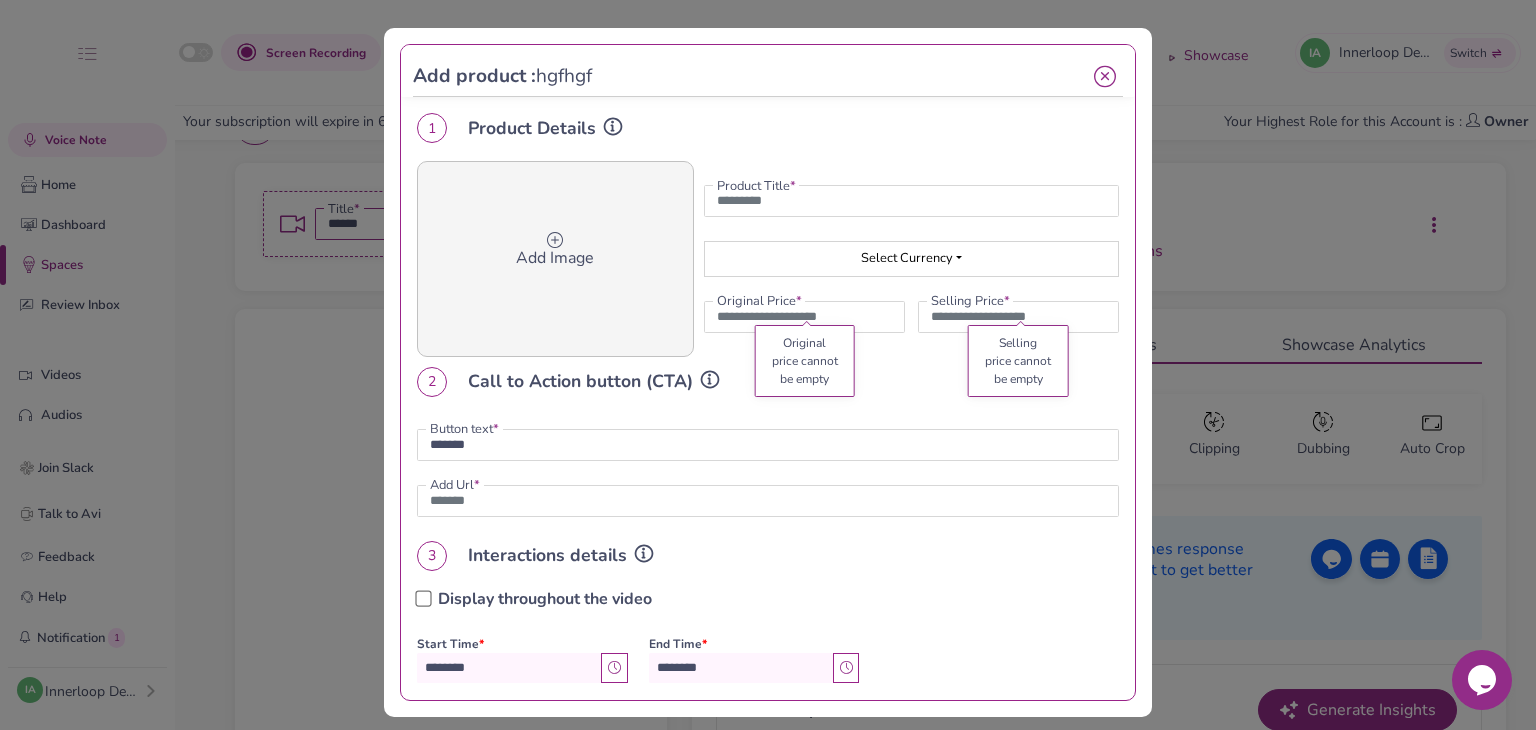 type on "*******" 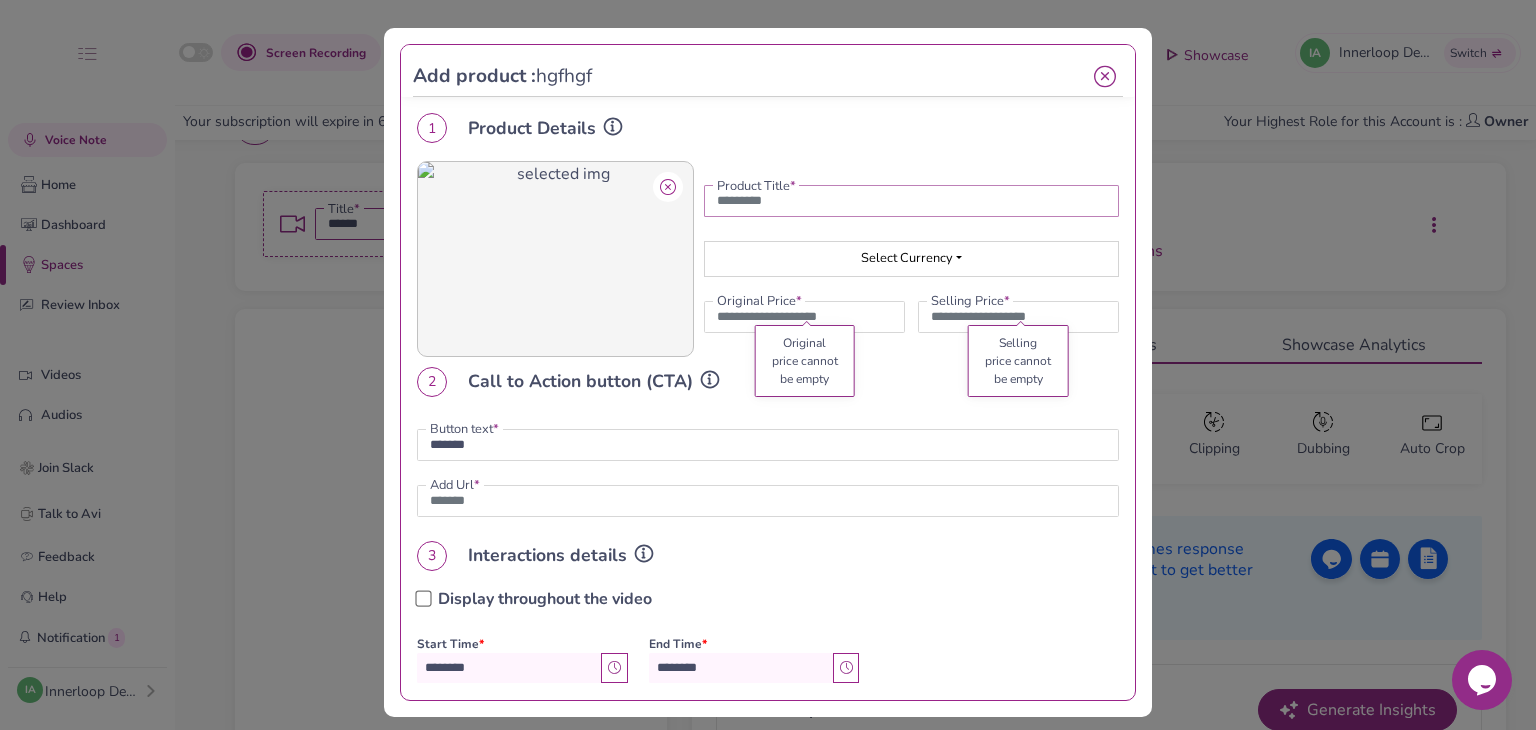 click at bounding box center [911, 201] 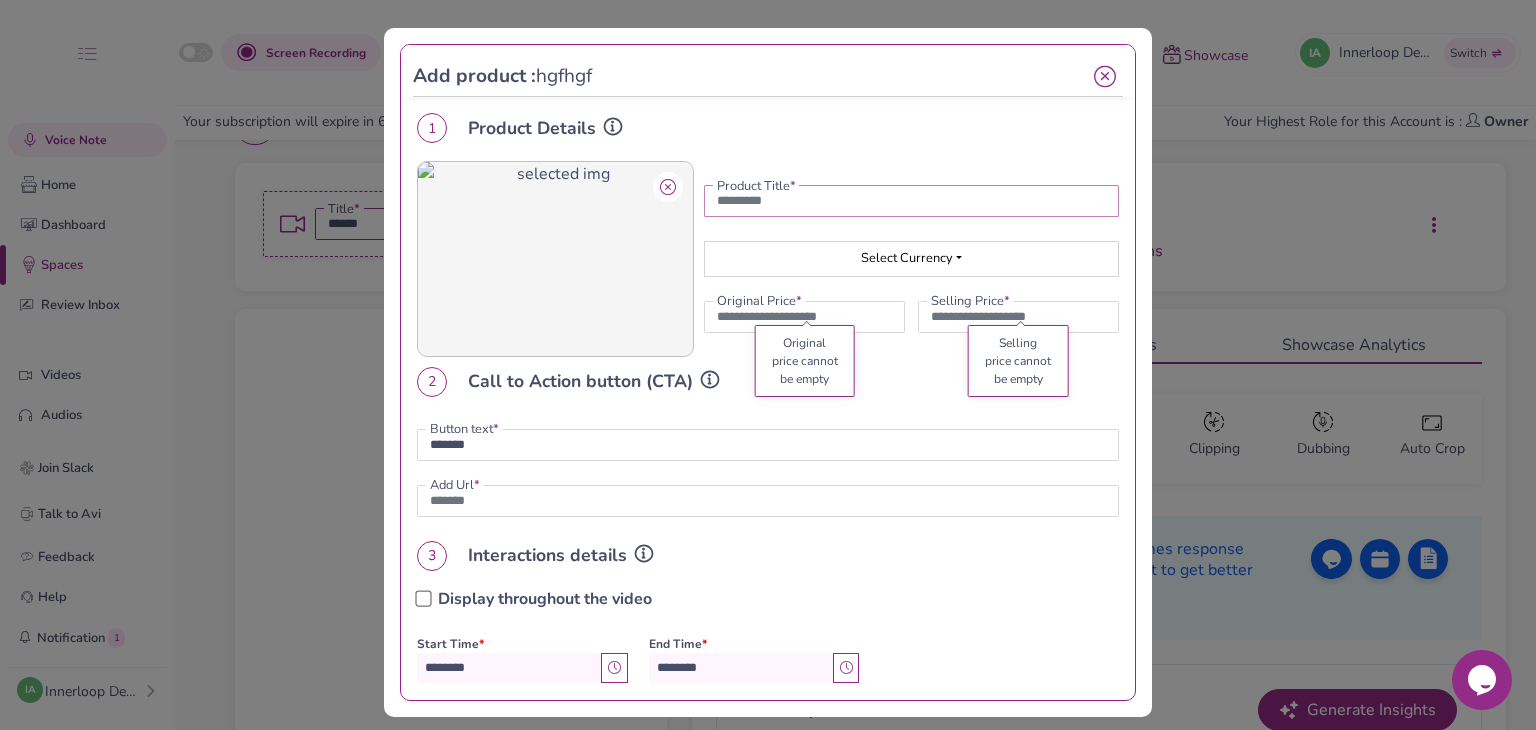 type on "*" 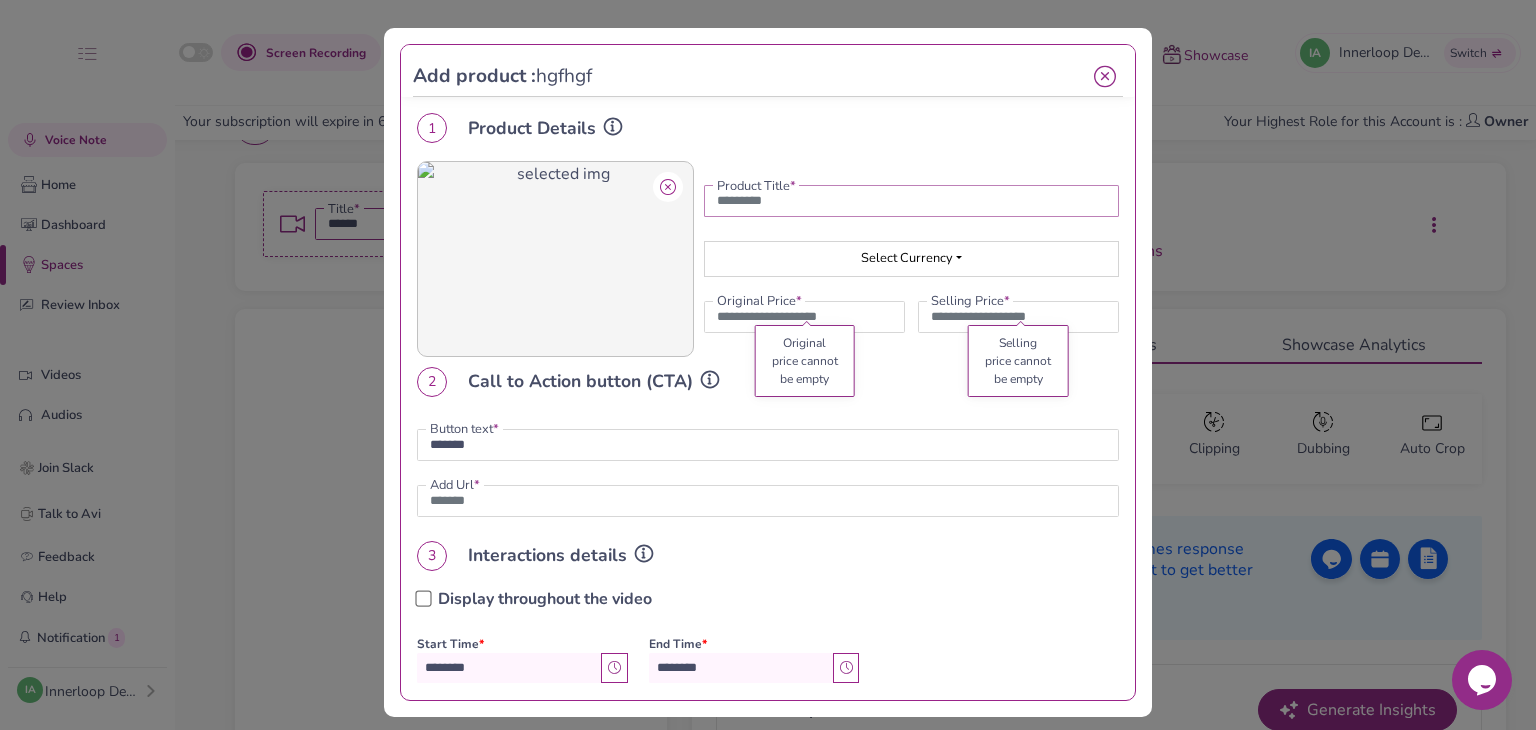 type on "*******" 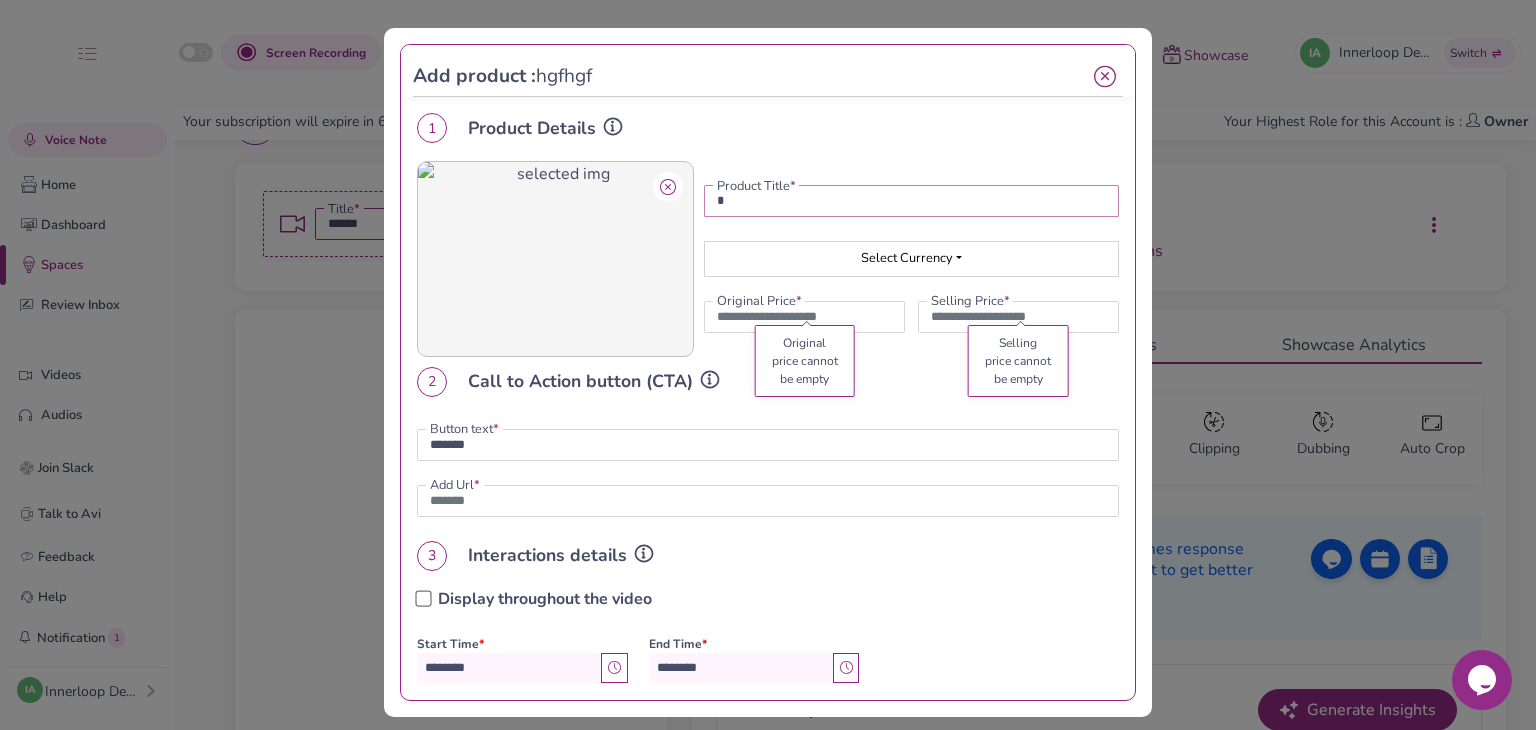 type on "**" 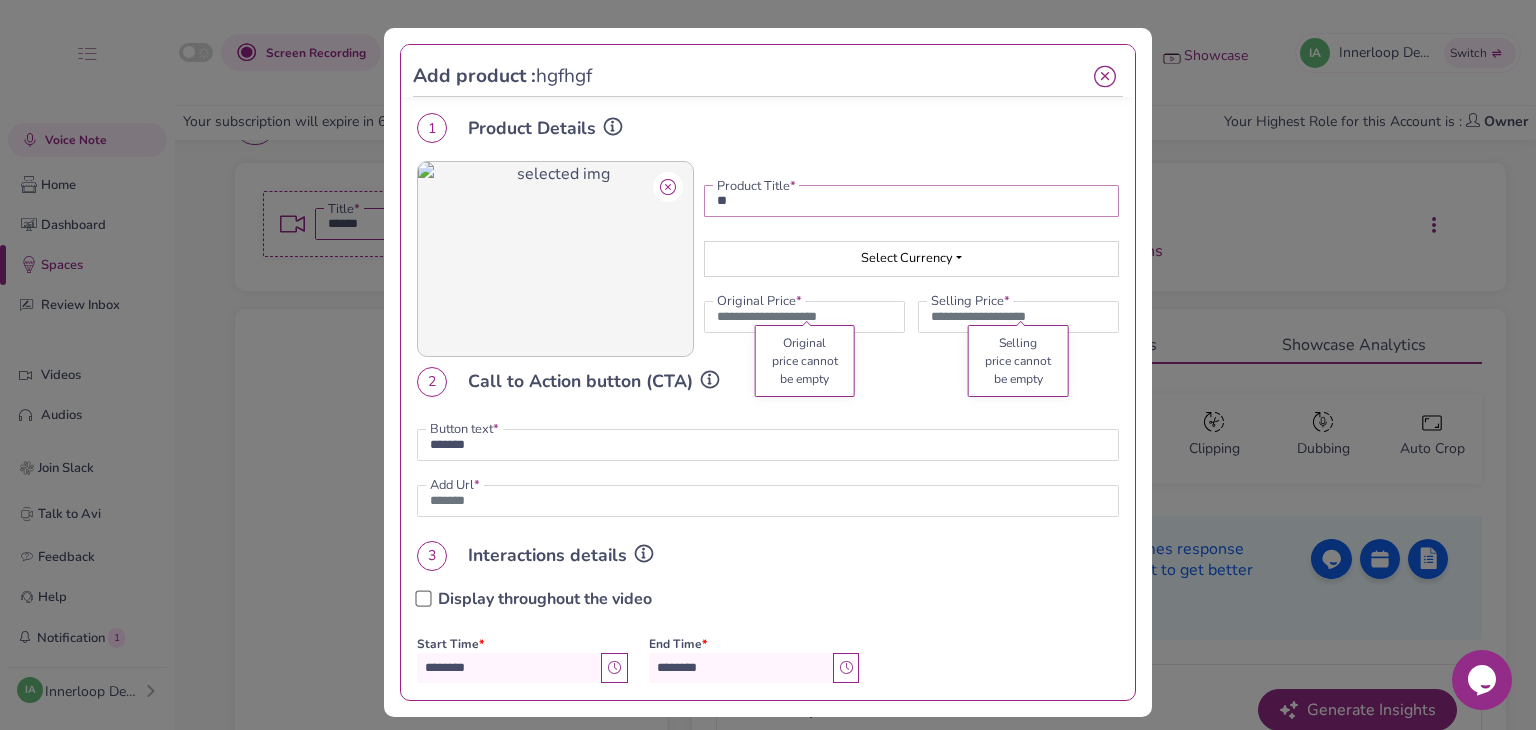 type on "*******" 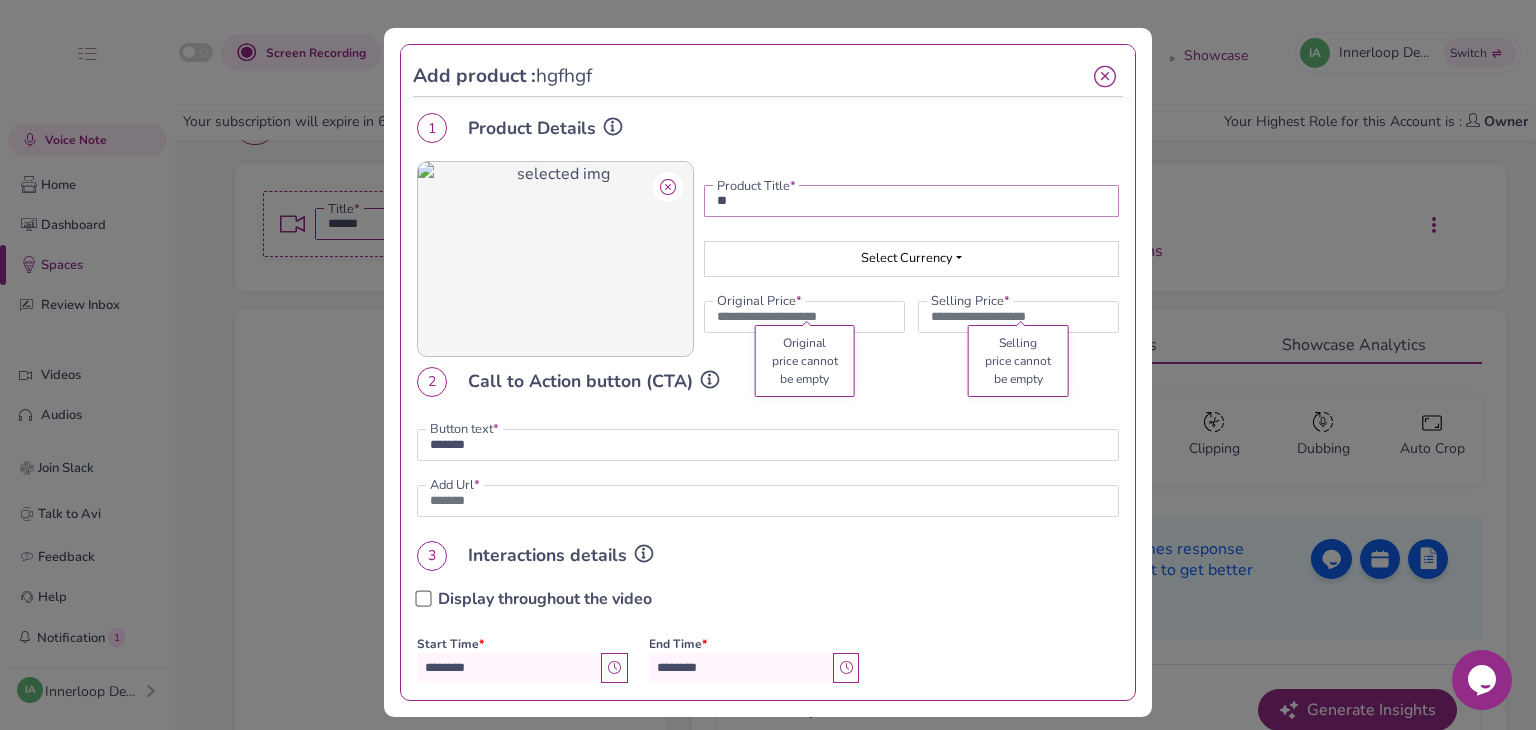 type on "***" 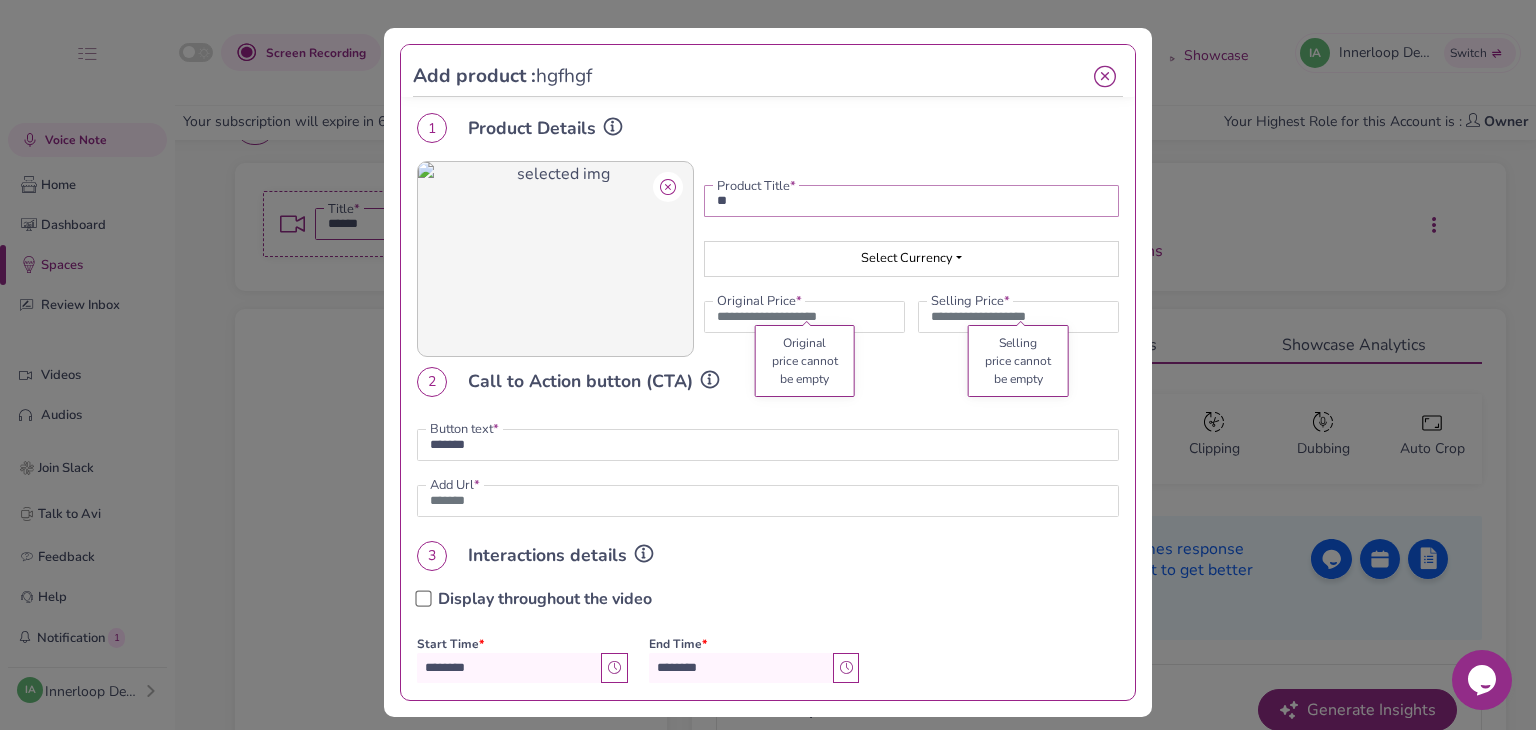 type on "*******" 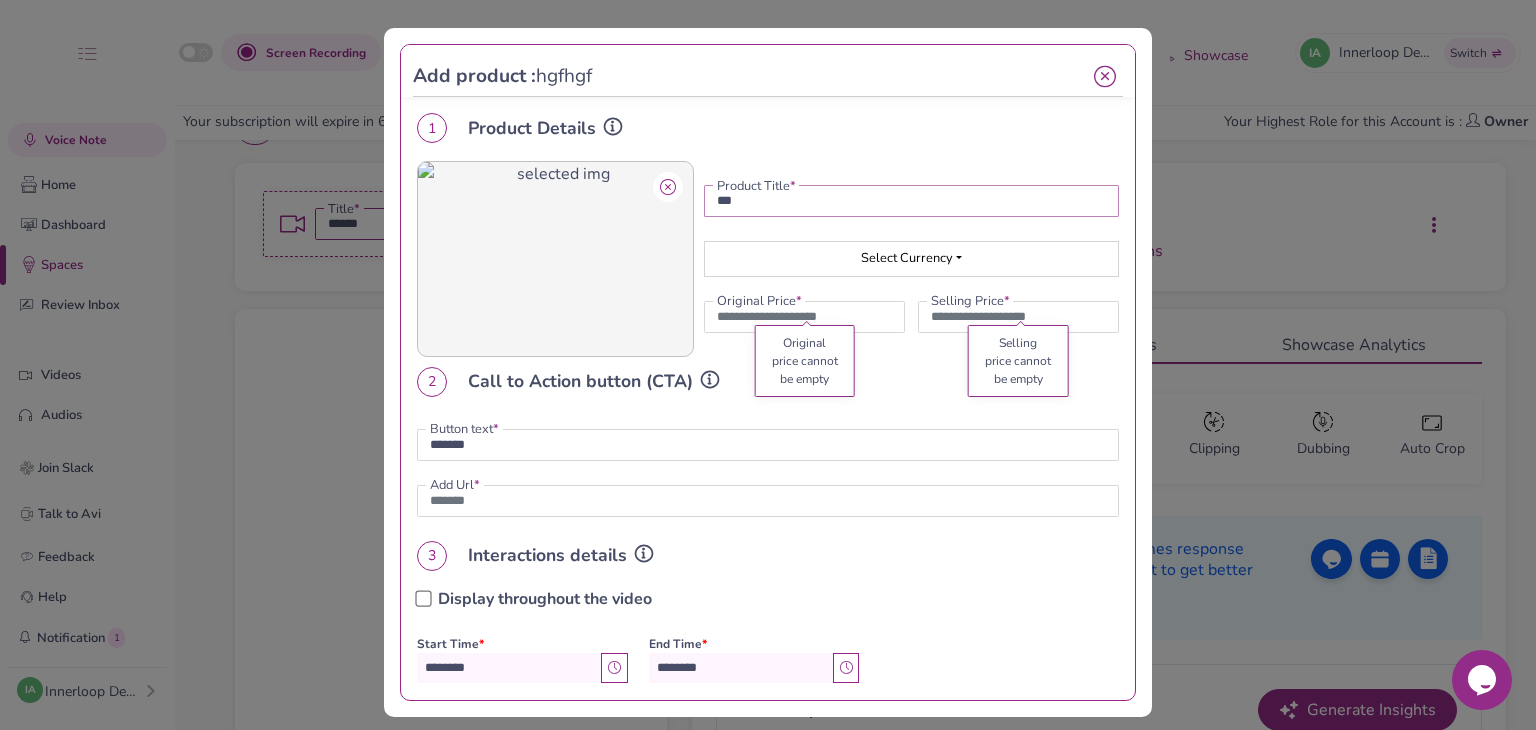 type on "****" 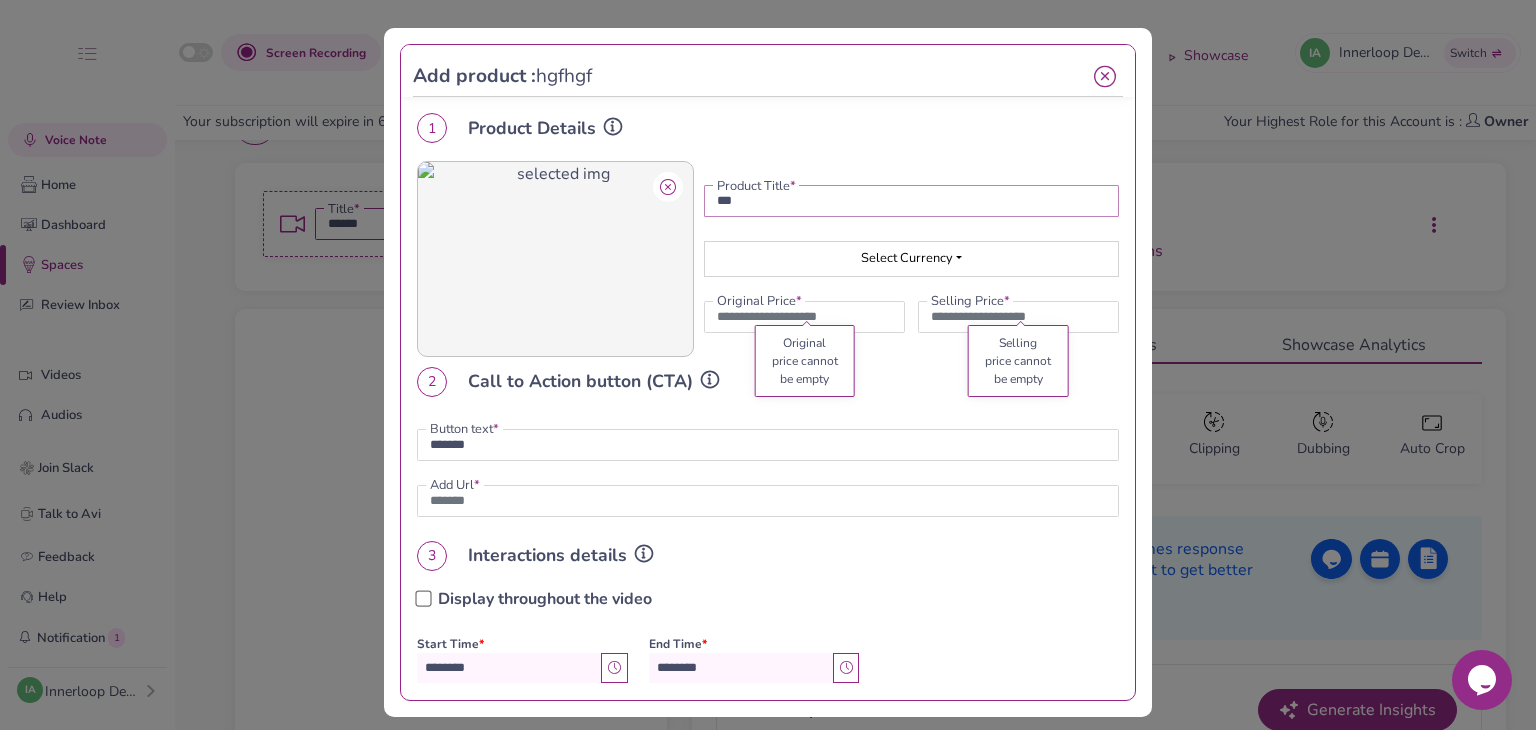 type on "*******" 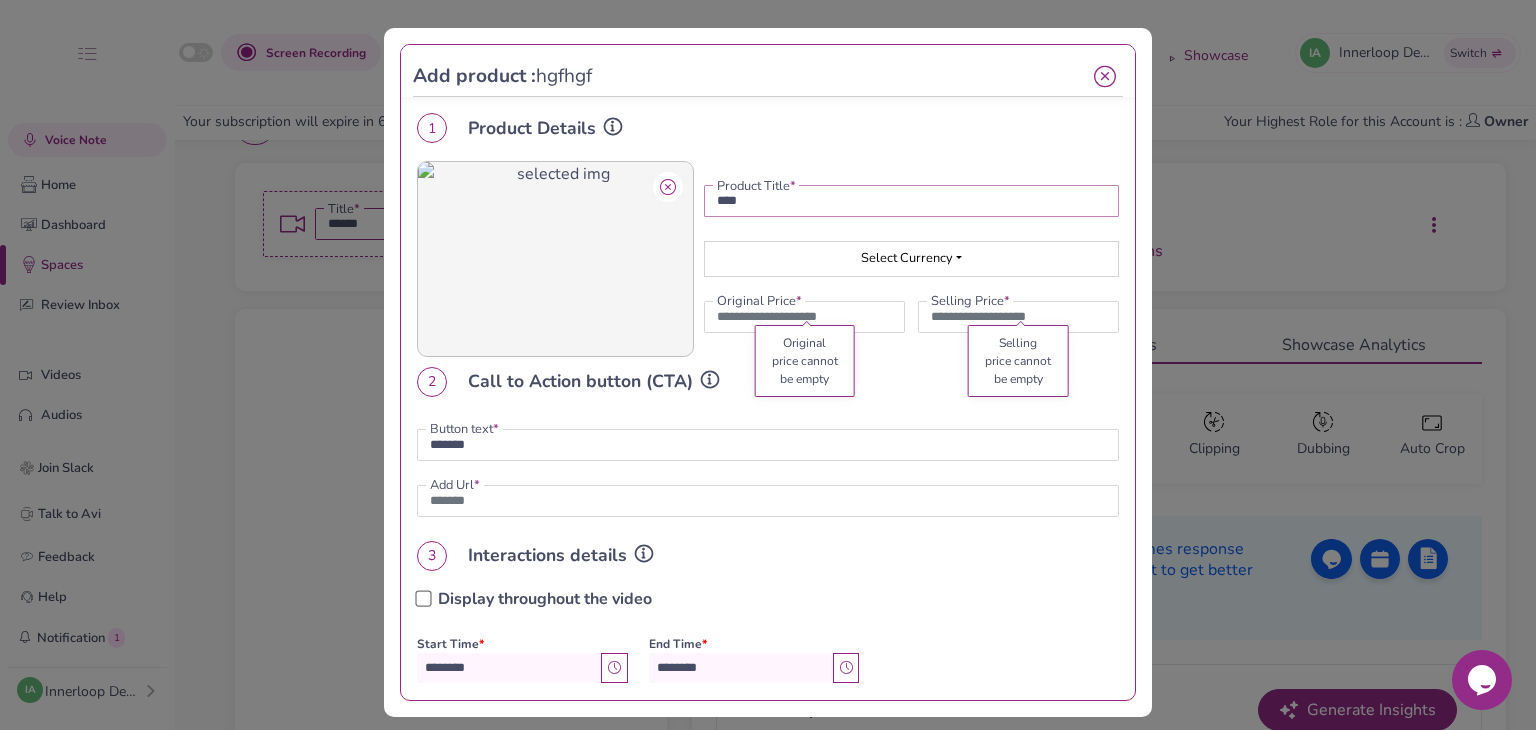type on "***" 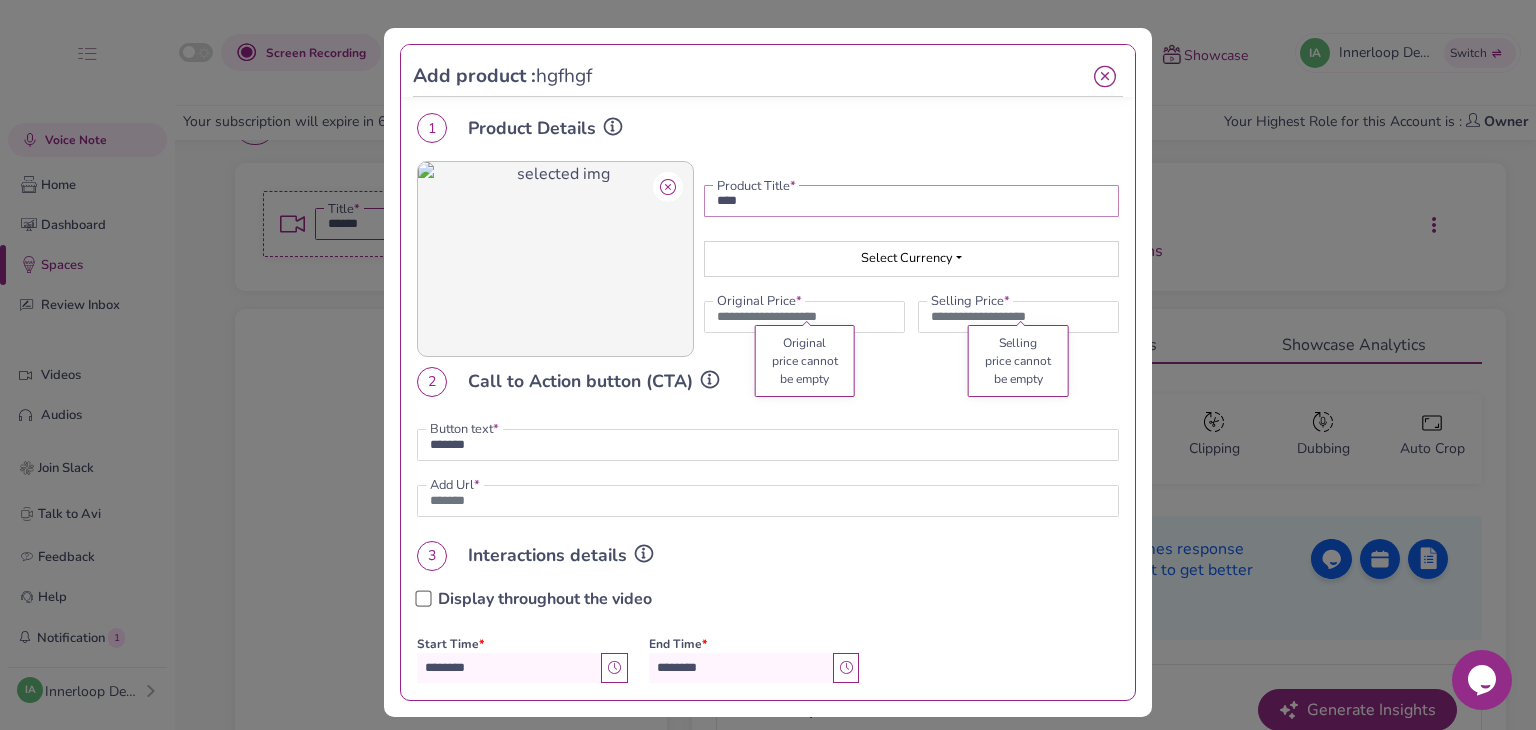 type on "*******" 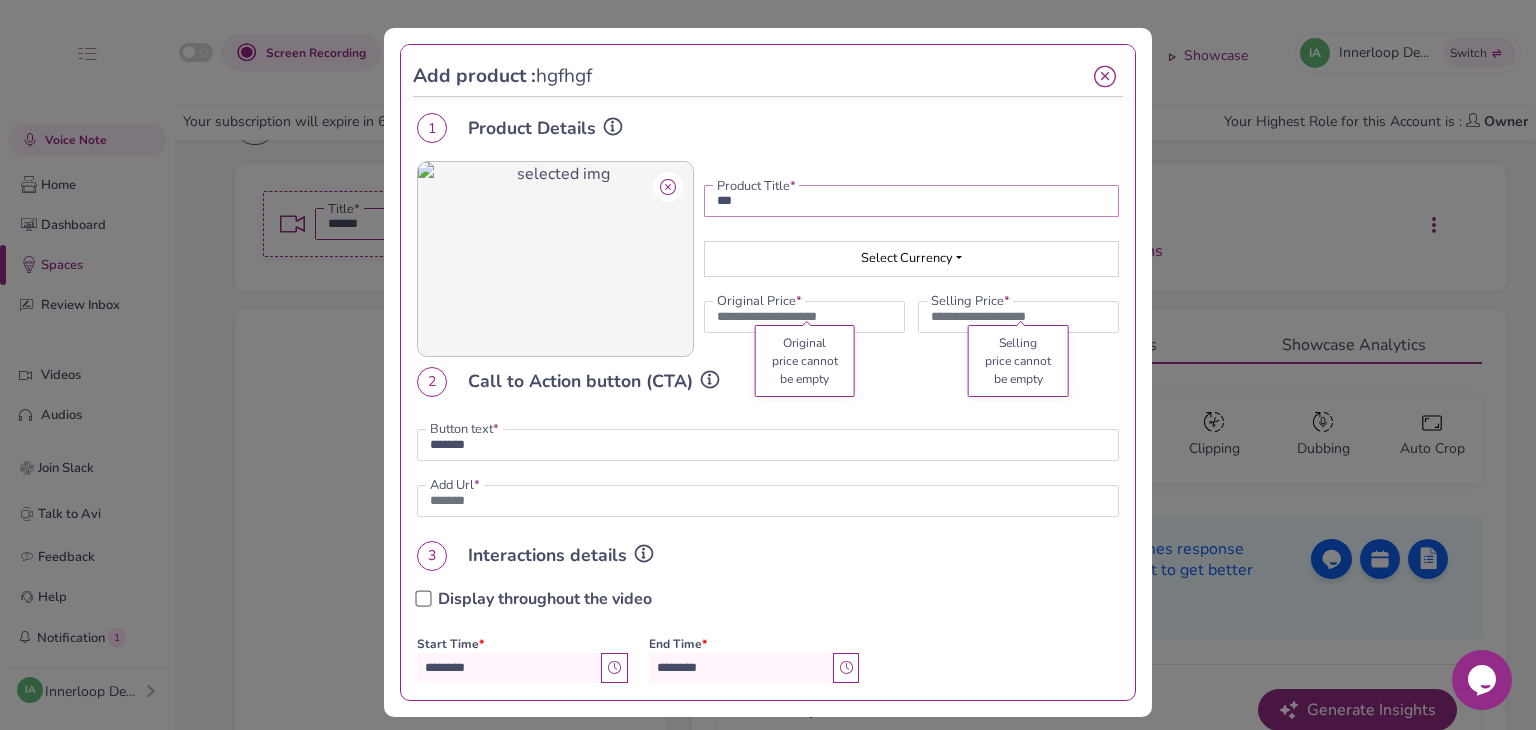 type on "****" 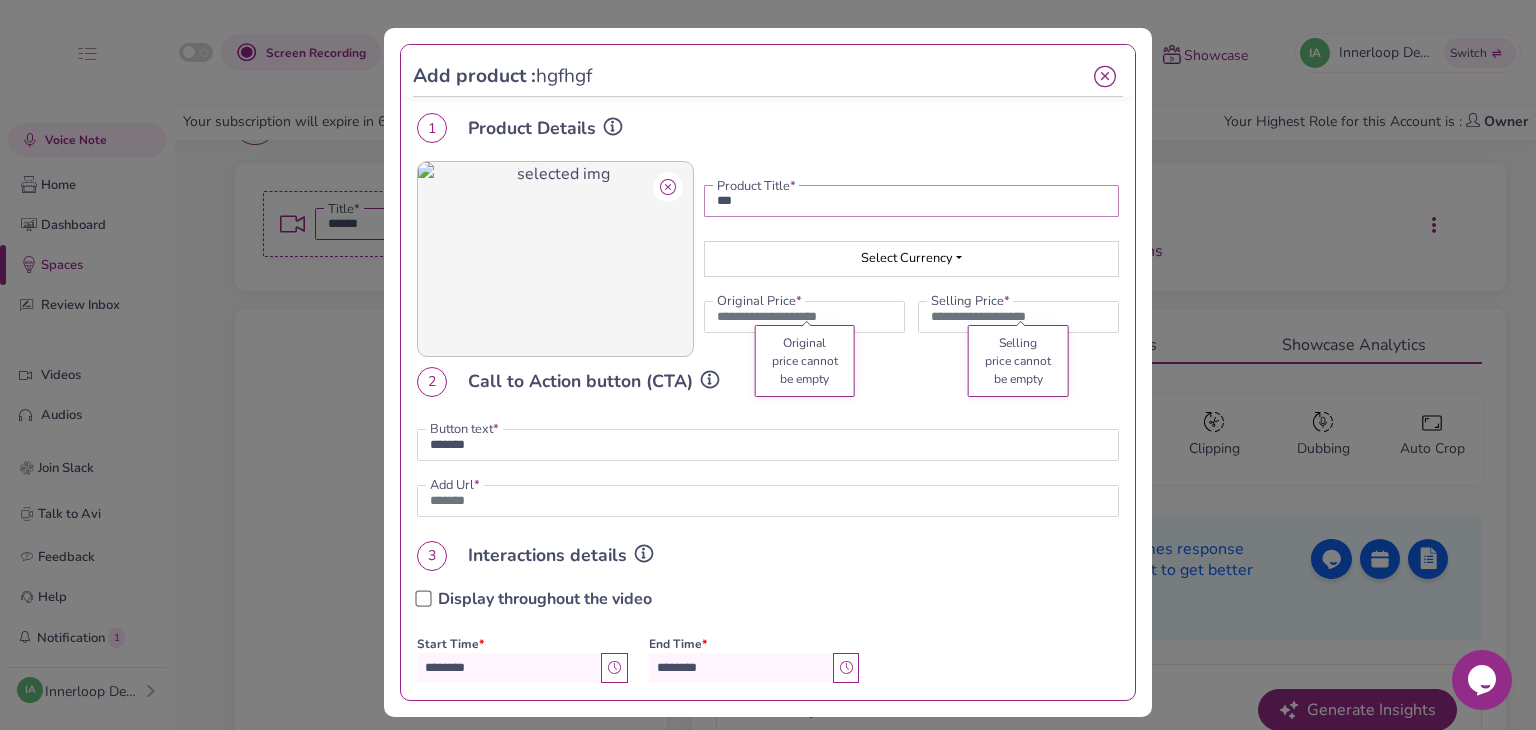 type on "*******" 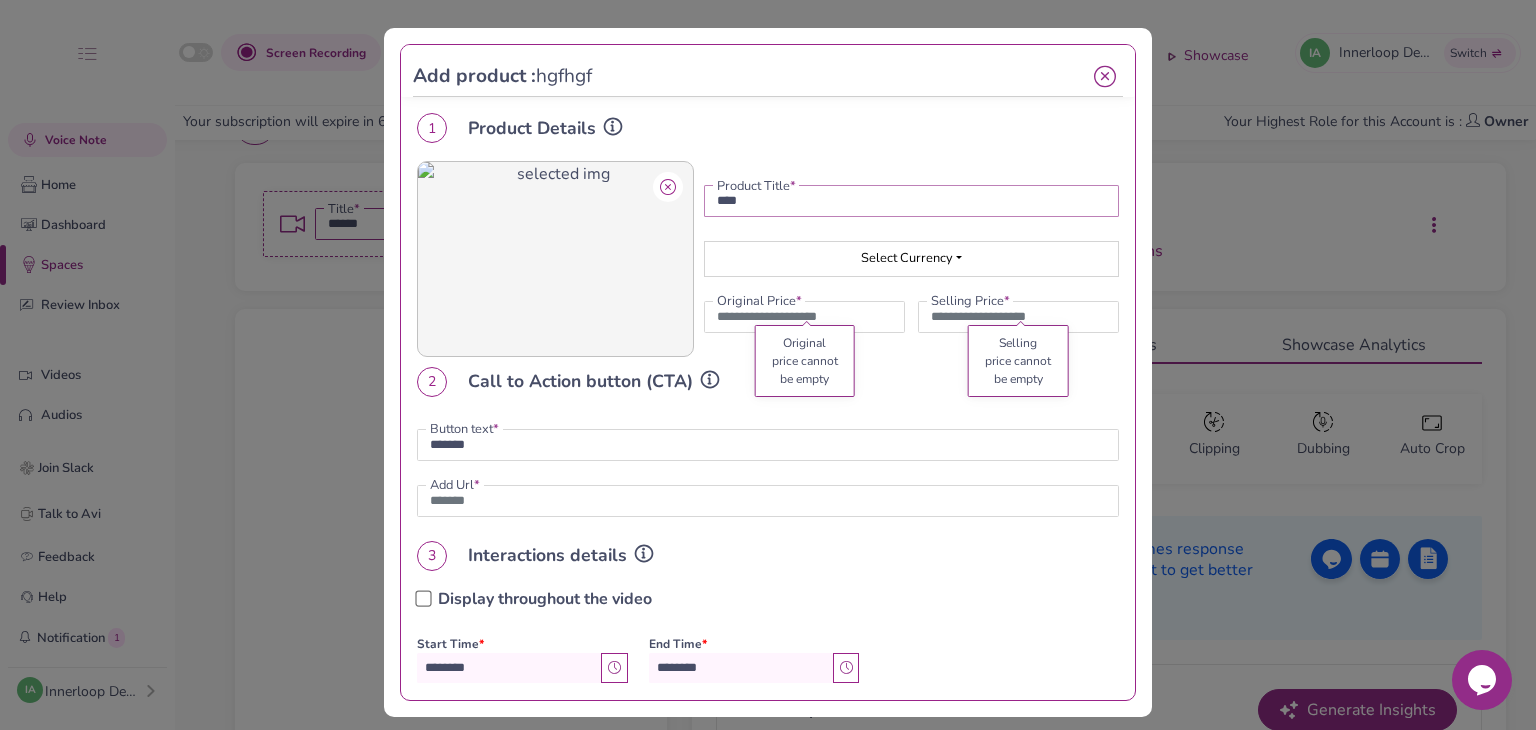 type on "*****" 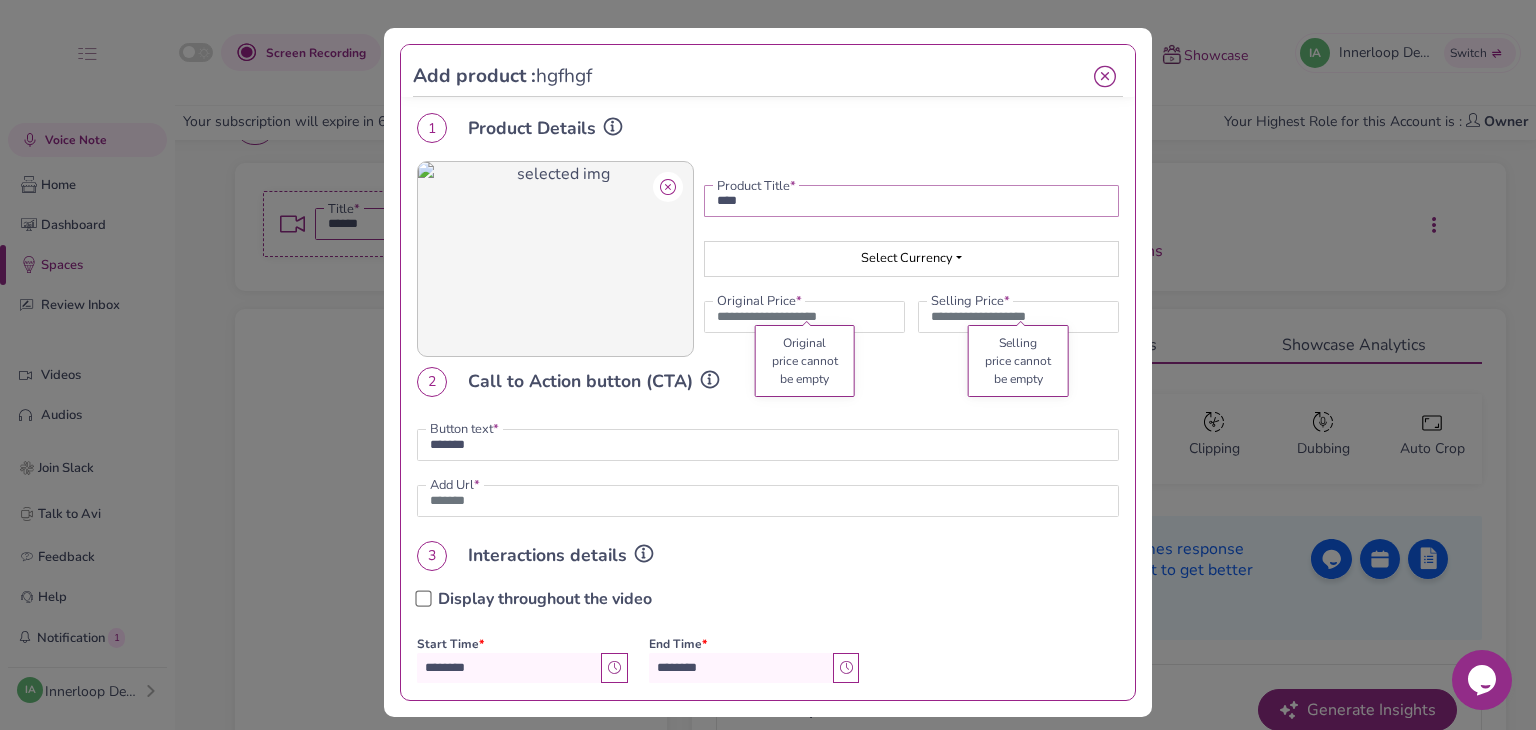 type on "*******" 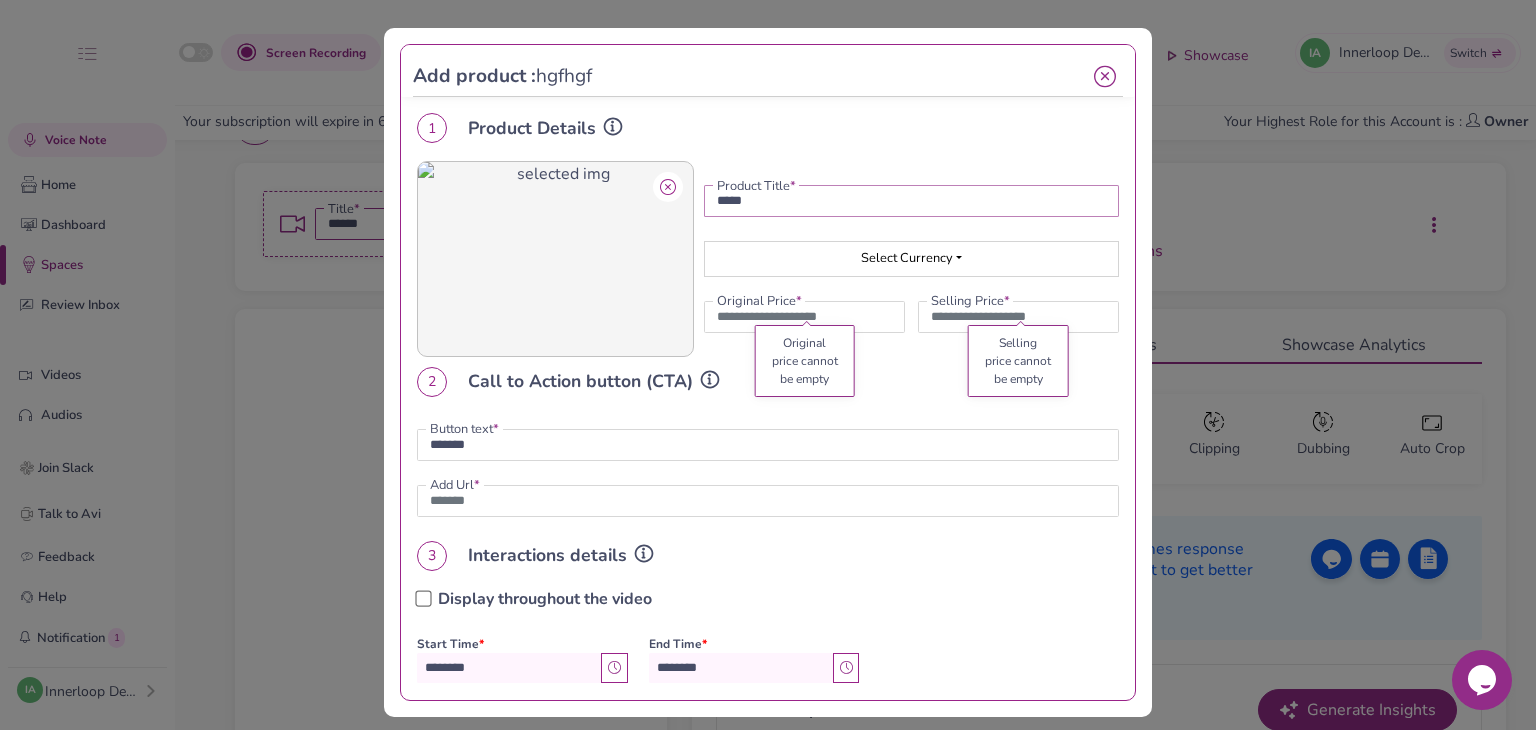 type on "******" 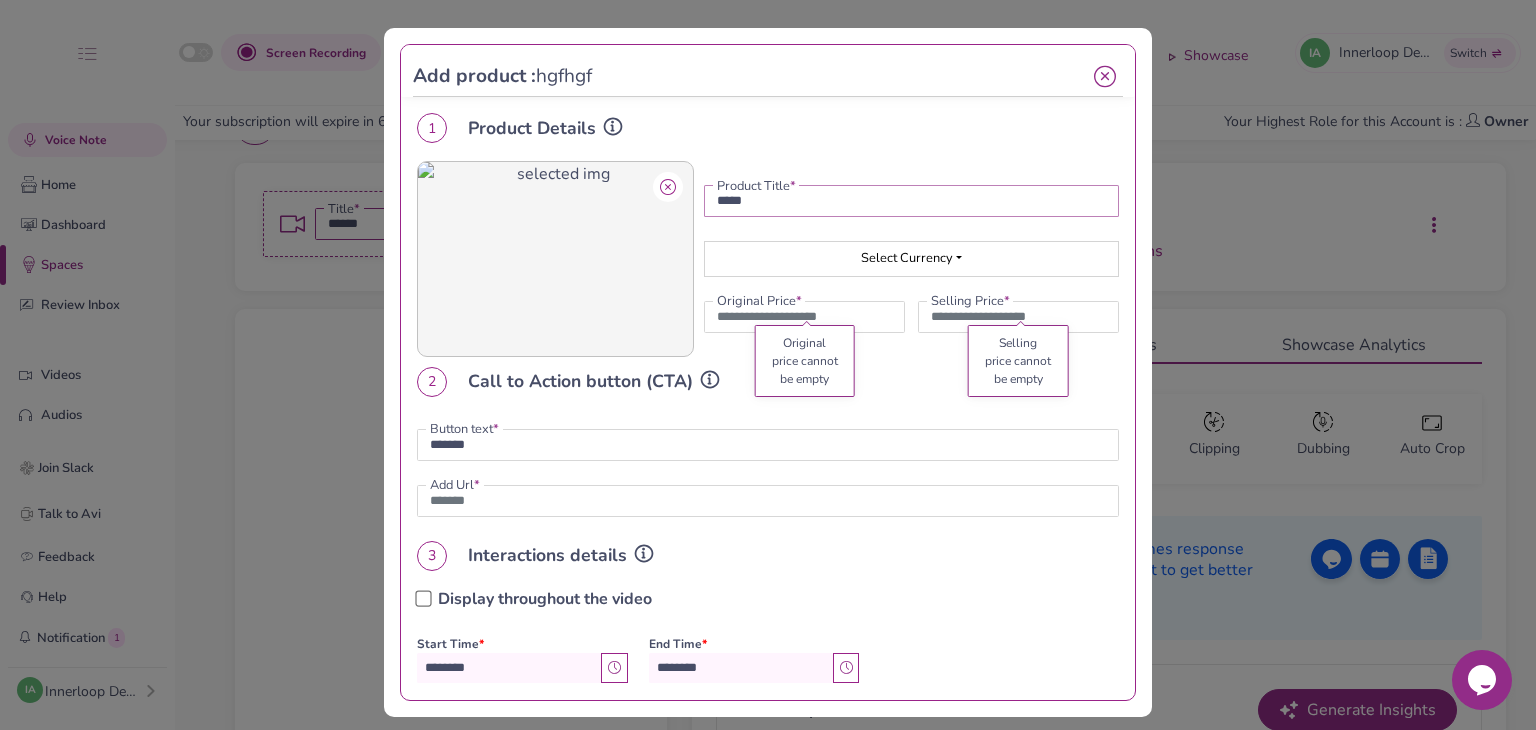 type on "*******" 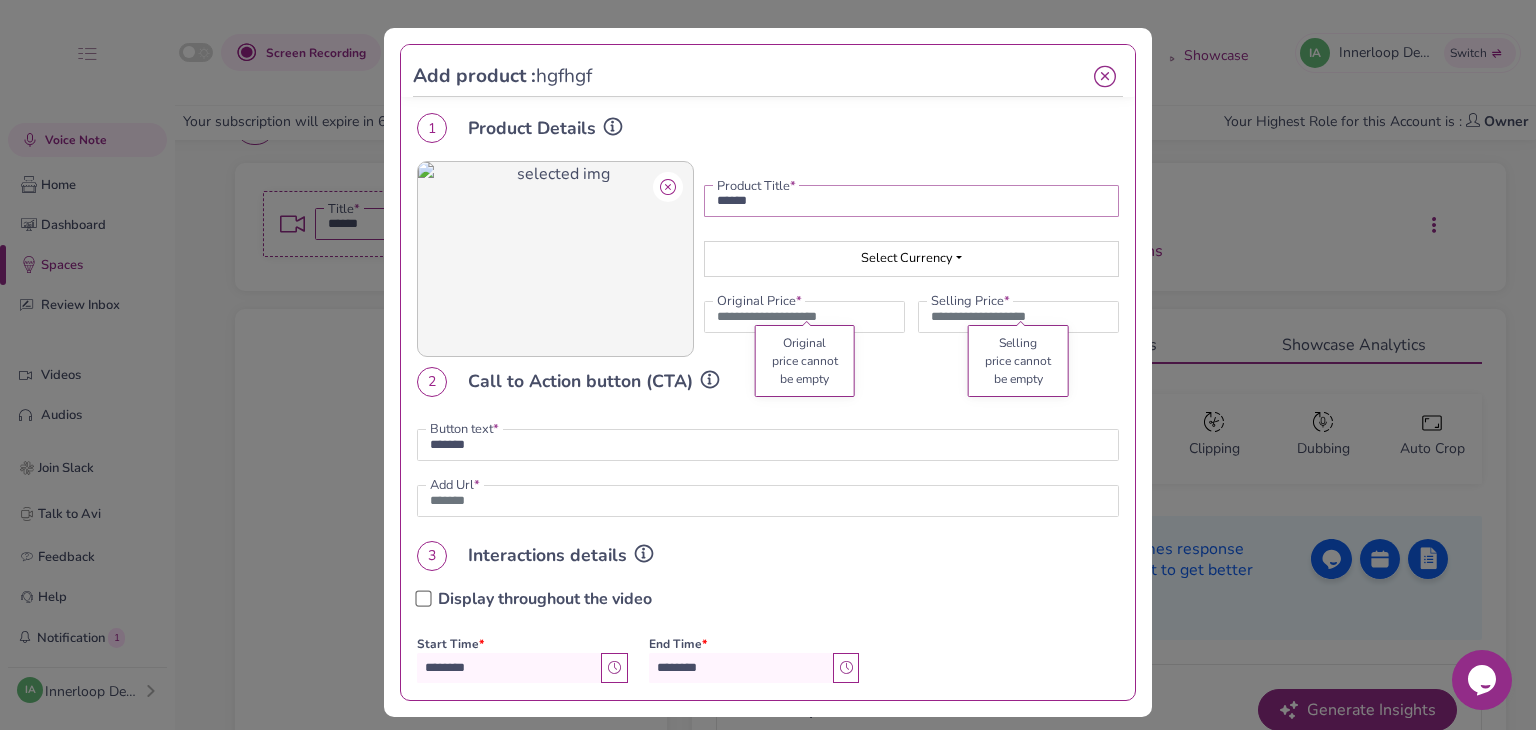 drag, startPoint x: 769, startPoint y: 201, endPoint x: 689, endPoint y: 184, distance: 81.78631 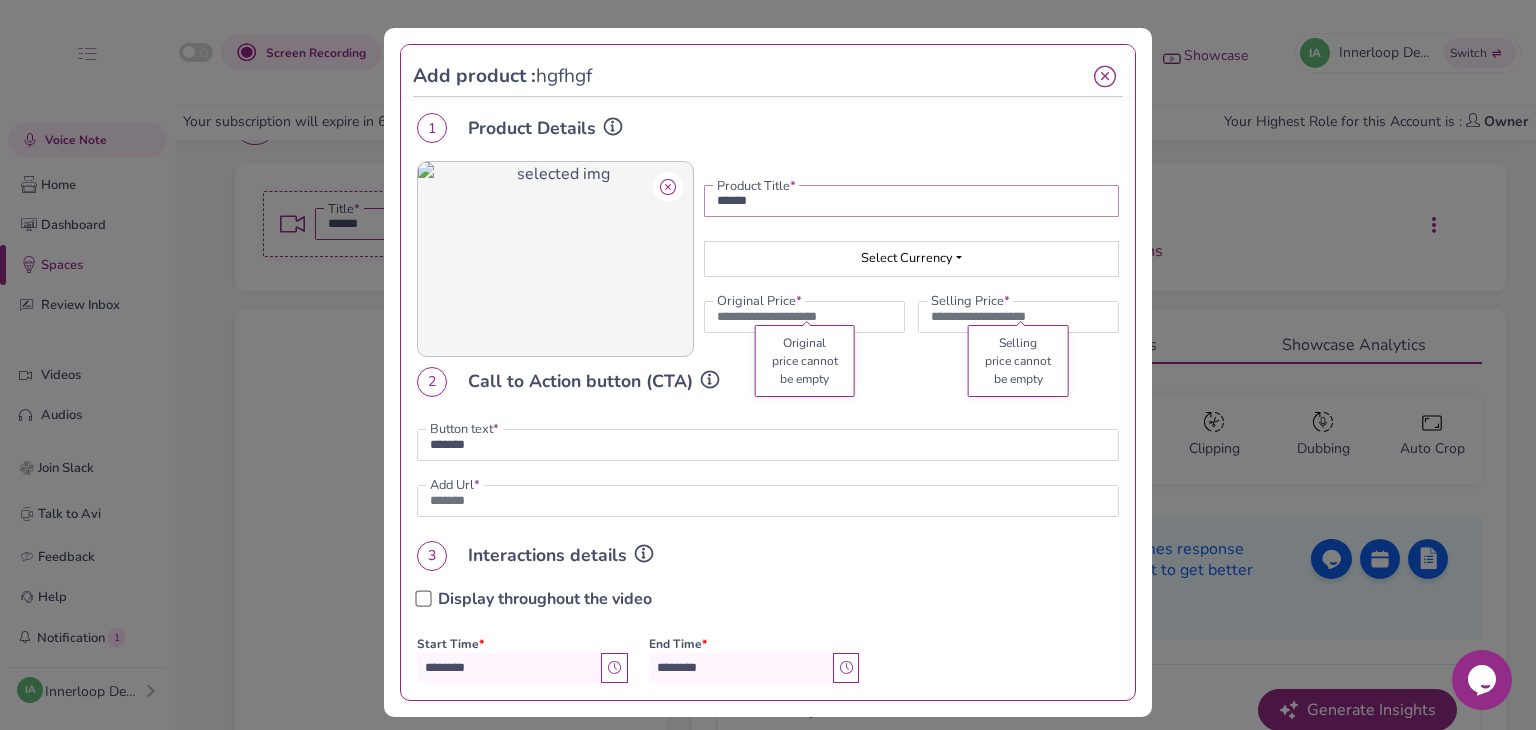 click on "Product Title  * ****** Select Currency EUR  ( € ) AED  ( AED ) AFN  ( Af ) XCD  ( XCD ) XCD  ( XCD ) ALL  ( ALL ) AMD  ( AMD ) AOA  ( AOA ) ARS  ( AR$ ) USD  ( $ ) EUR  ( € ) AUD  ( $ ) AWG  ( AWG ) EUR  ( € ) AZN  ( man. ) BAM  ( KM ) BBD  ( BBD ) BDT  ( Tk ) EUR  ( € ) XOF  ( CFA ) BGN  ( BGN ) BHD  ( BD ) BIF  ( FBu ) XOF  ( CFA ) EUR  ( € ) BMD  ( BMD ) BND  ( BN$ ) BOB  ( Bs ) USD  ( $ ) BRL  ( R$ ) BSD  ( BSD ) BTN  ( BTN ) NOK  ( Nkr ) BWP  ( BWP ) BYN  ( BYN ) BZD  ( BZ$ ) CAD  ( CA$ ) AUD  ( AU$ ) CDF  ( CDF ) XAF  ( FCFA ) XAF  ( FCFA ) CHF  ( CHF ) XOF  ( CFA ) NZD  ( NZ$ ) CLP  ( CL$ ) XAF  ( FCFA ) CNY  ( CN¥ ) COP  ( CO$ ) CRC  ( ₡ ) CUP  ( CUP ) CVE  ( CV$ ) ANG  ( ANG ) AUD  ( AU$ ) EUR  ( € ) CZK  ( Kč ) EUR  ( € ) DJF  ( Fdj ) DKK  ( Dkr ) XCD  ( XCD ) DOP  ( RD$ ) DZD  ( DA ) USD  ( $ ) EUR  ( € ) EGP  ( EGP ) MAD  ( MAD ) ERN  ( Nfk ) EUR  ( € ) ETB  ( Br ) EUR  ( € ) FJD  ( FJD ) FKP  ( FKP ) USD  ( $ ) DKK  ( Dkr ) EUR  ( € ) XAF  ( FCFA ) GBP  ( £ ) XCD  ( )" at bounding box center [768, 259] 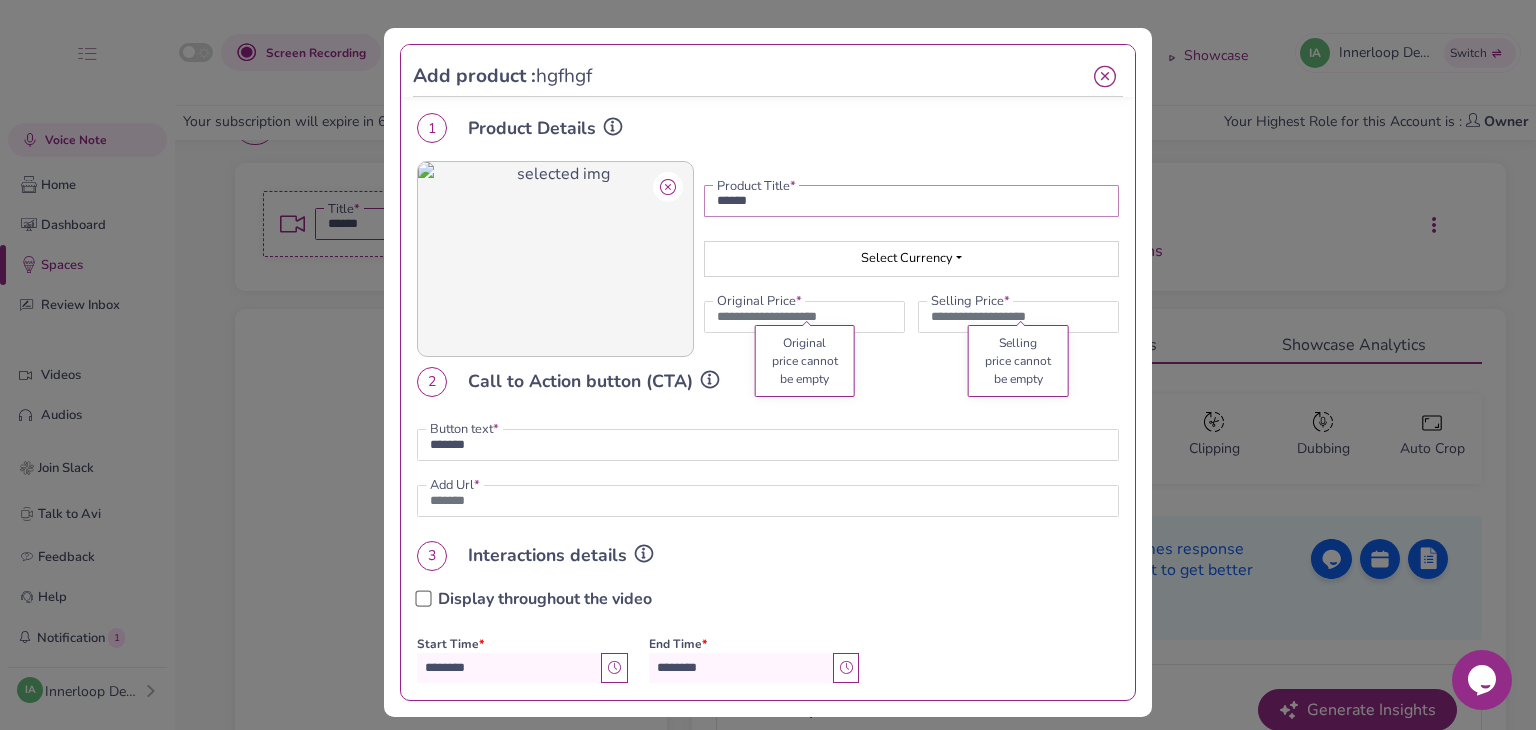 type on "*" 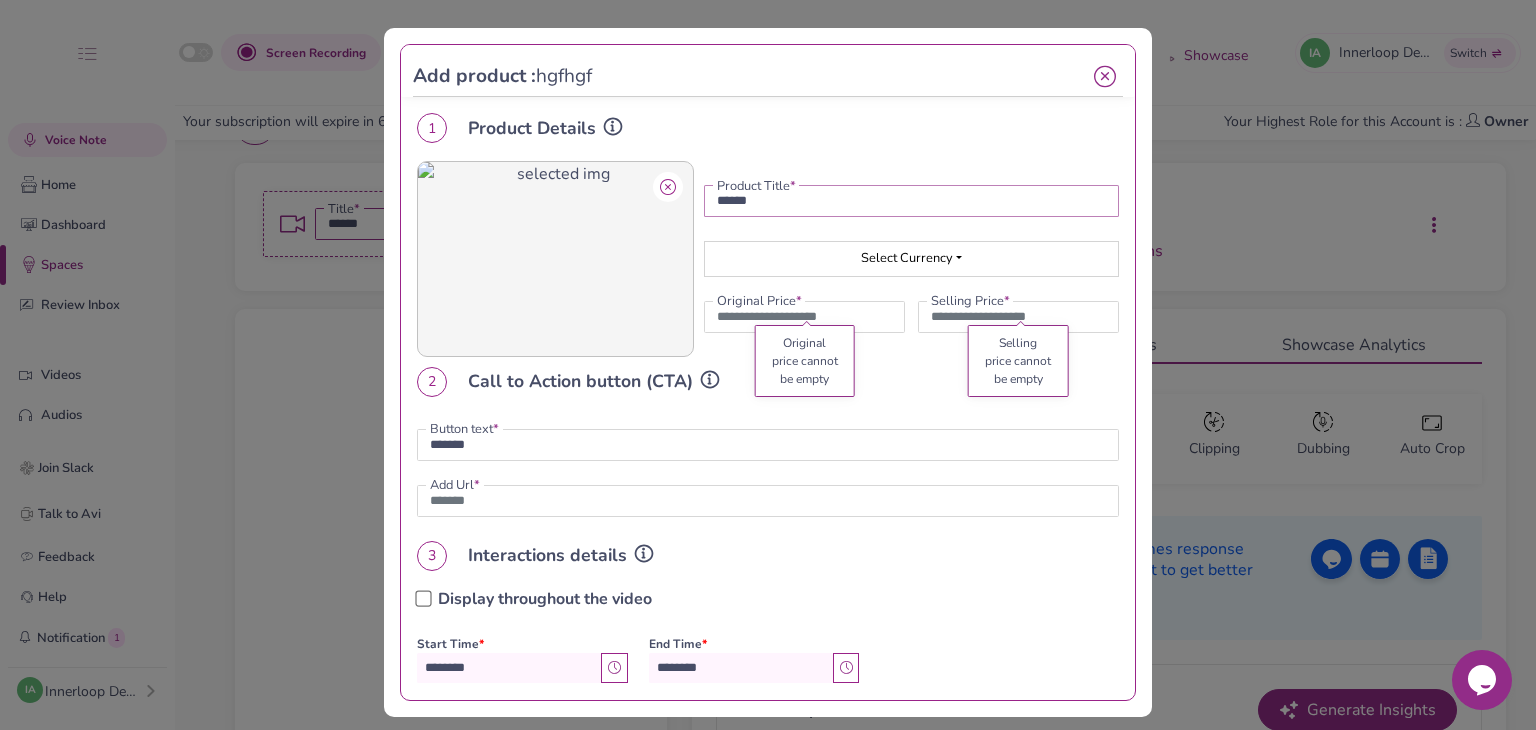 type on "*******" 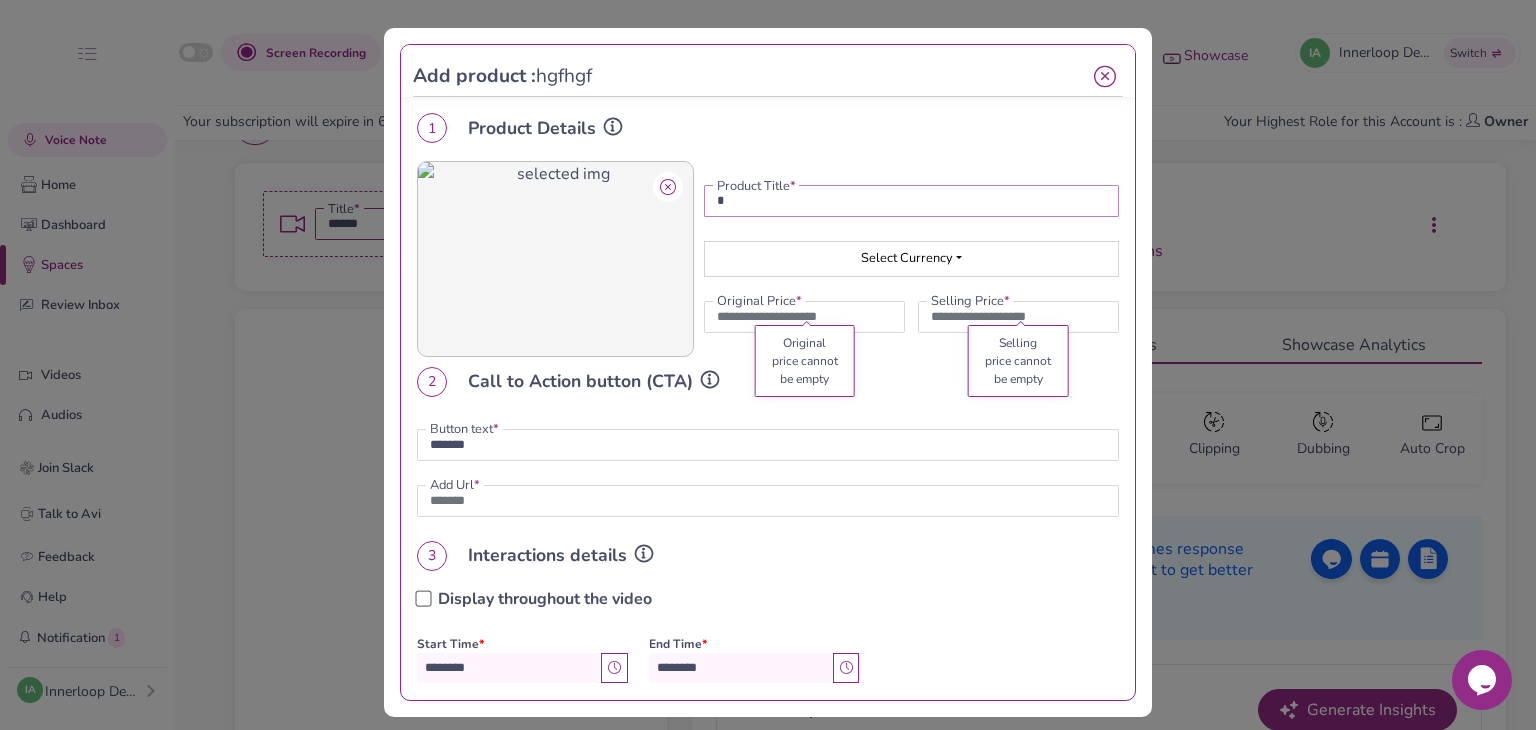type on "**" 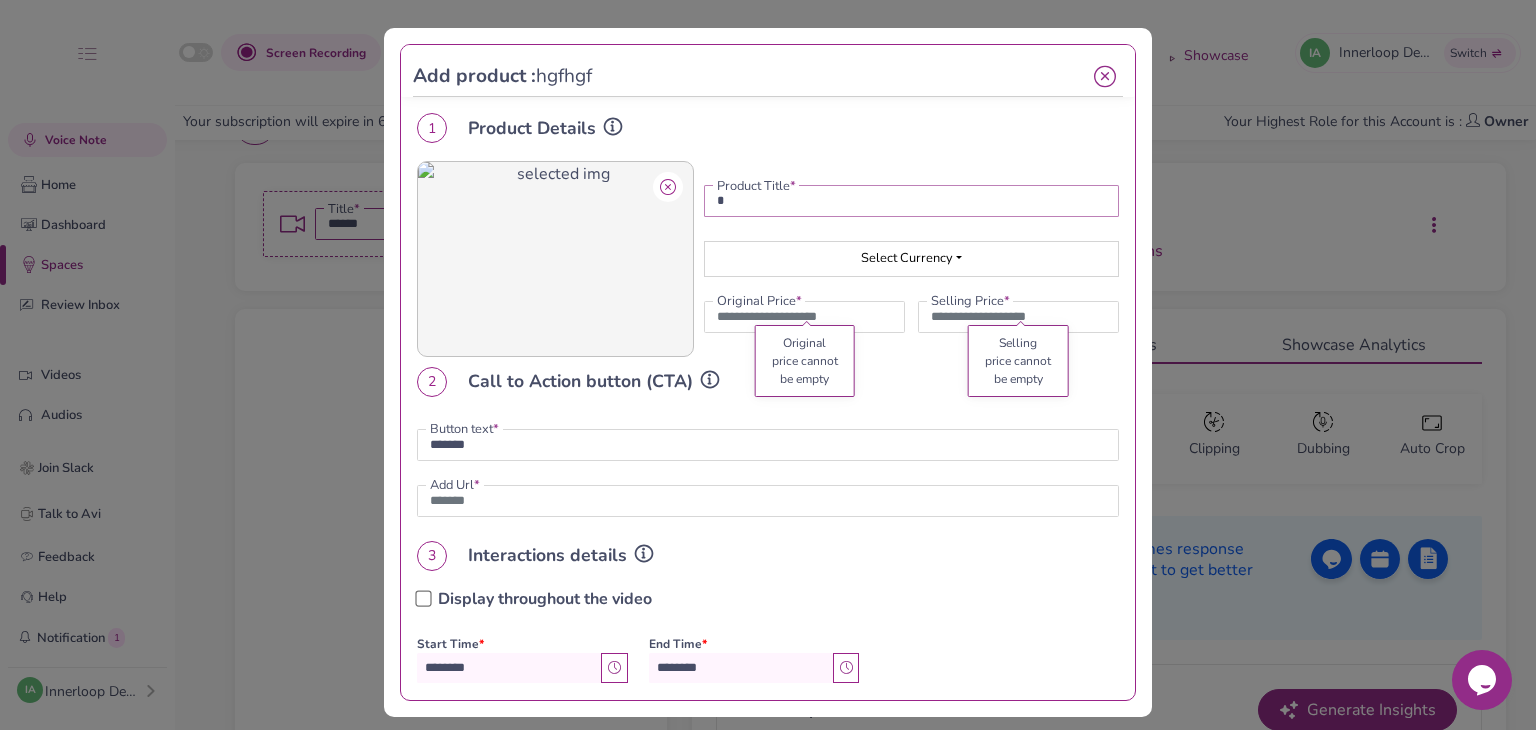 type on "*******" 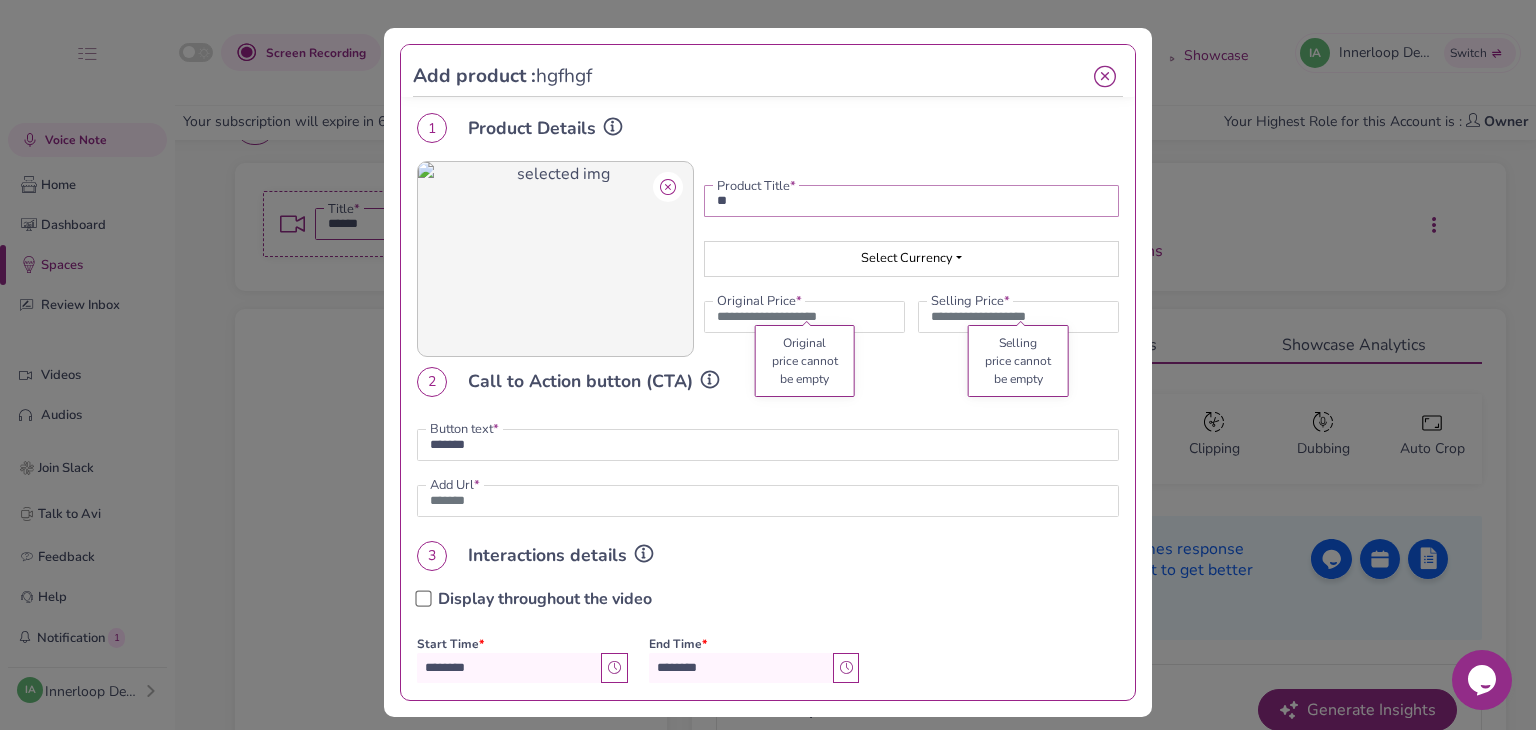 type on "***" 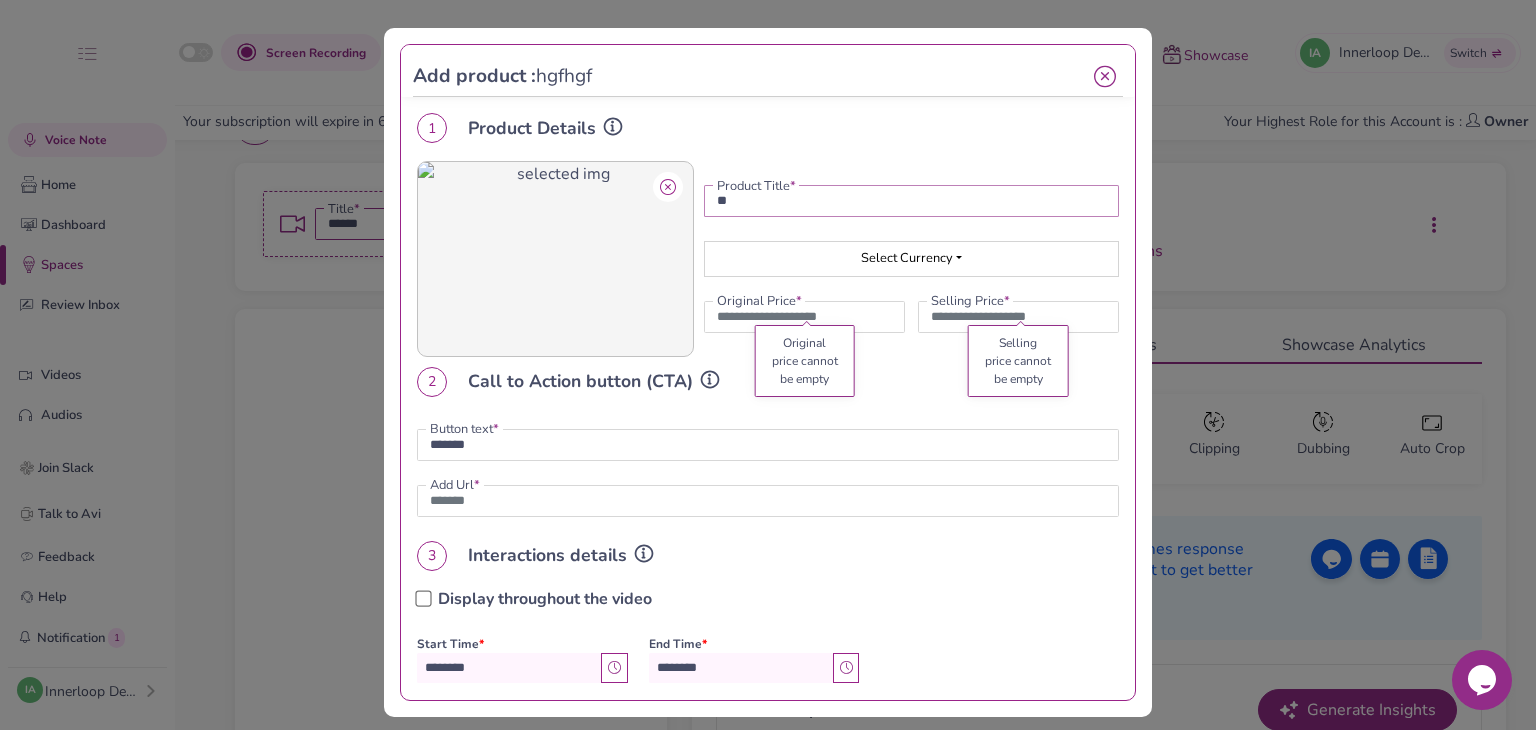 type on "*******" 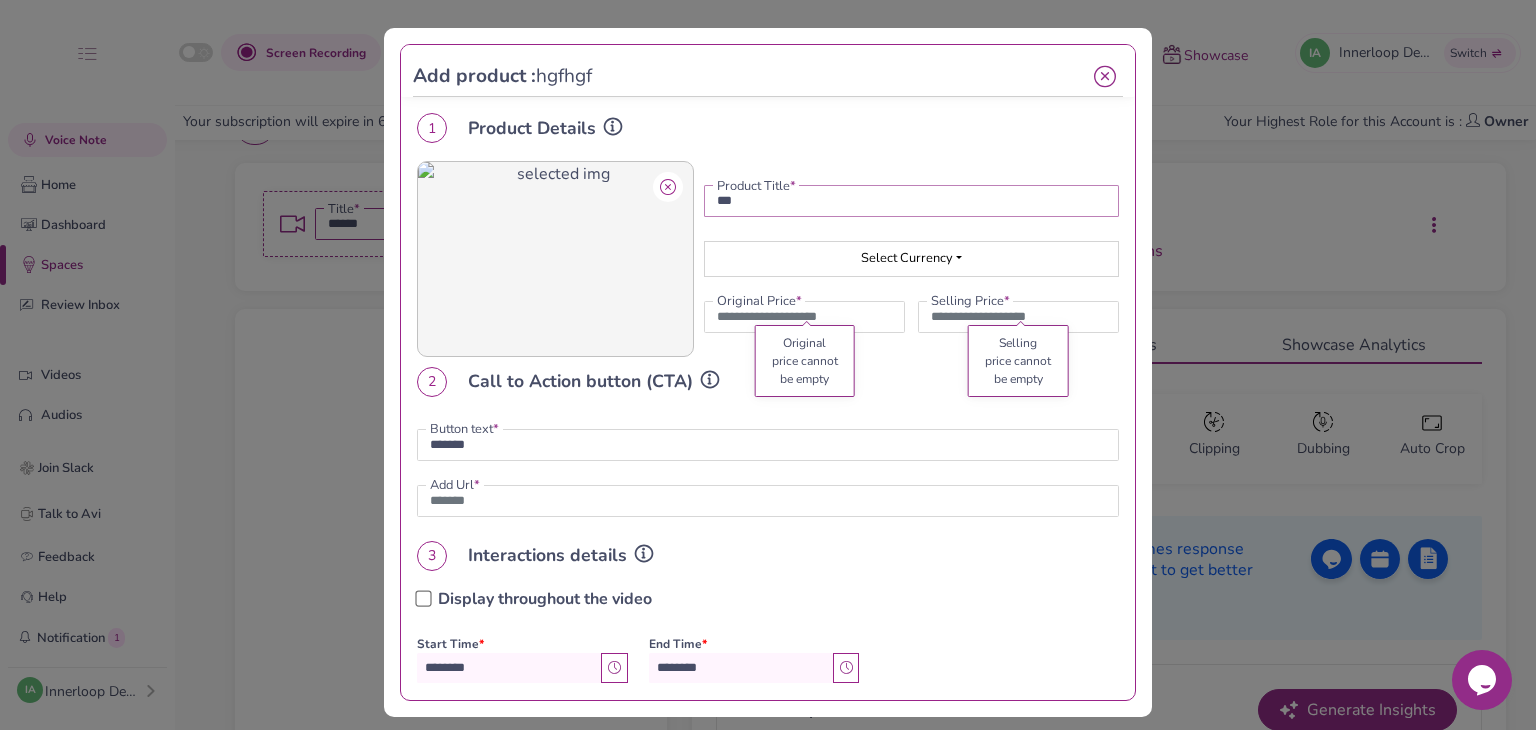 type on "****" 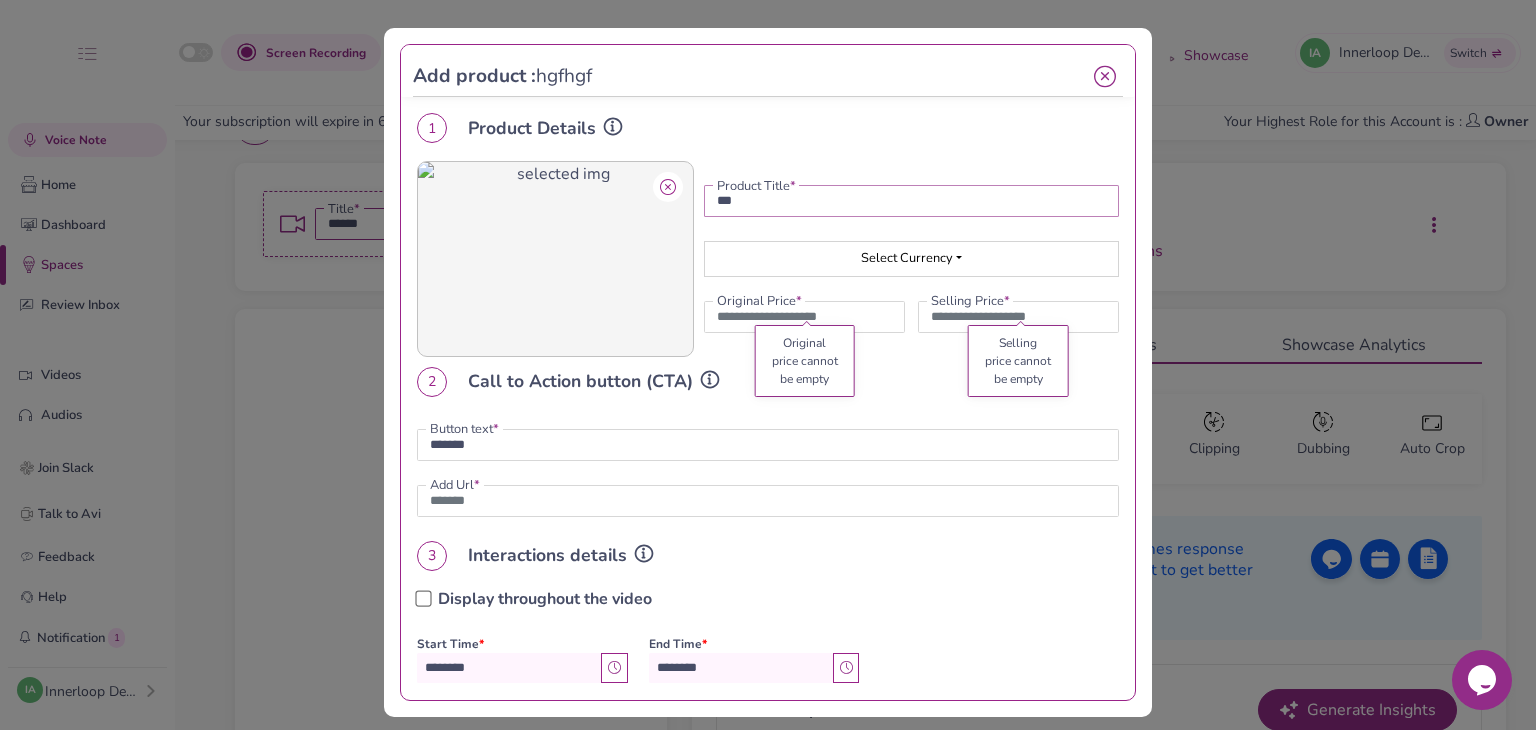 type on "*******" 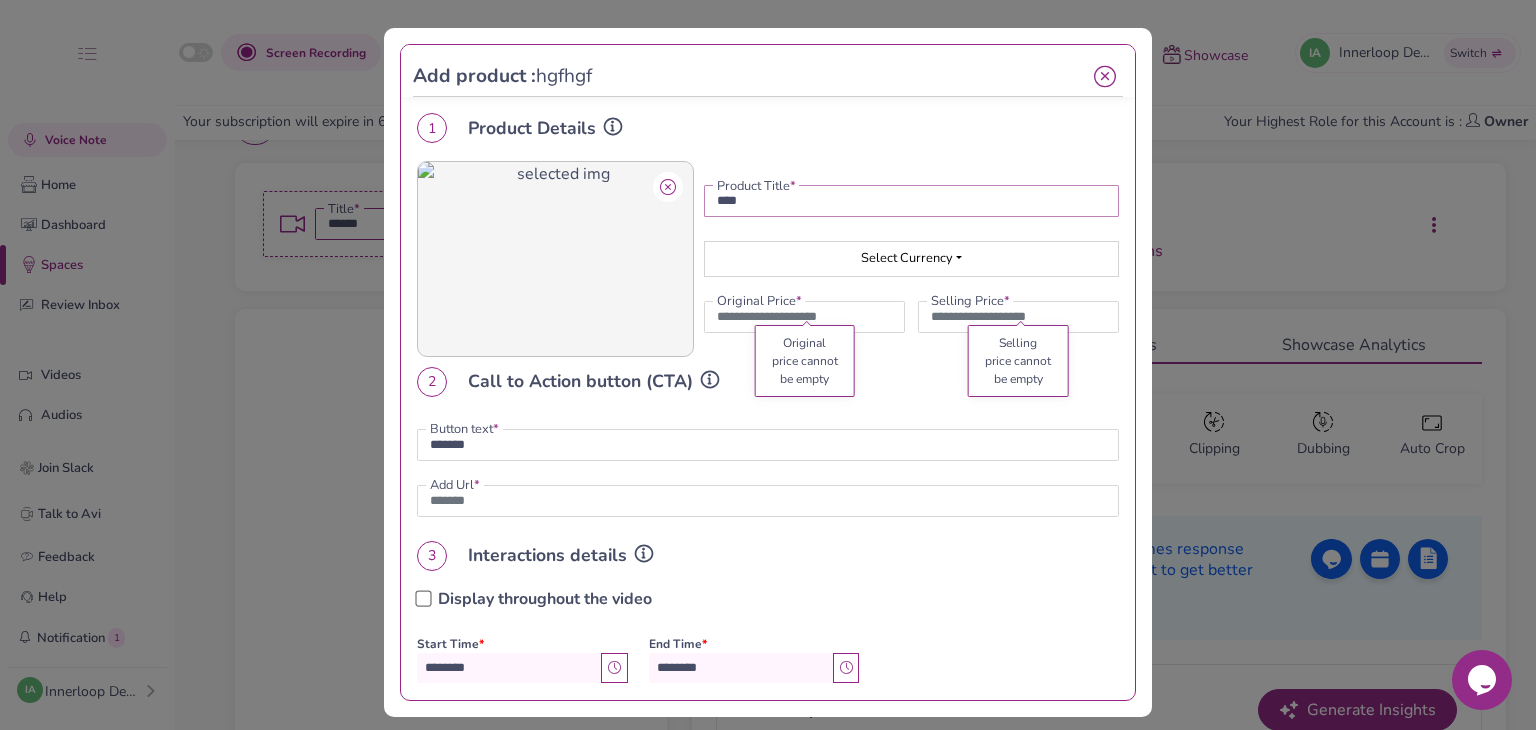 type on "*****" 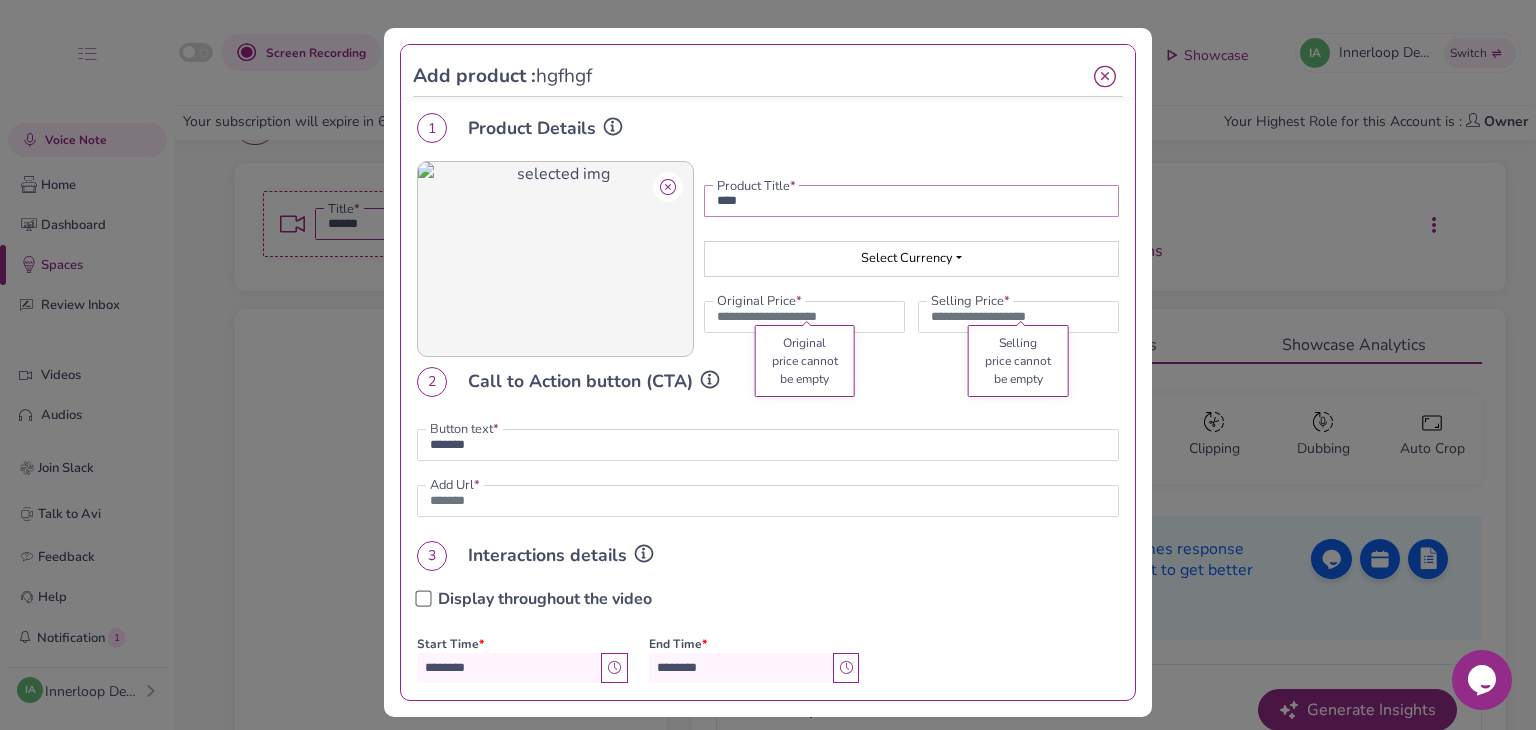 type on "*******" 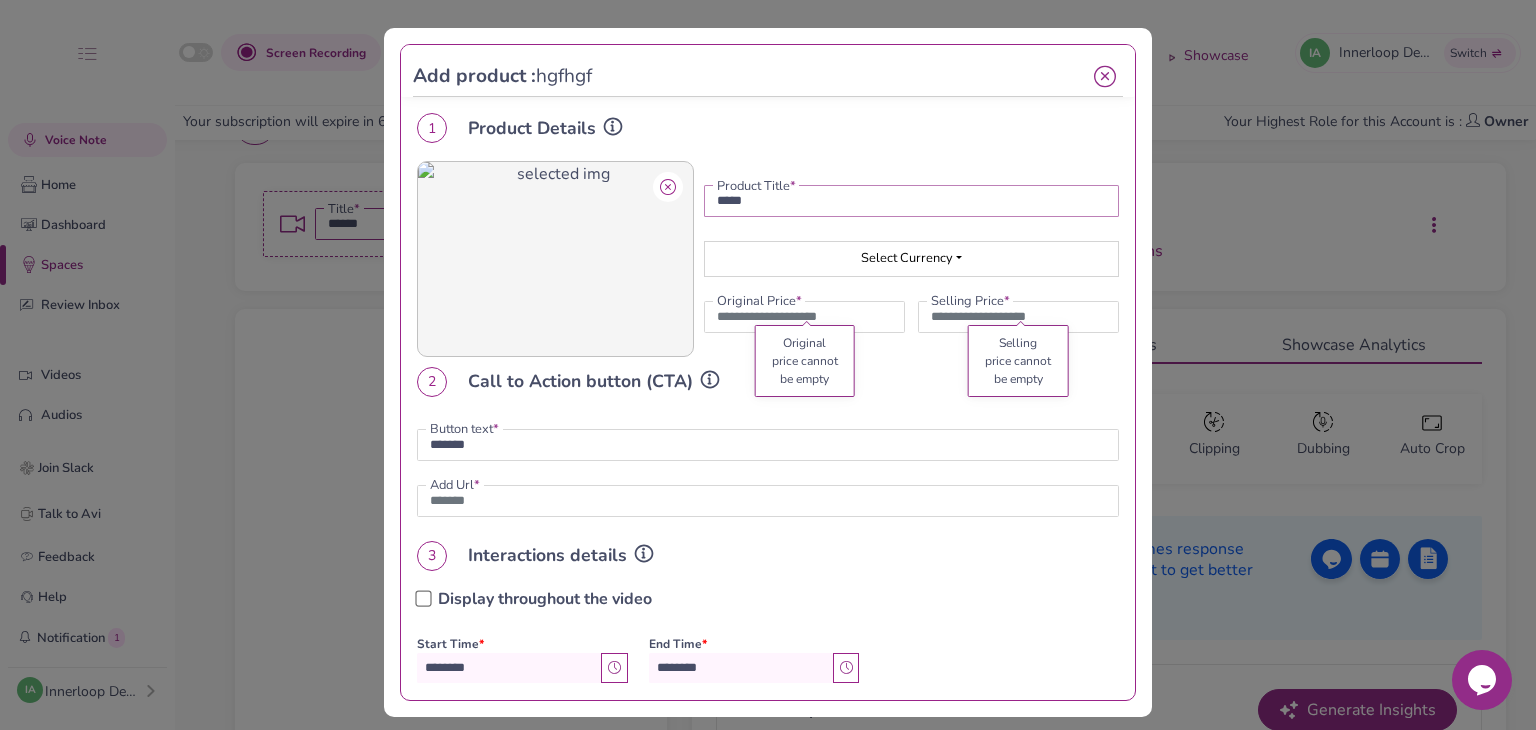 type on "******" 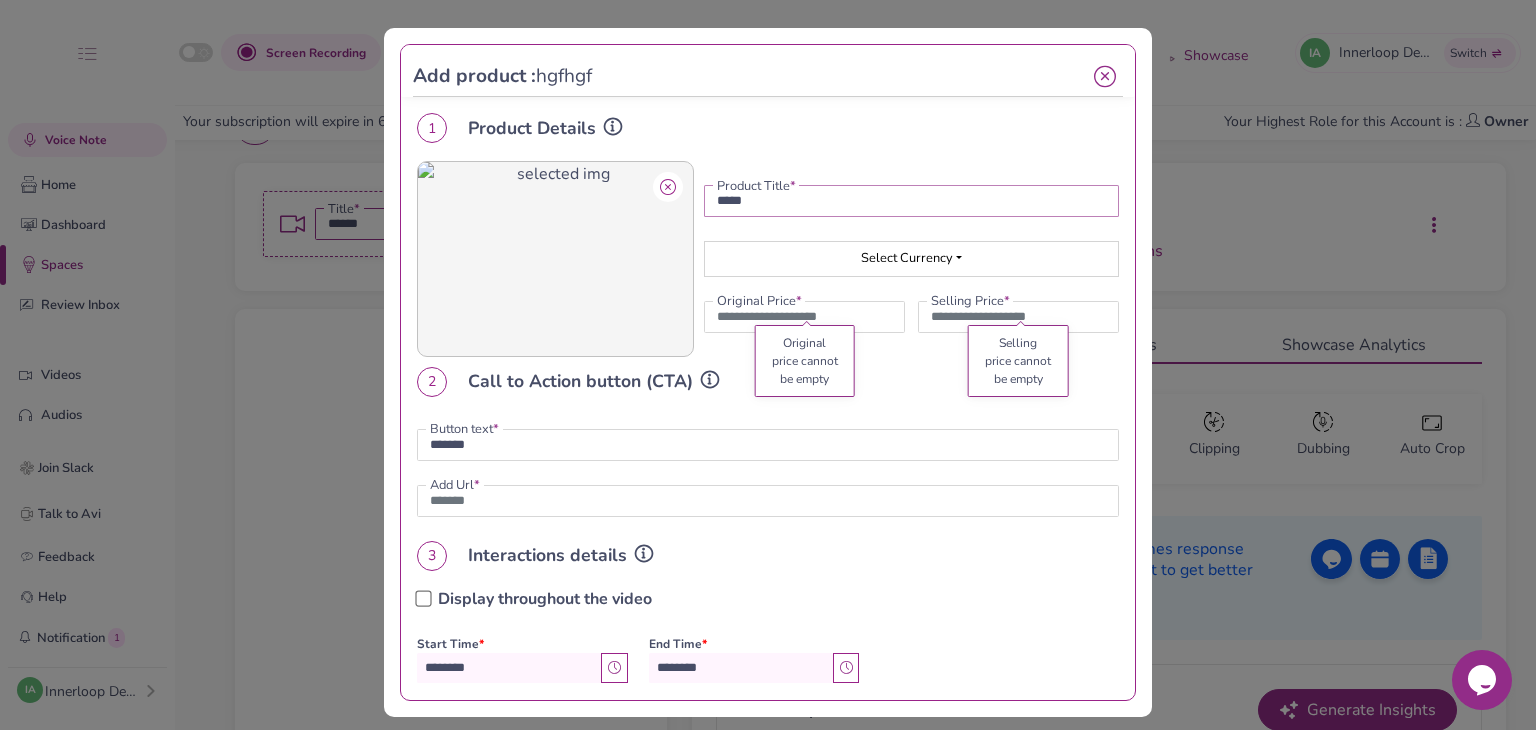type on "*******" 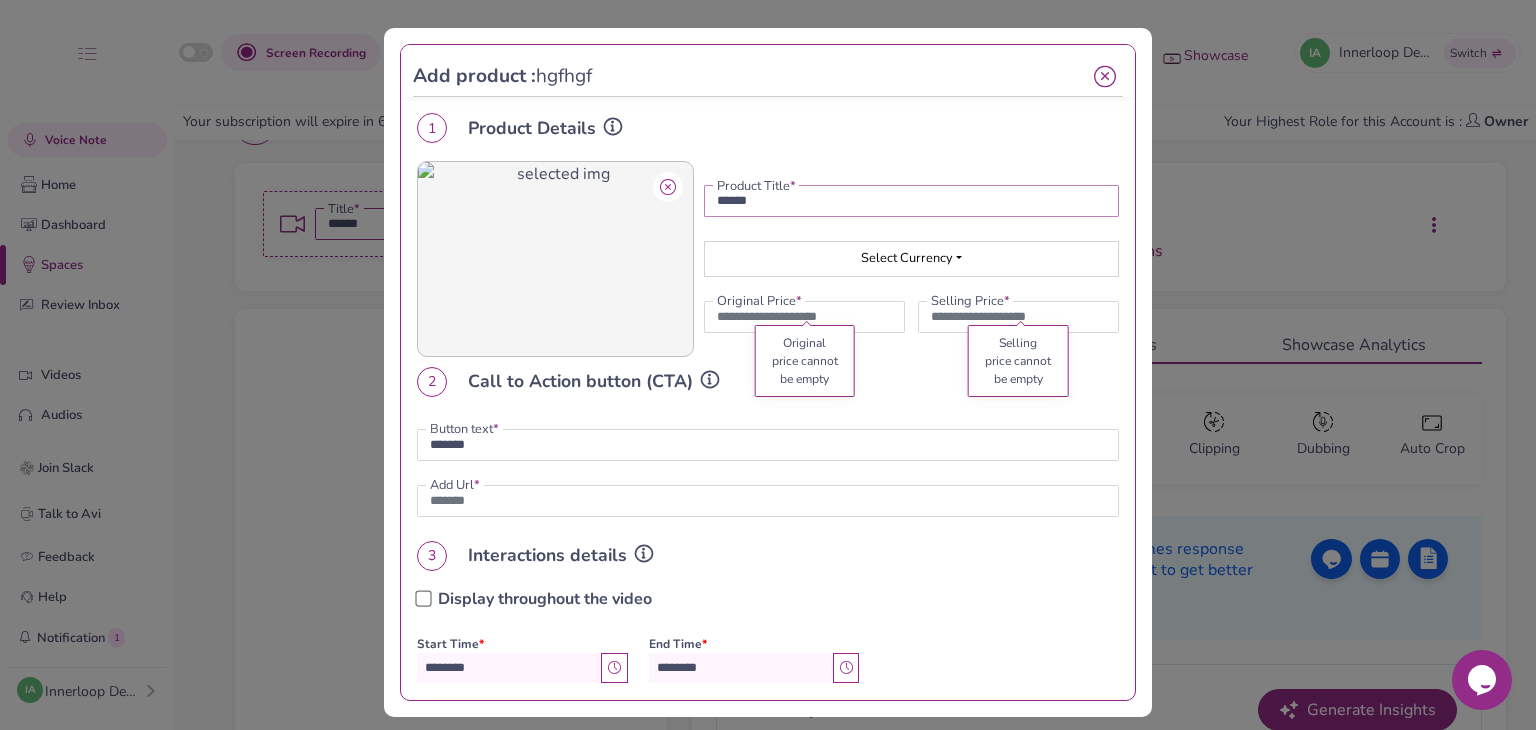 type on "*******" 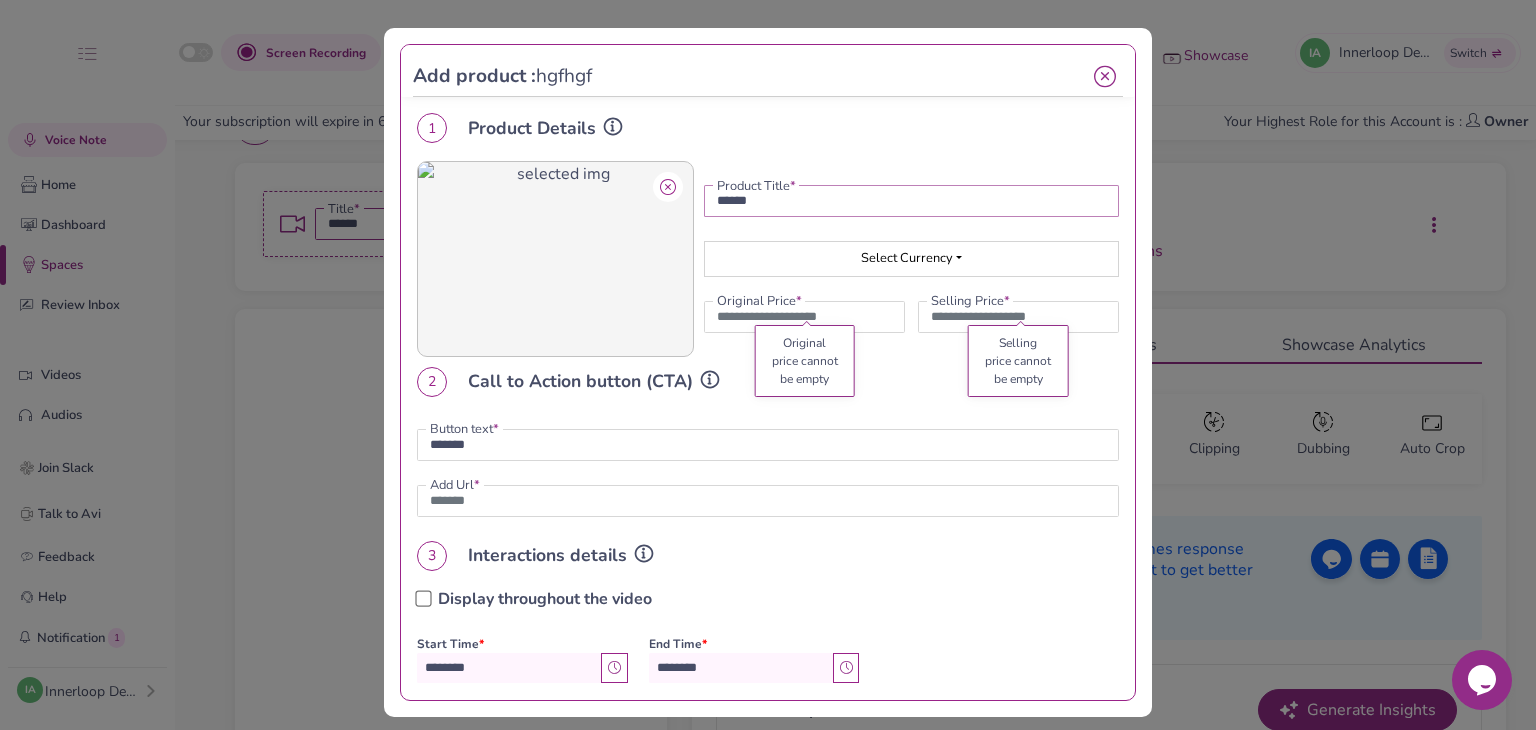 type on "*******" 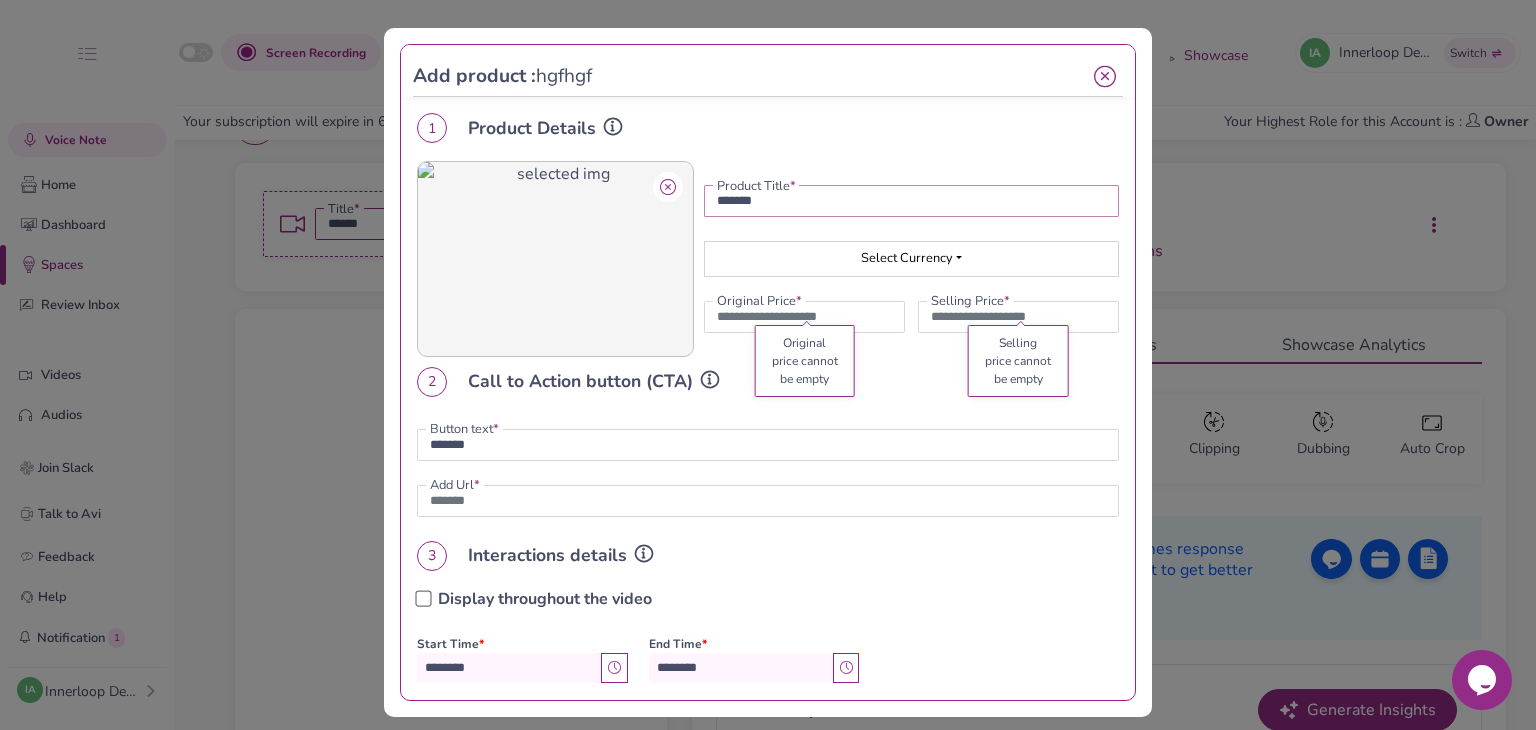 type on "********" 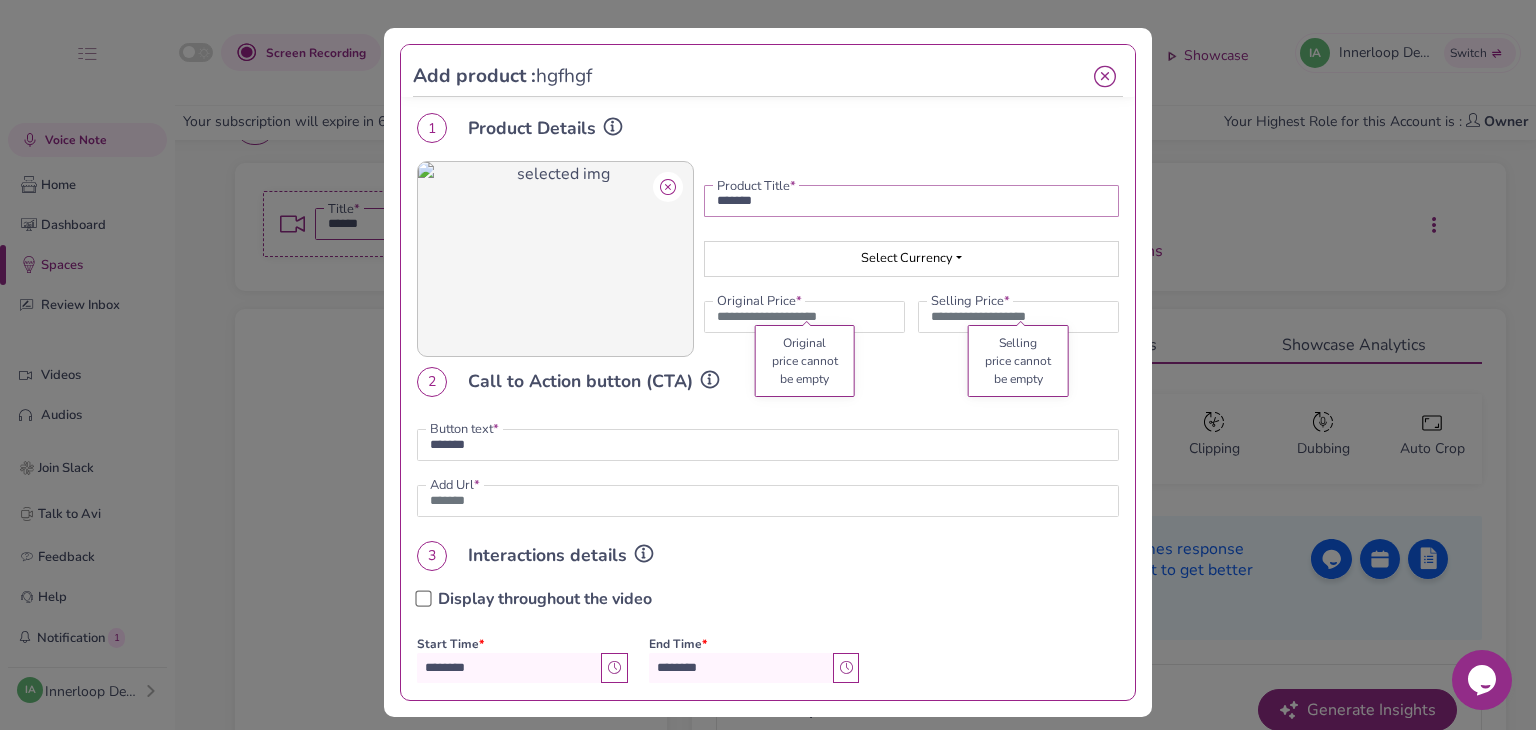 type on "*******" 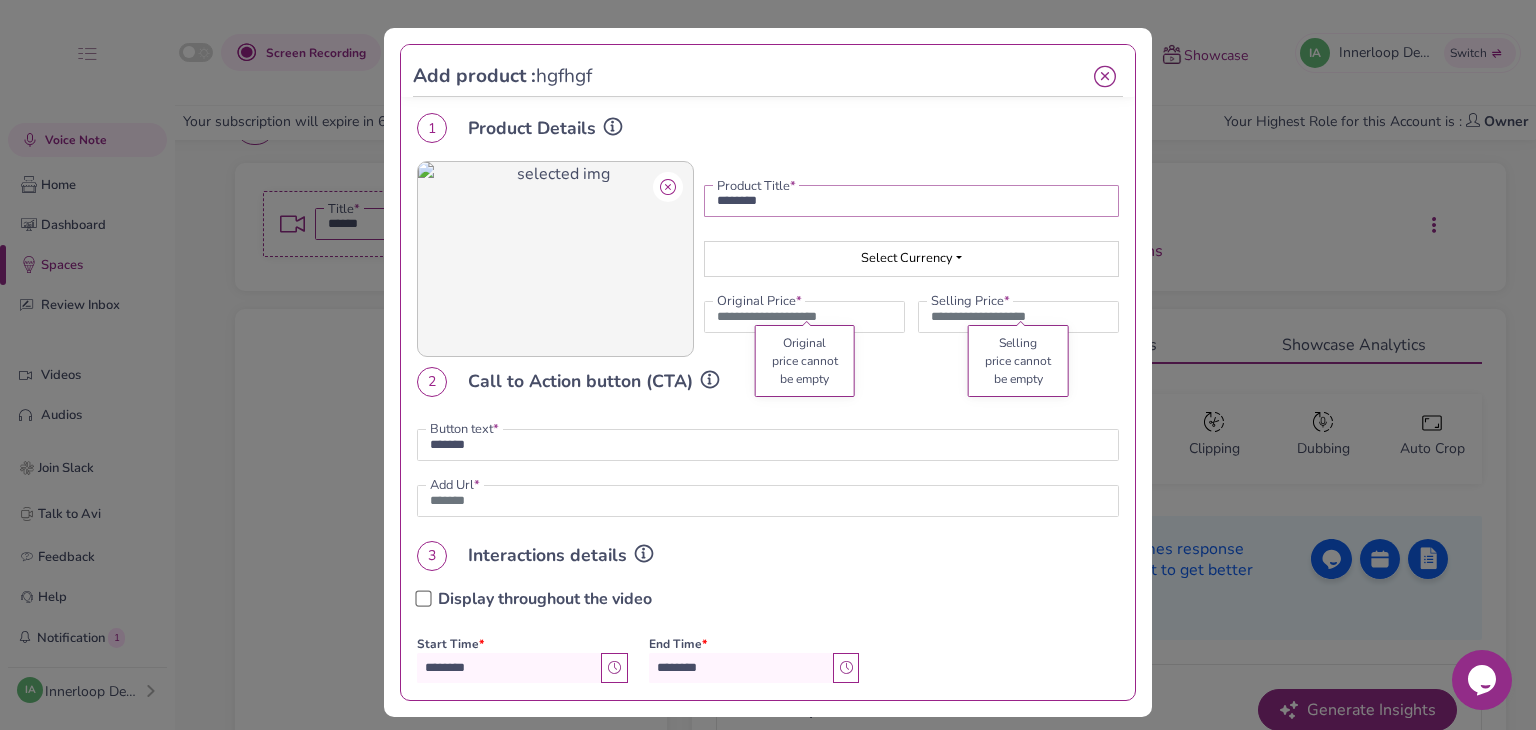 type on "*********" 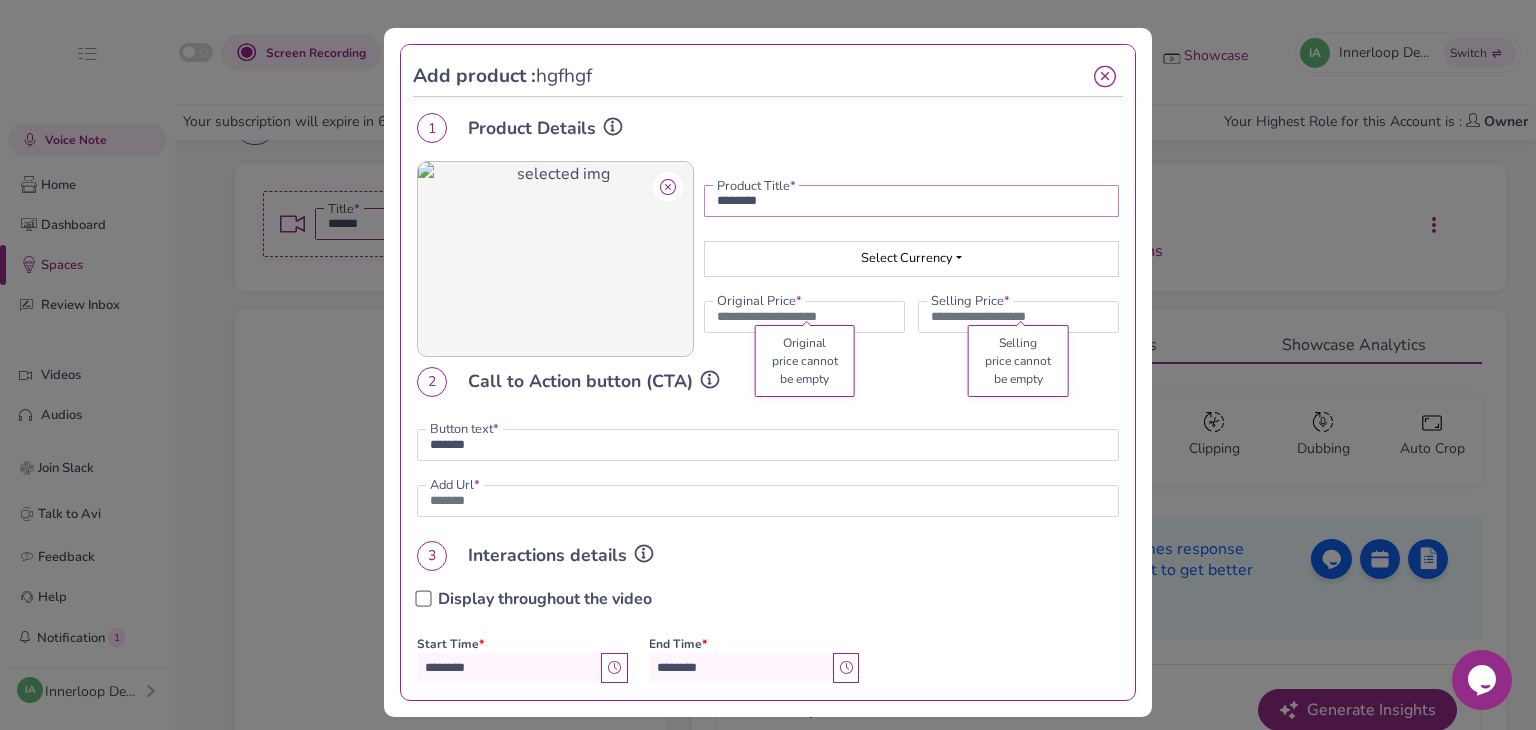 type on "*******" 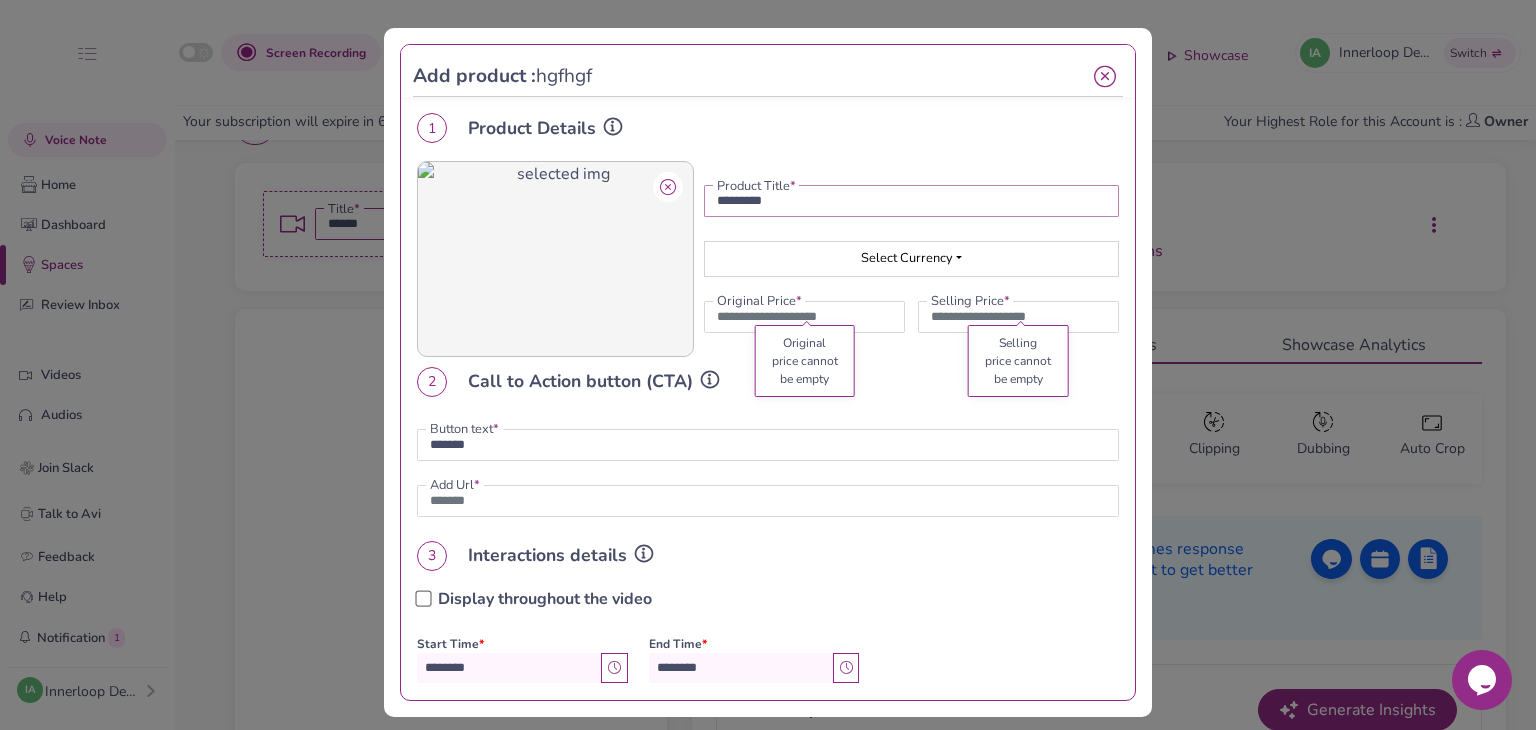 type on "**********" 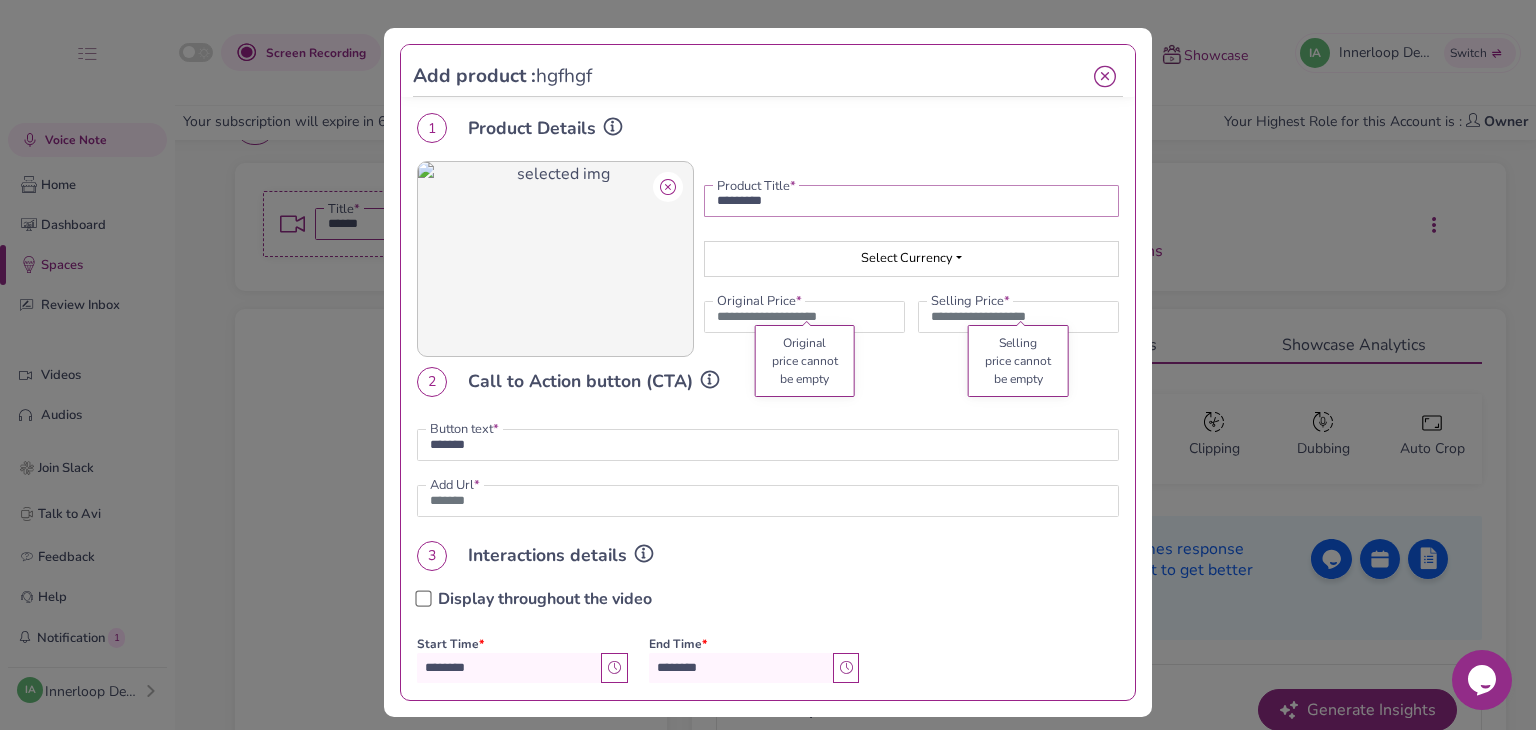 type on "*******" 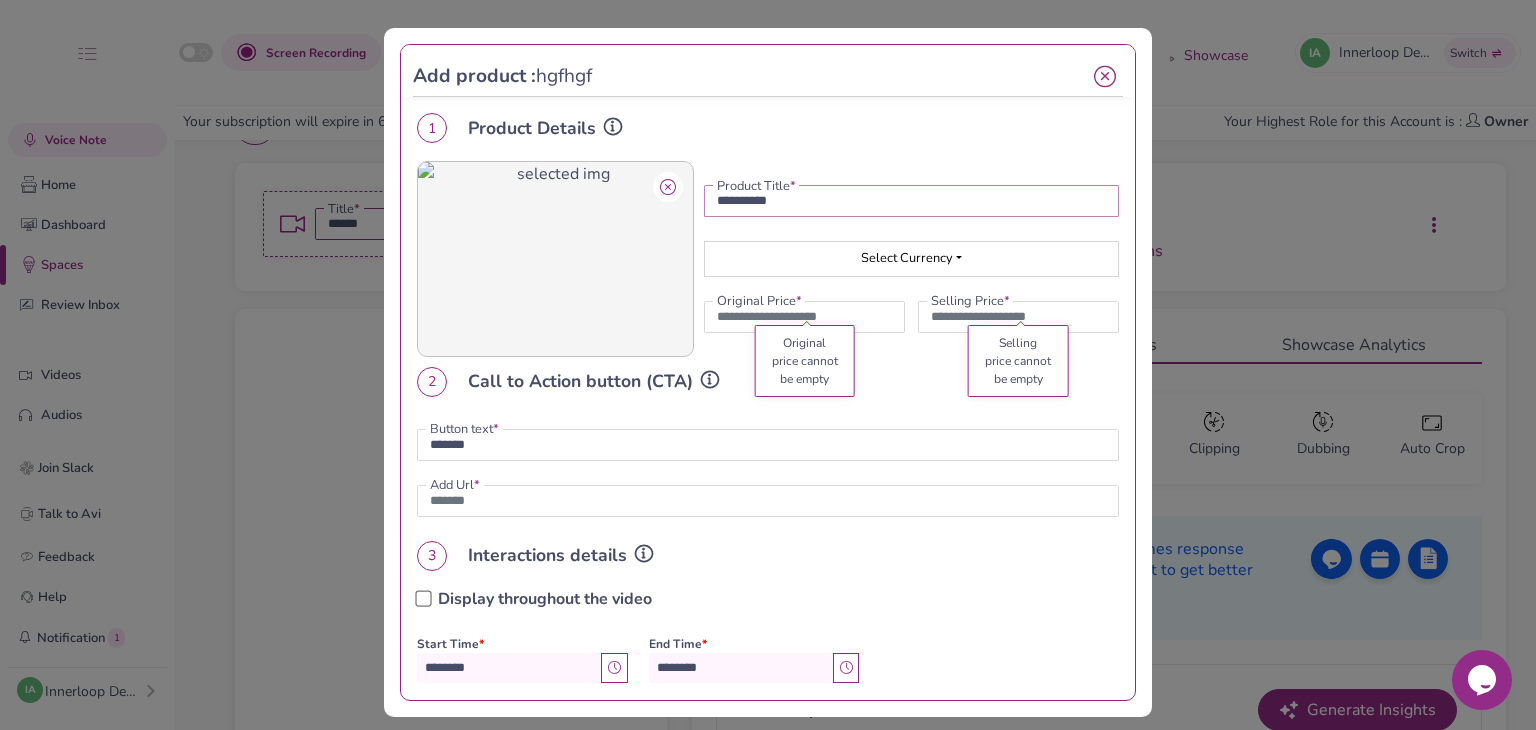 type on "**********" 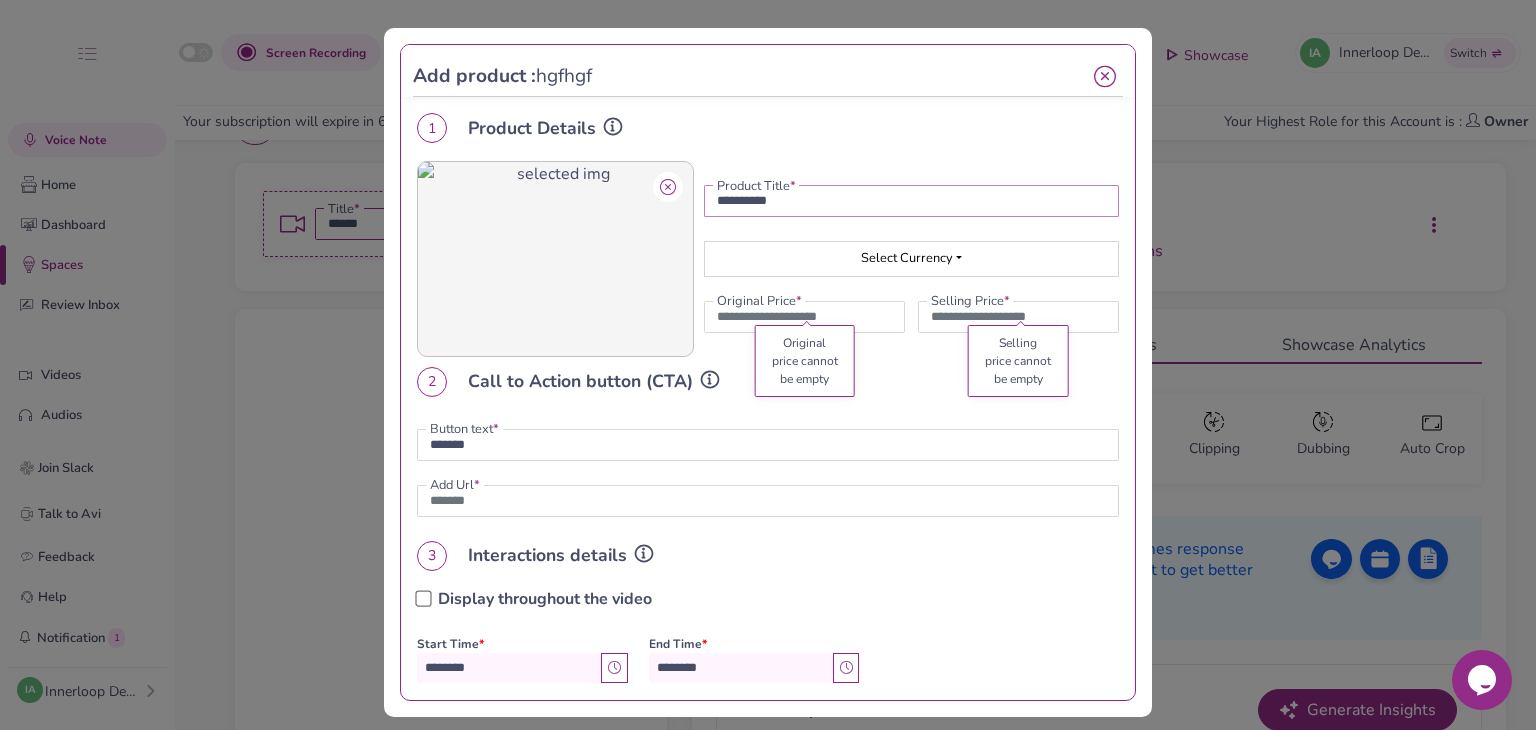 type on "*******" 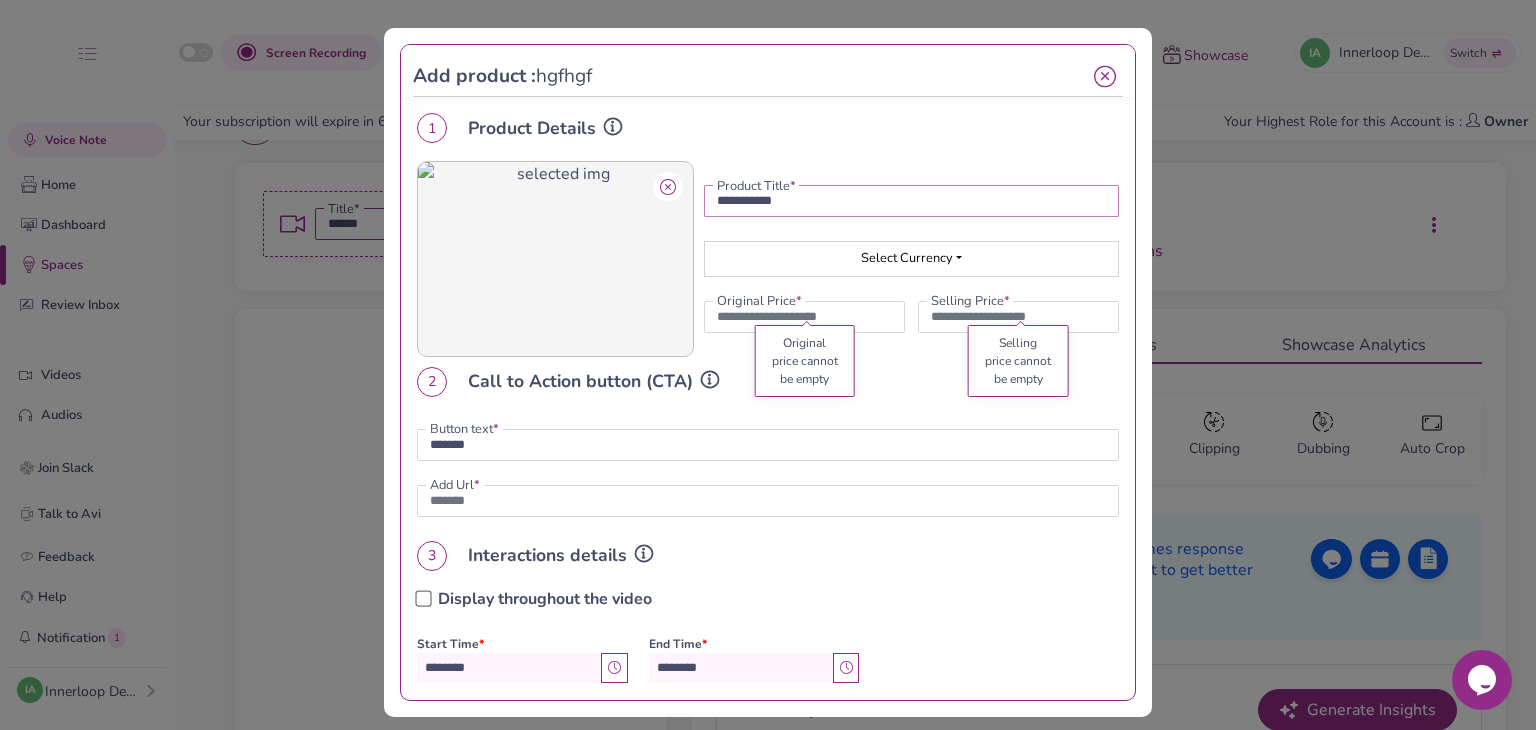 type on "**********" 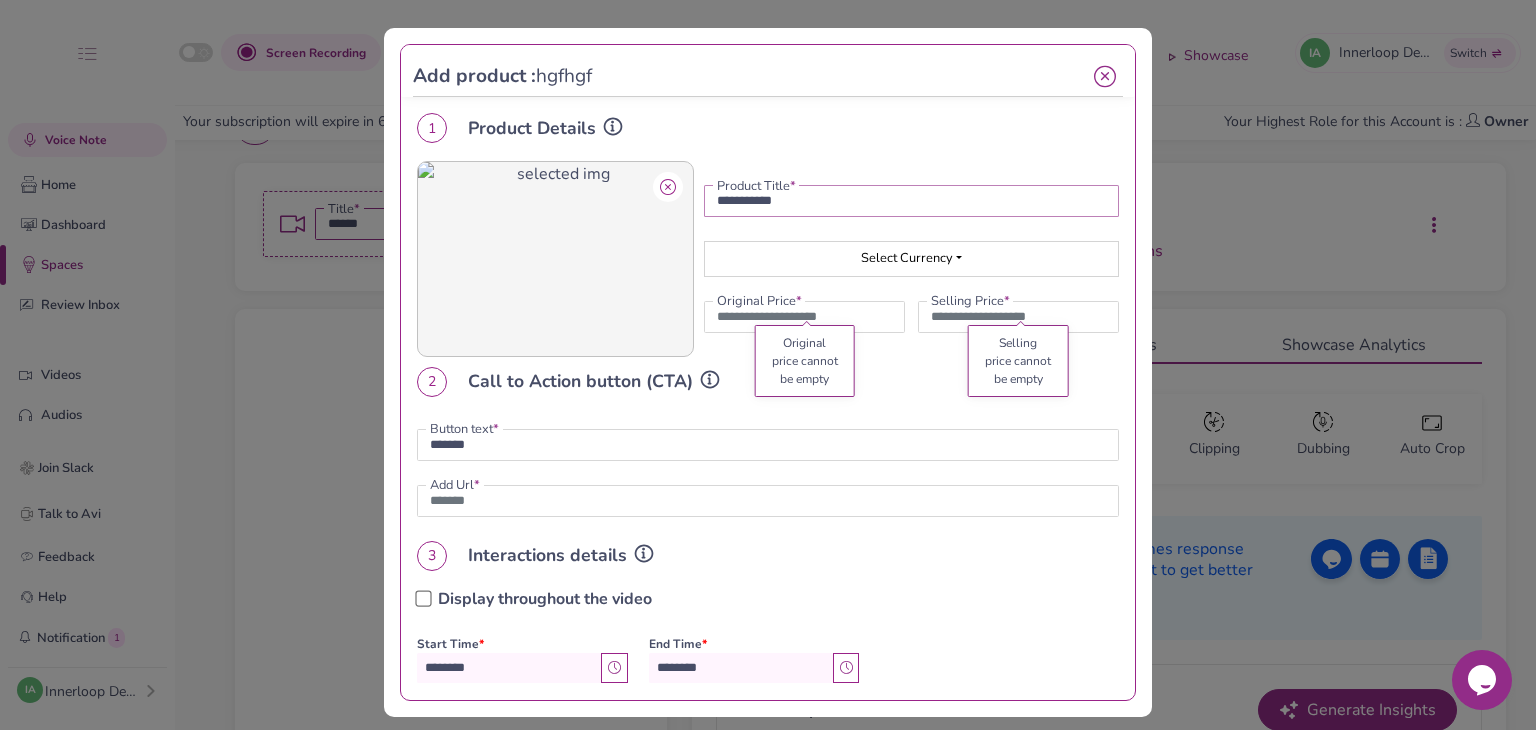 type on "*******" 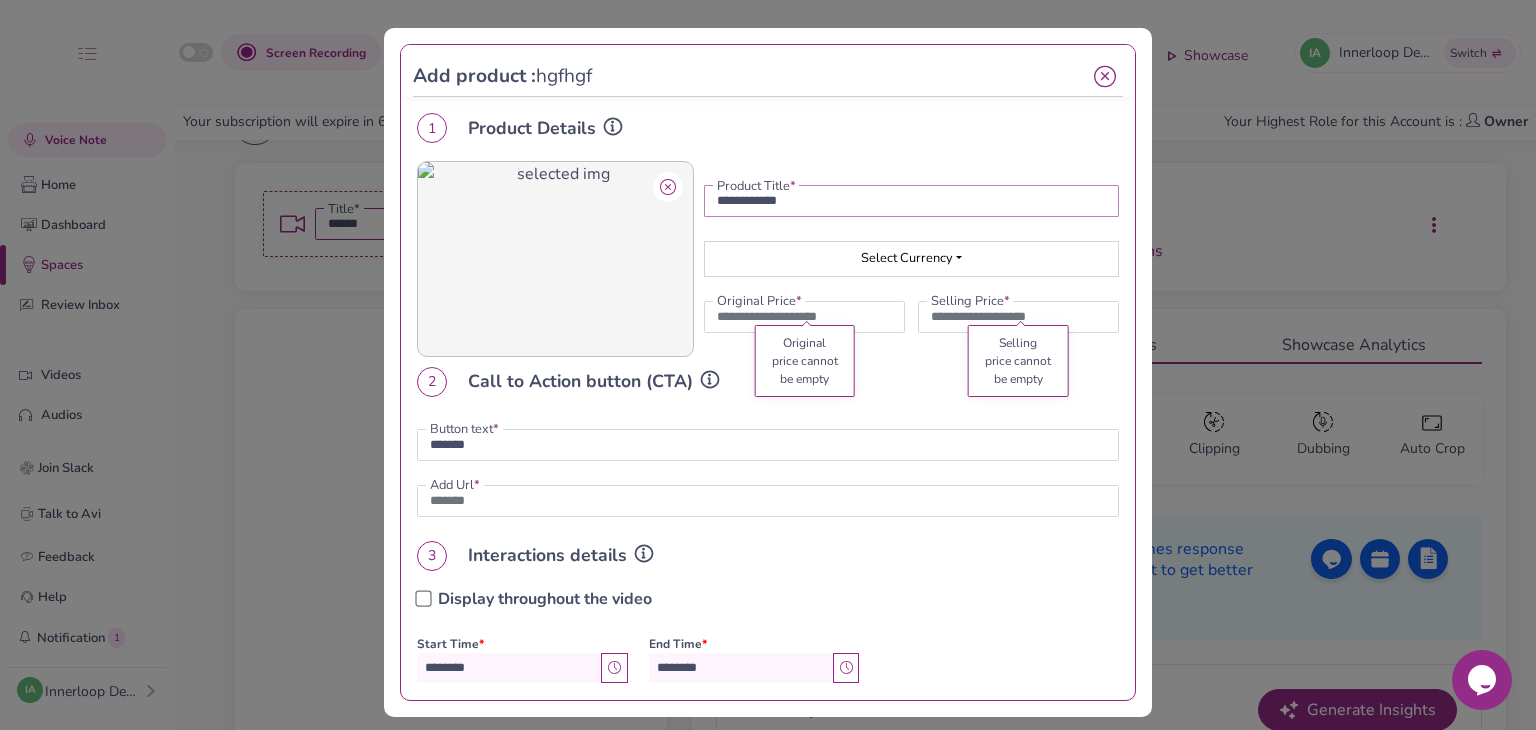 click on "**********" at bounding box center (911, 201) 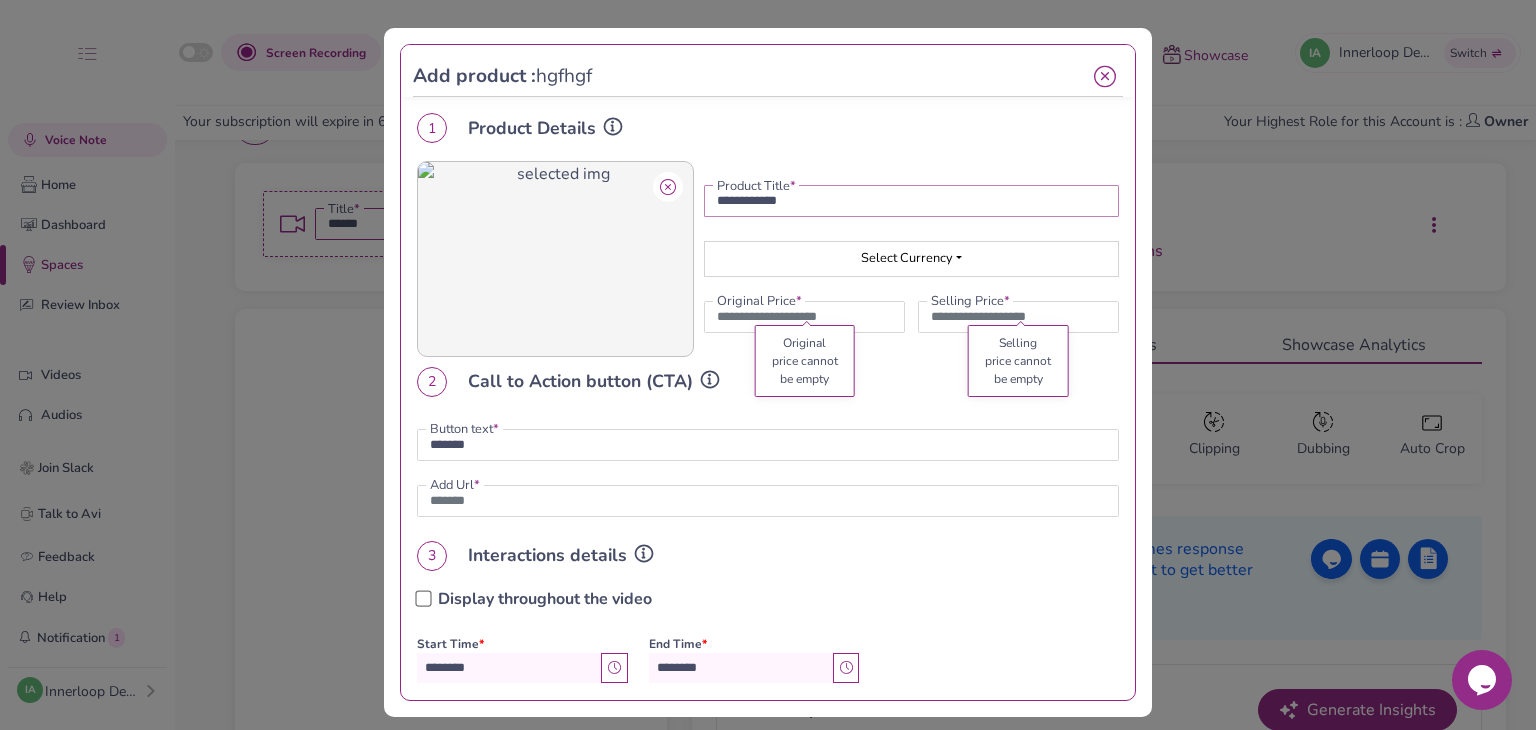 type on "**********" 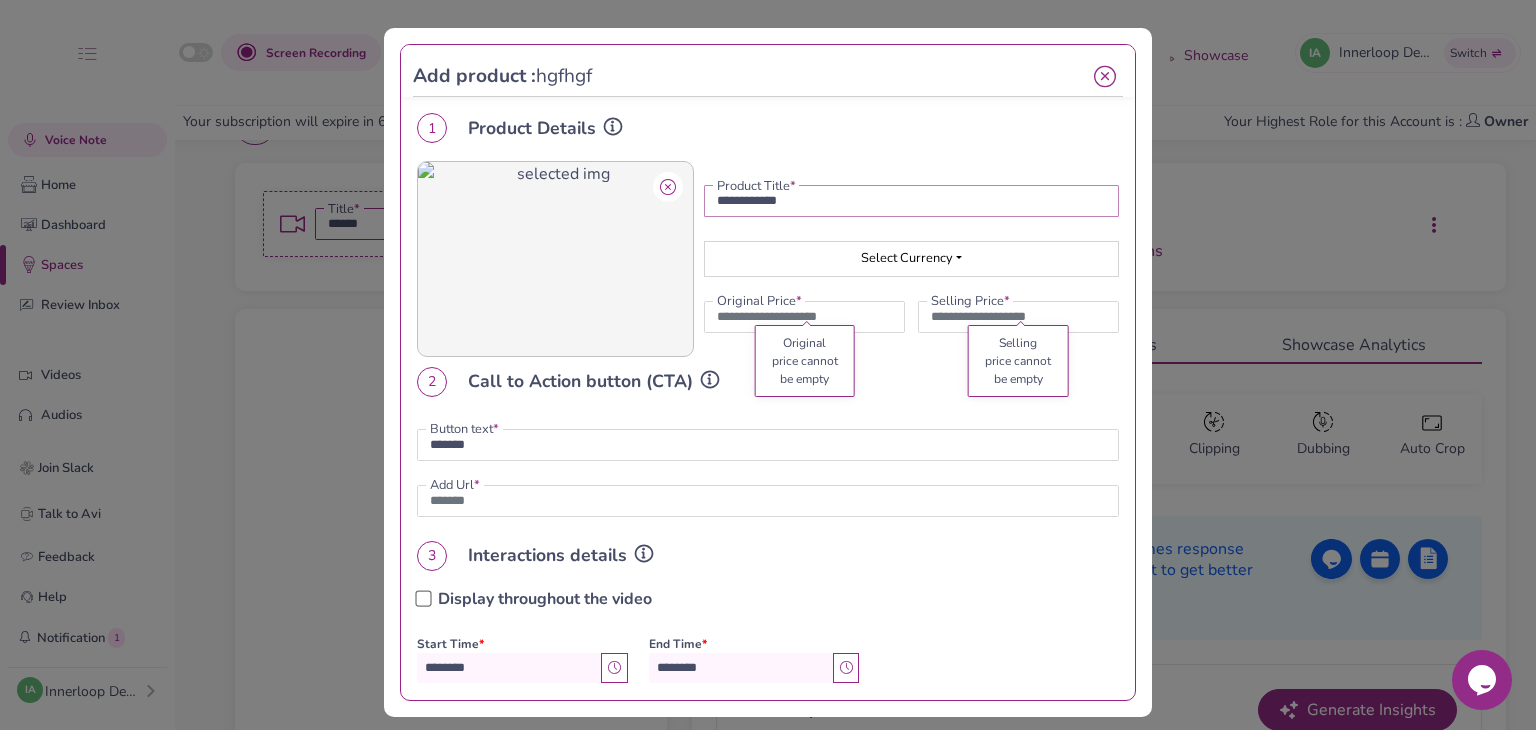 type on "*******" 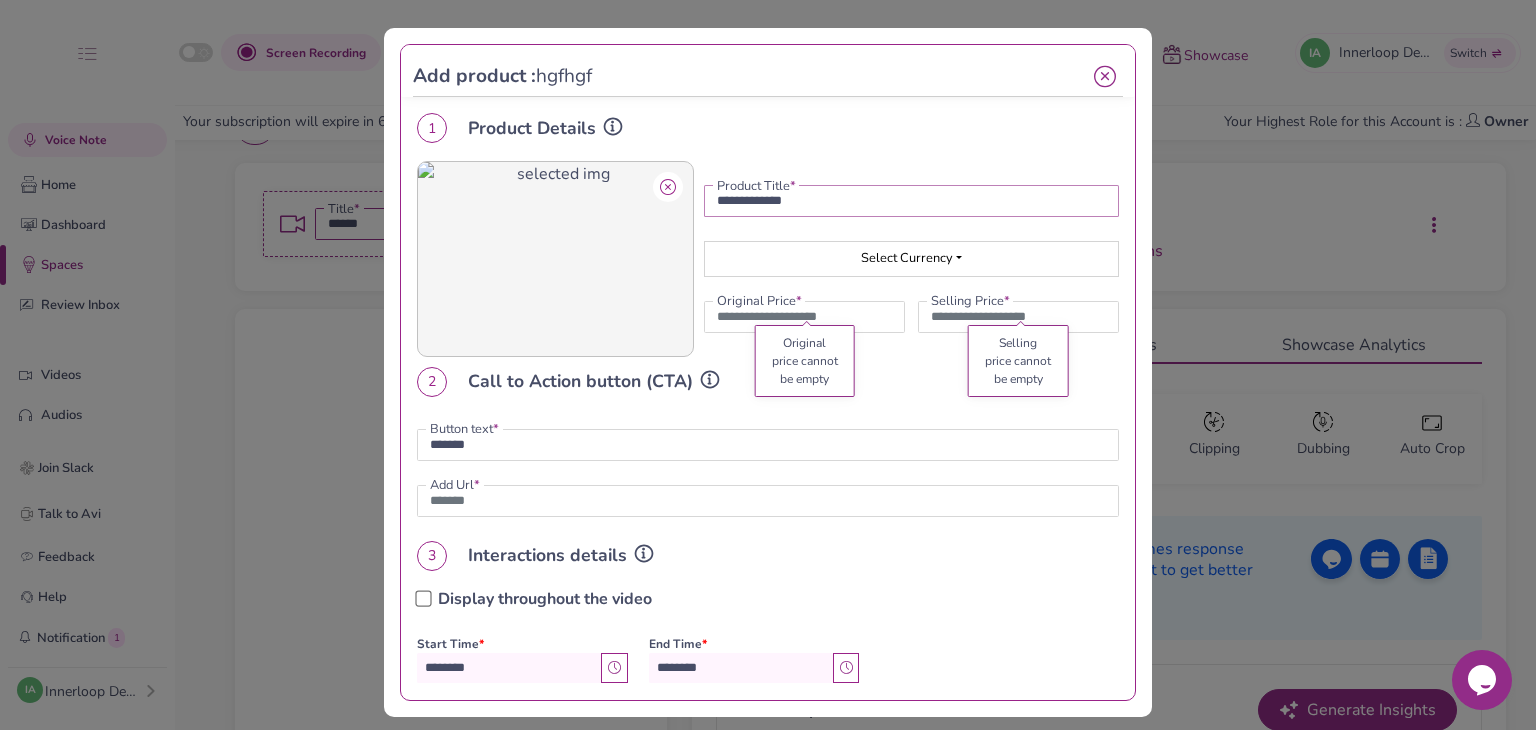 type on "**********" 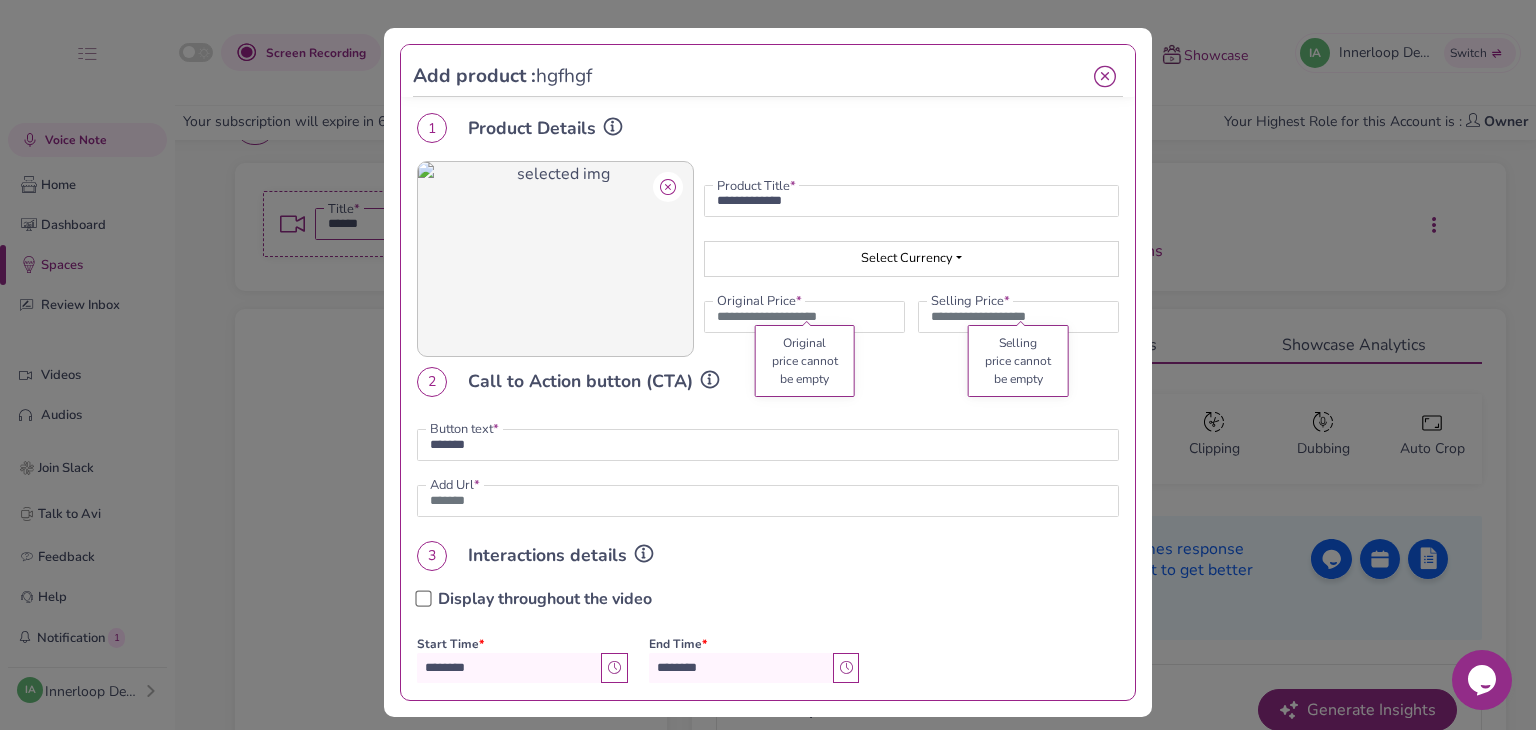 click on "Select Currency" at bounding box center [911, 259] 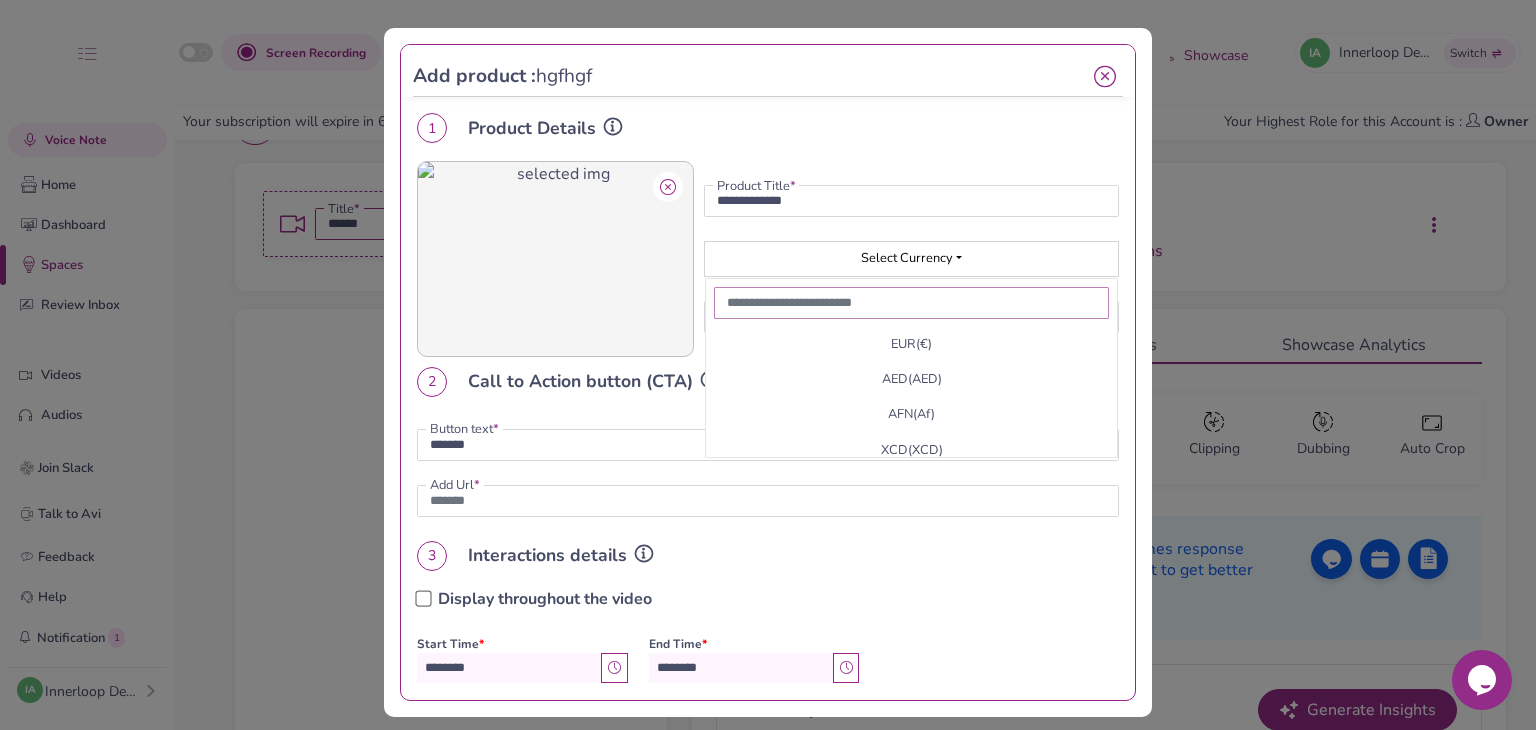 click at bounding box center (911, 303) 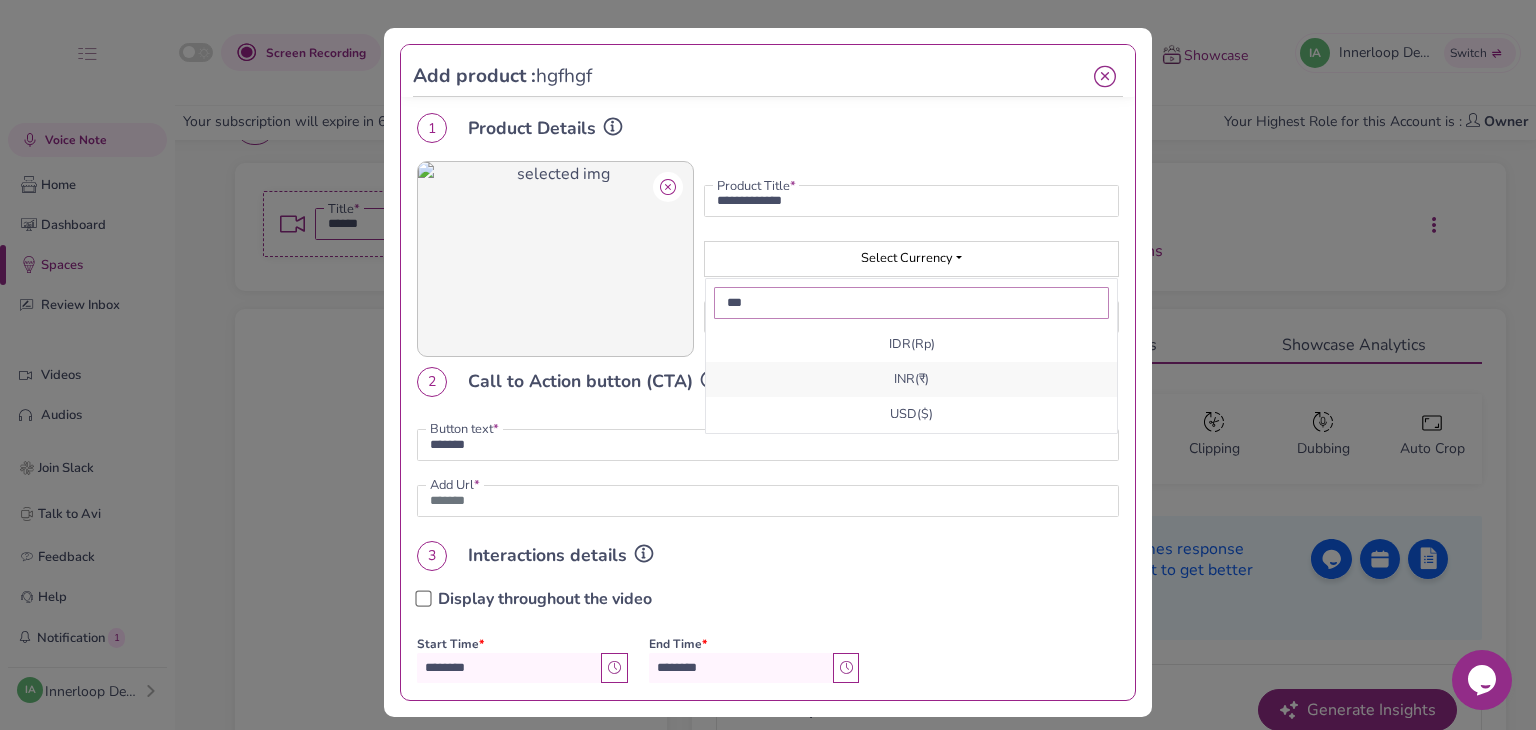 type on "***" 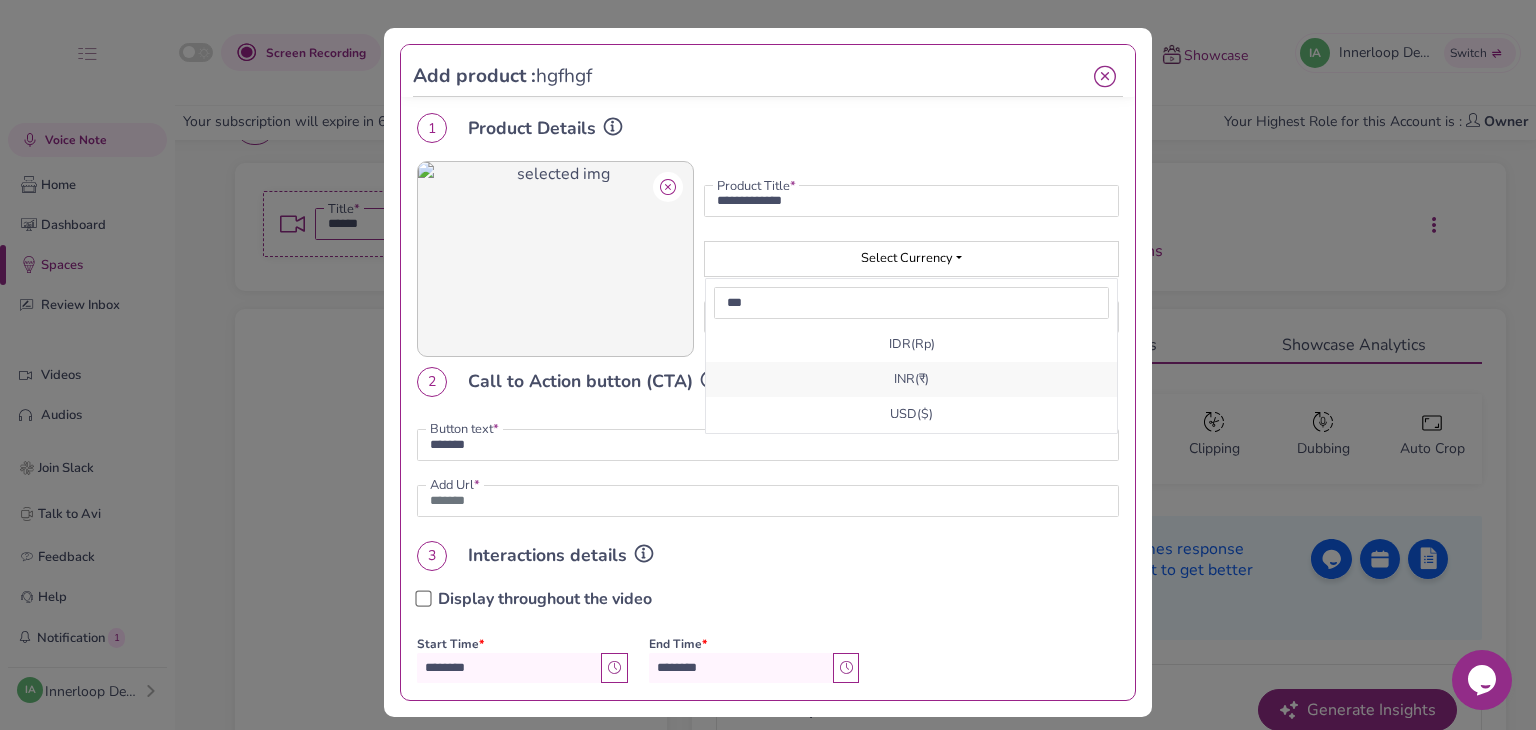 click on "INR  ( ₹ )" at bounding box center [911, 379] 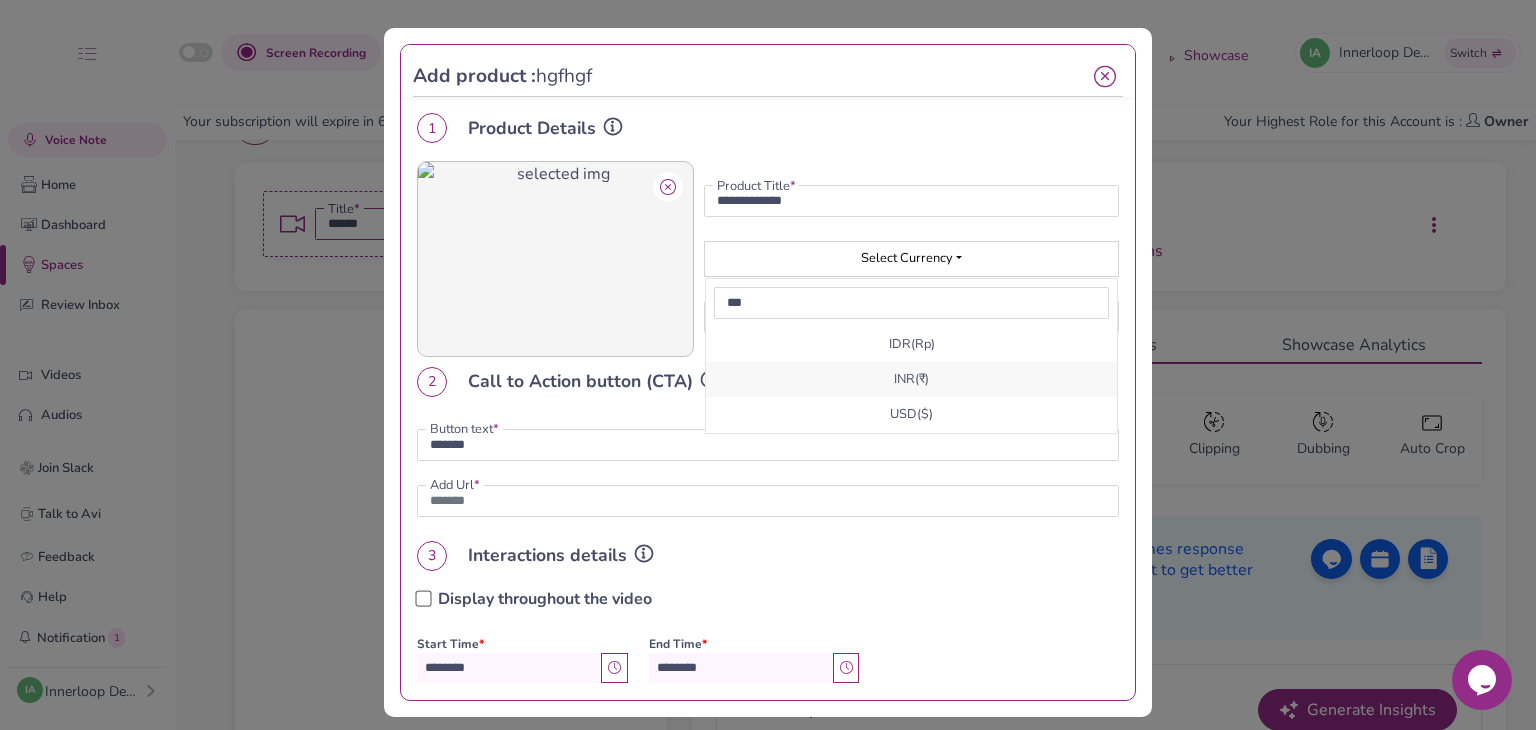 type on "*******" 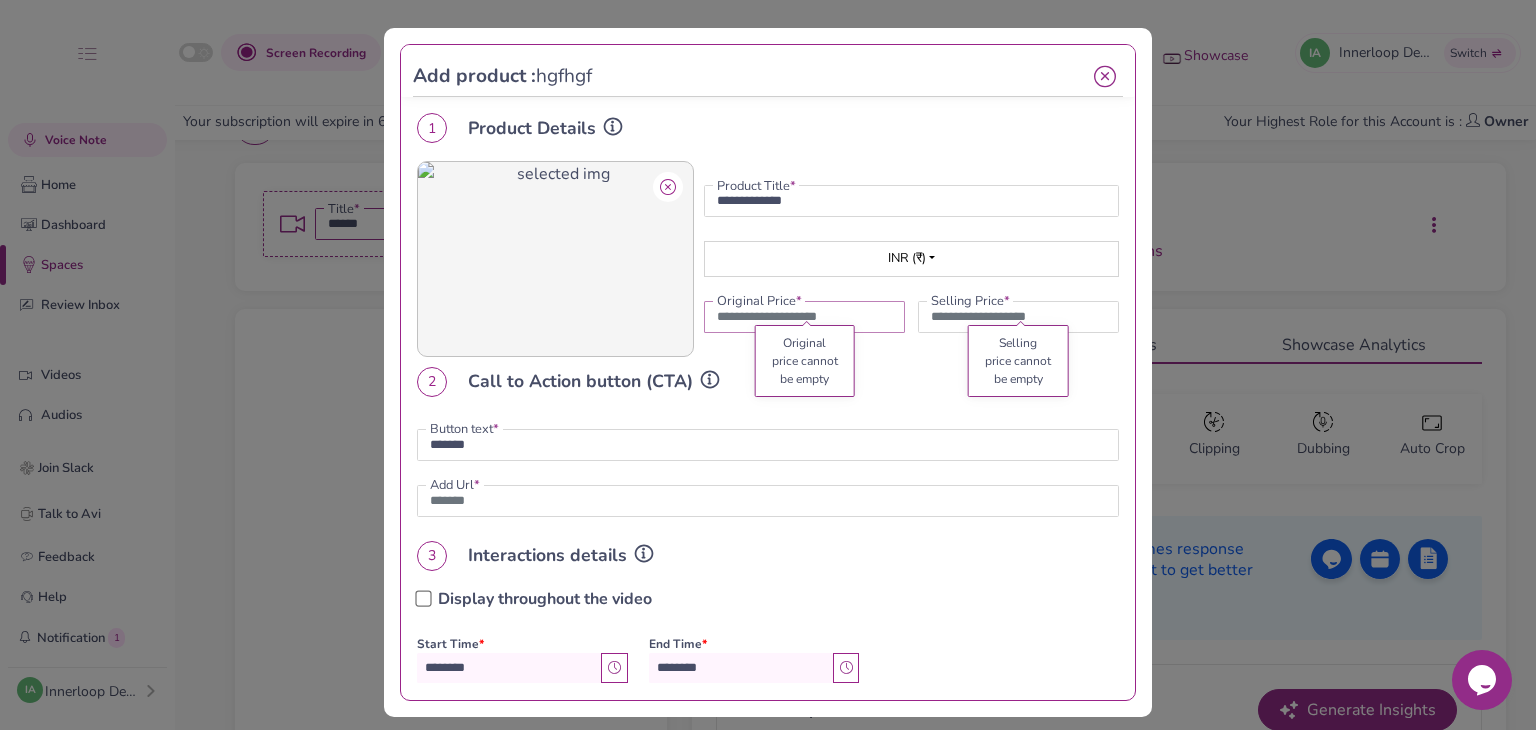 drag, startPoint x: 832, startPoint y: 325, endPoint x: 682, endPoint y: 373, distance: 157.49286 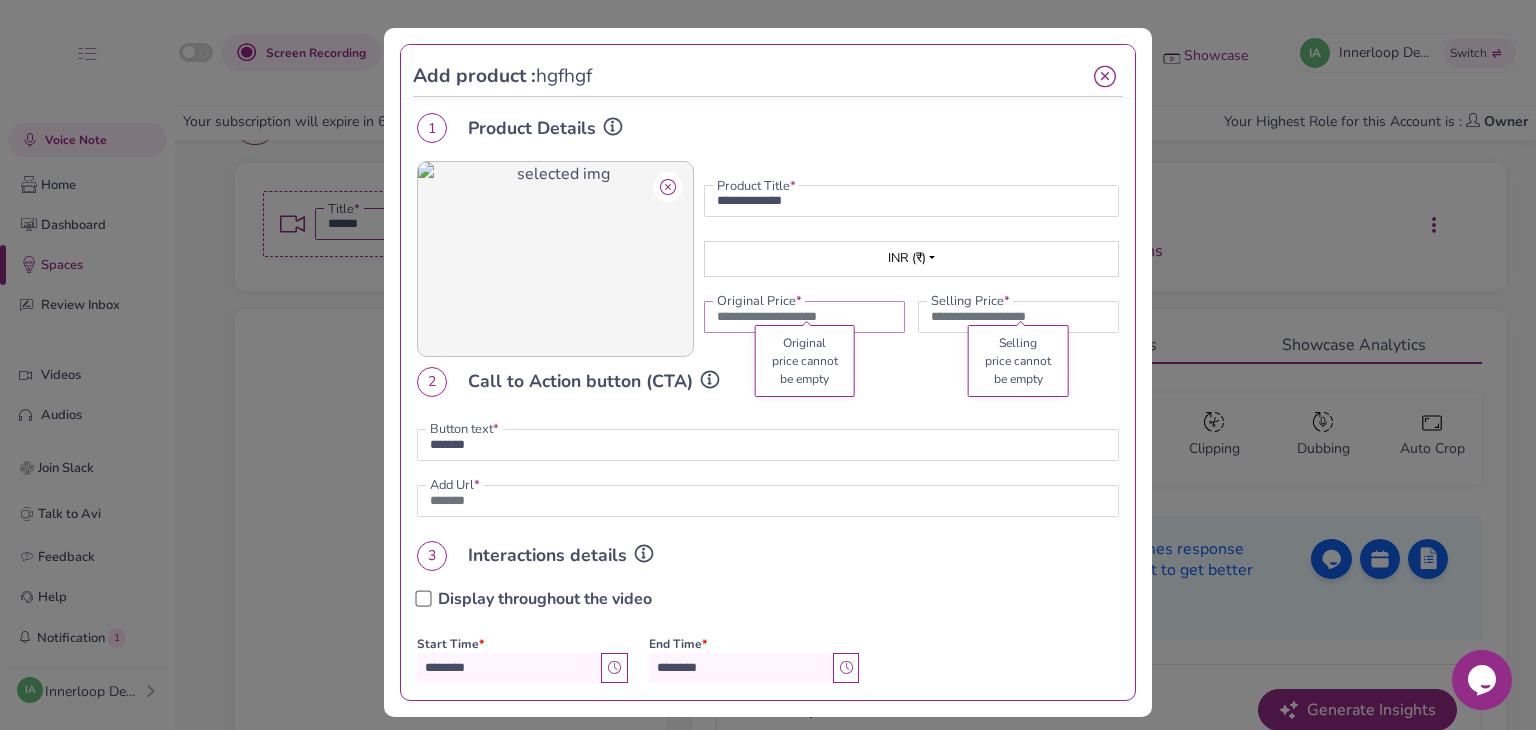 click on "**********" at bounding box center [768, 259] 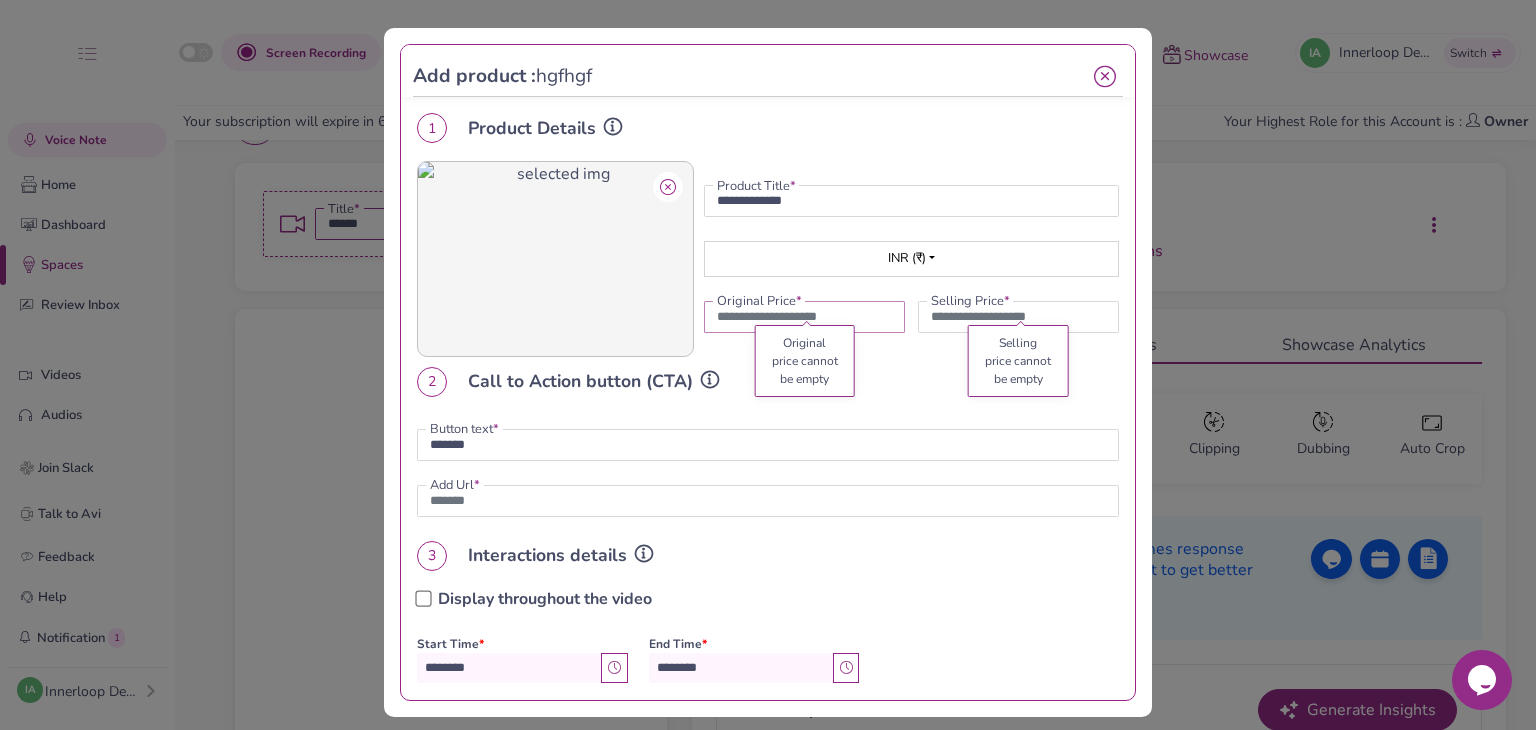 type on "*" 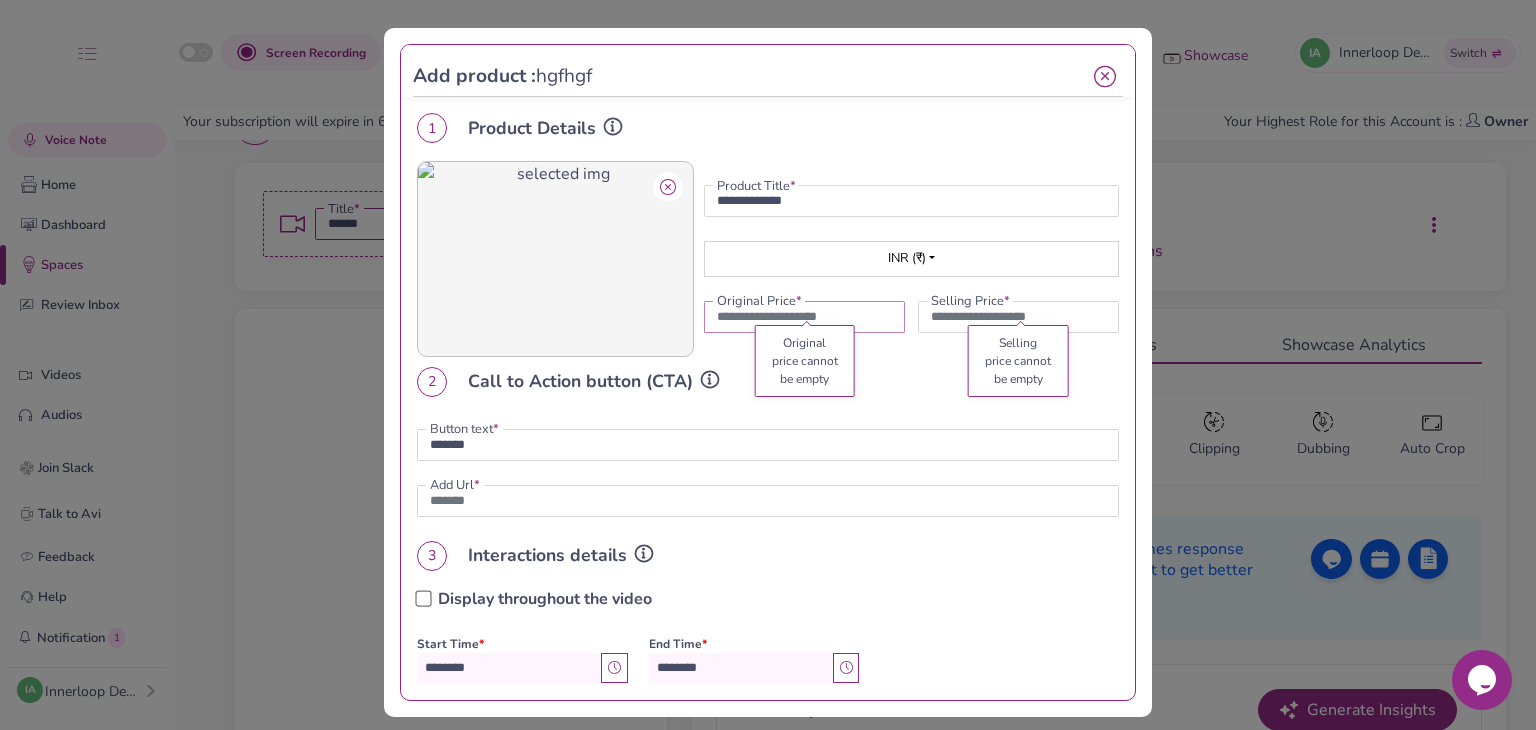 type on "*******" 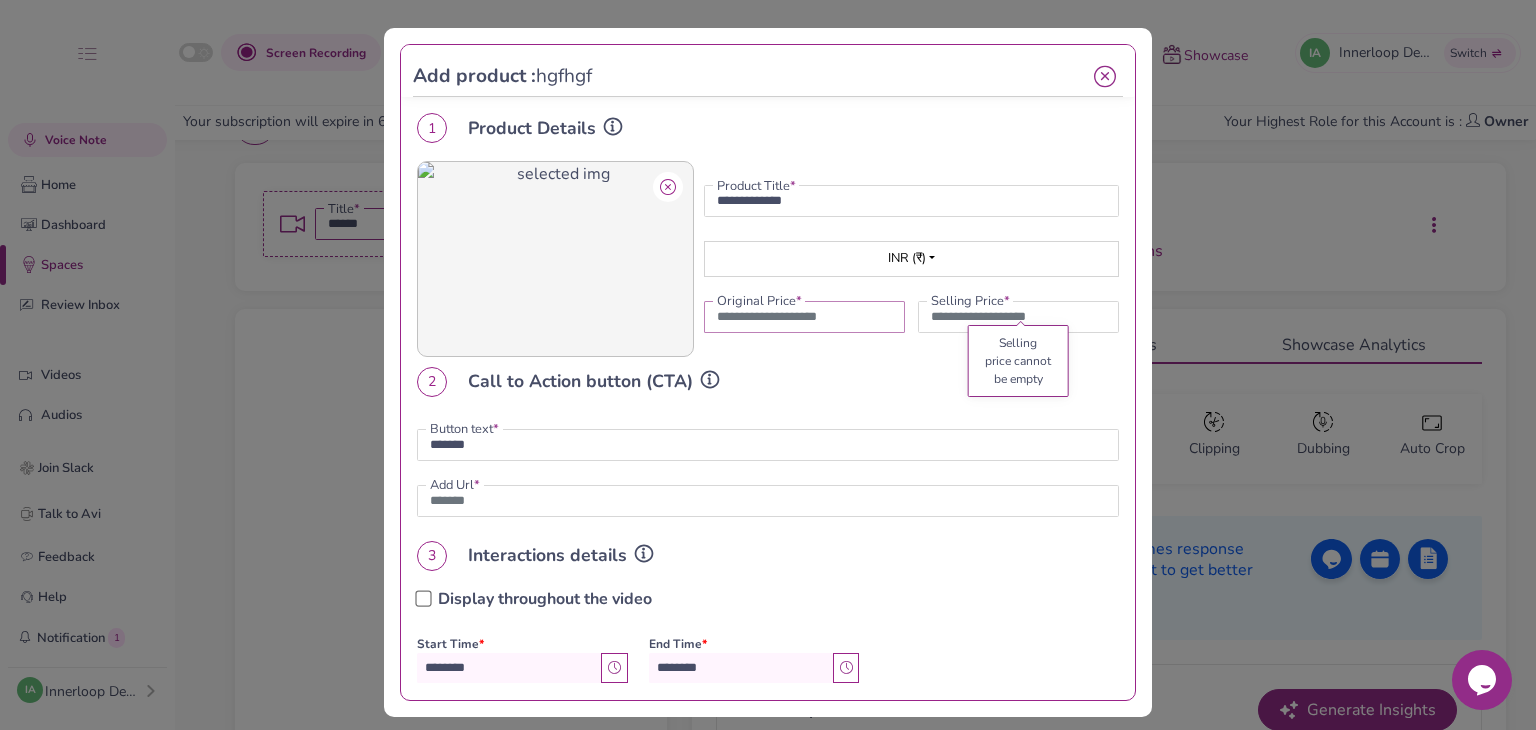 type on "**" 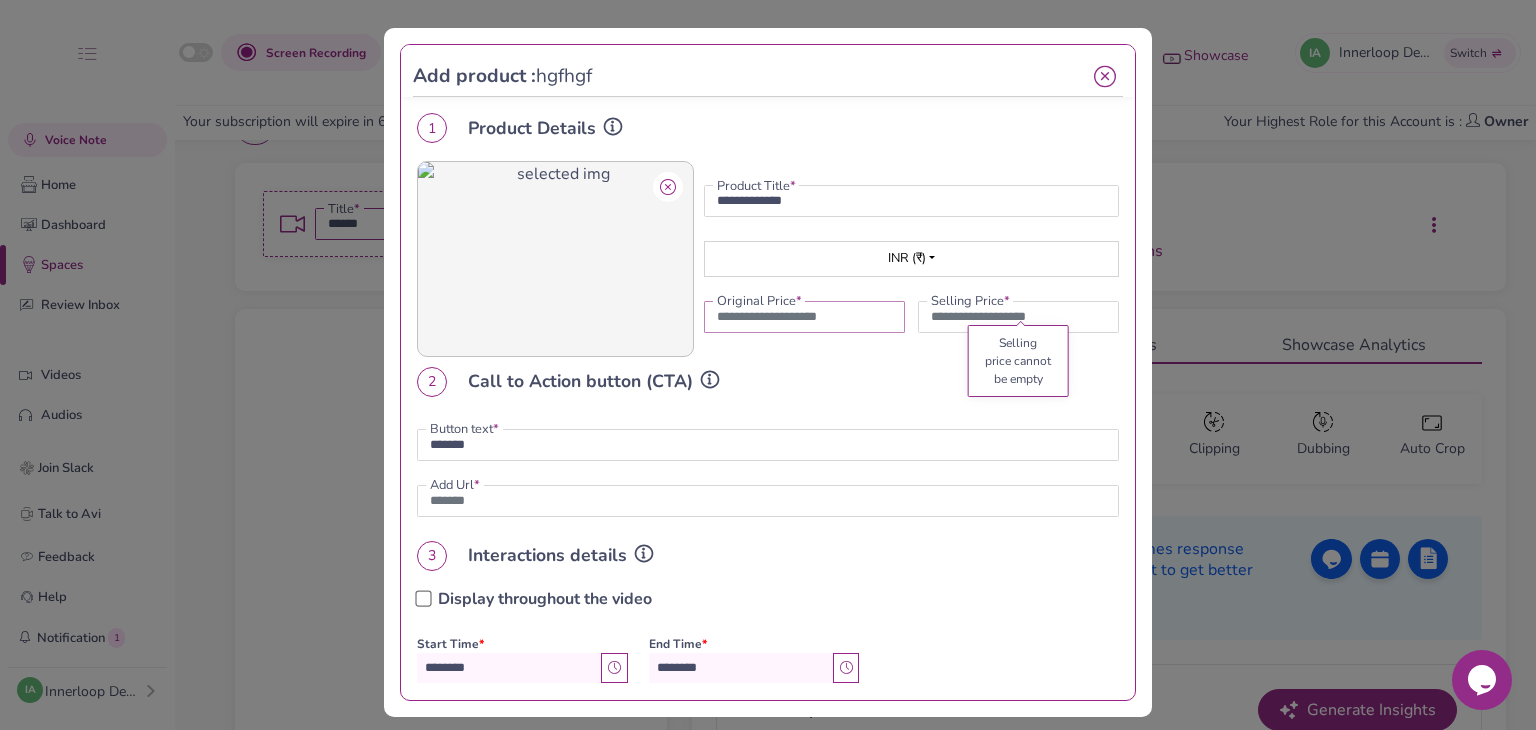 type on "*******" 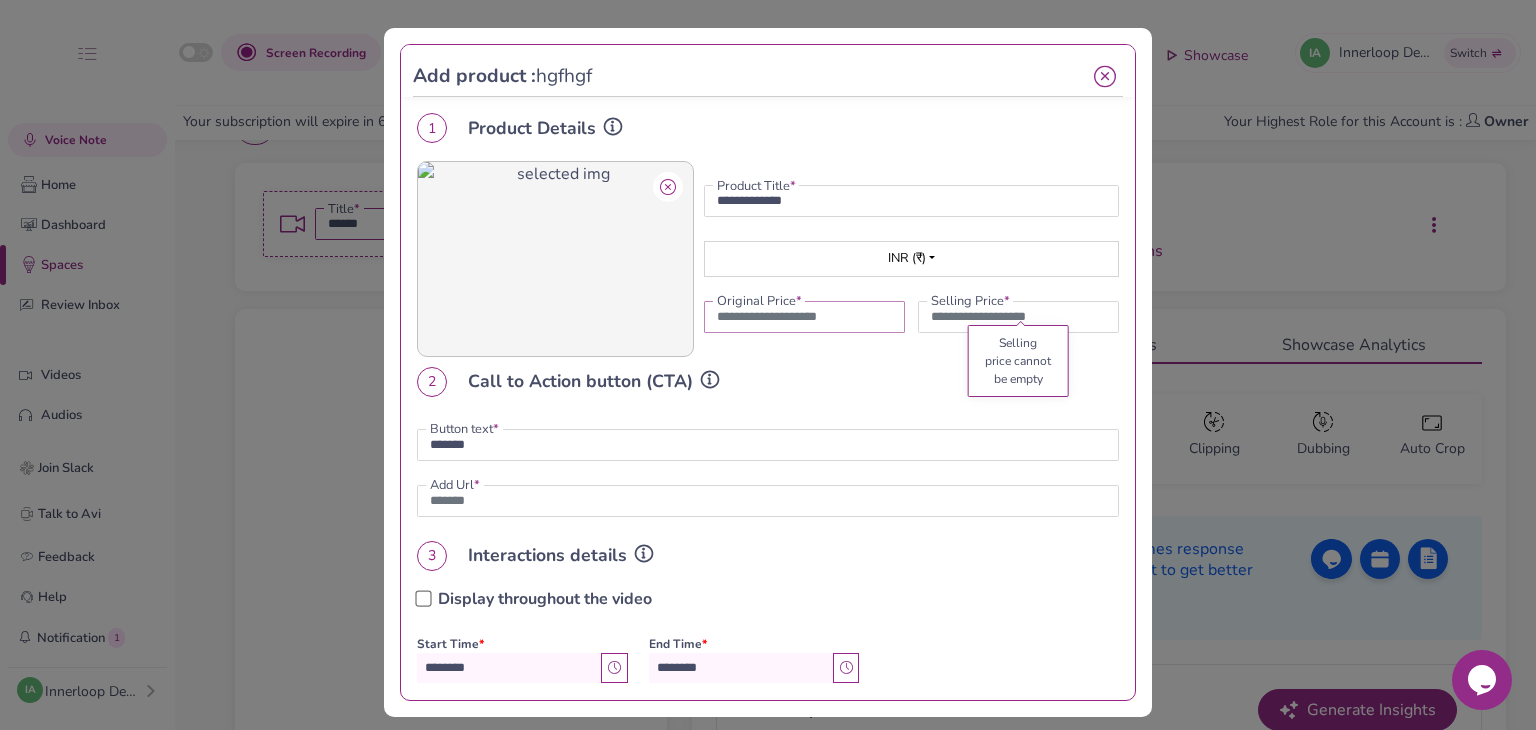 type on "***" 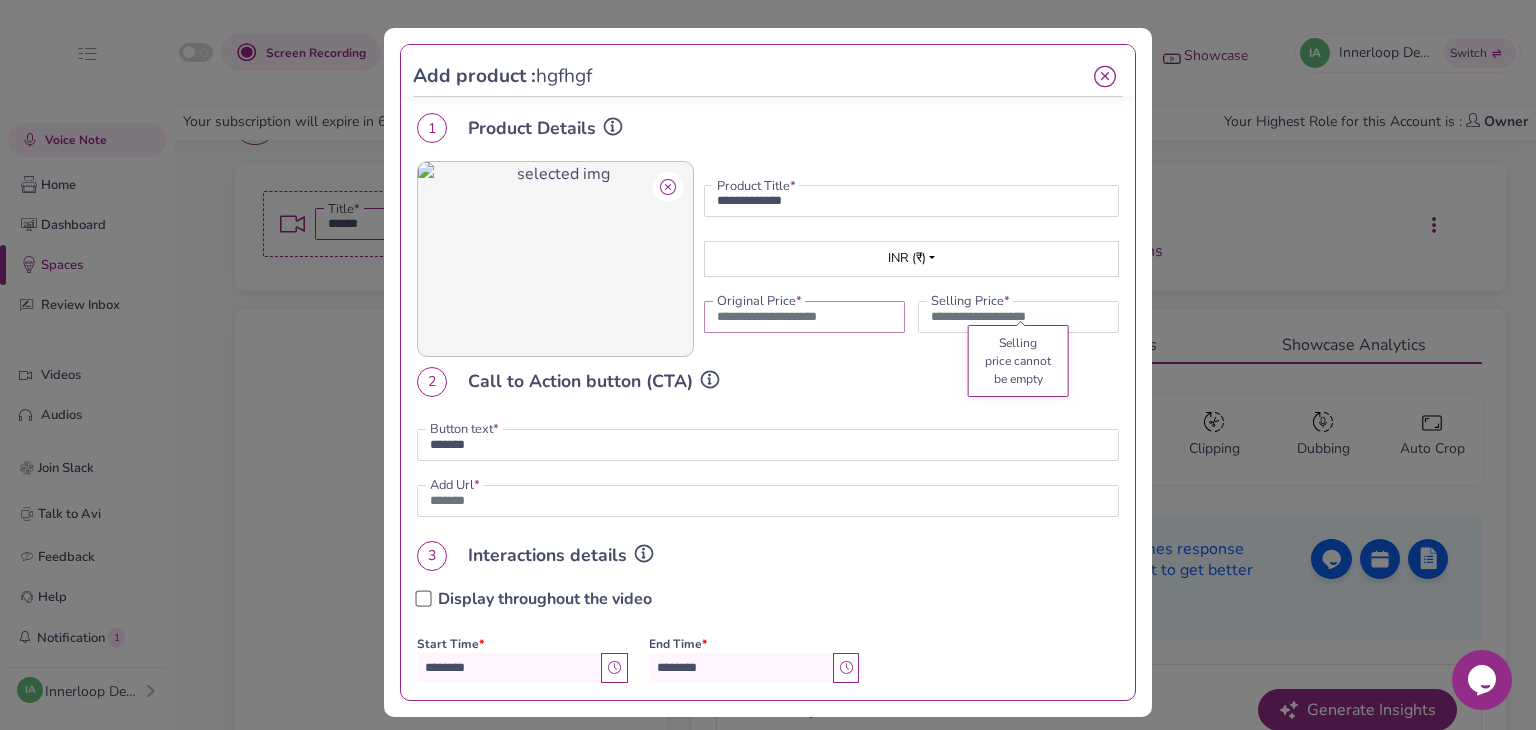 type on "*******" 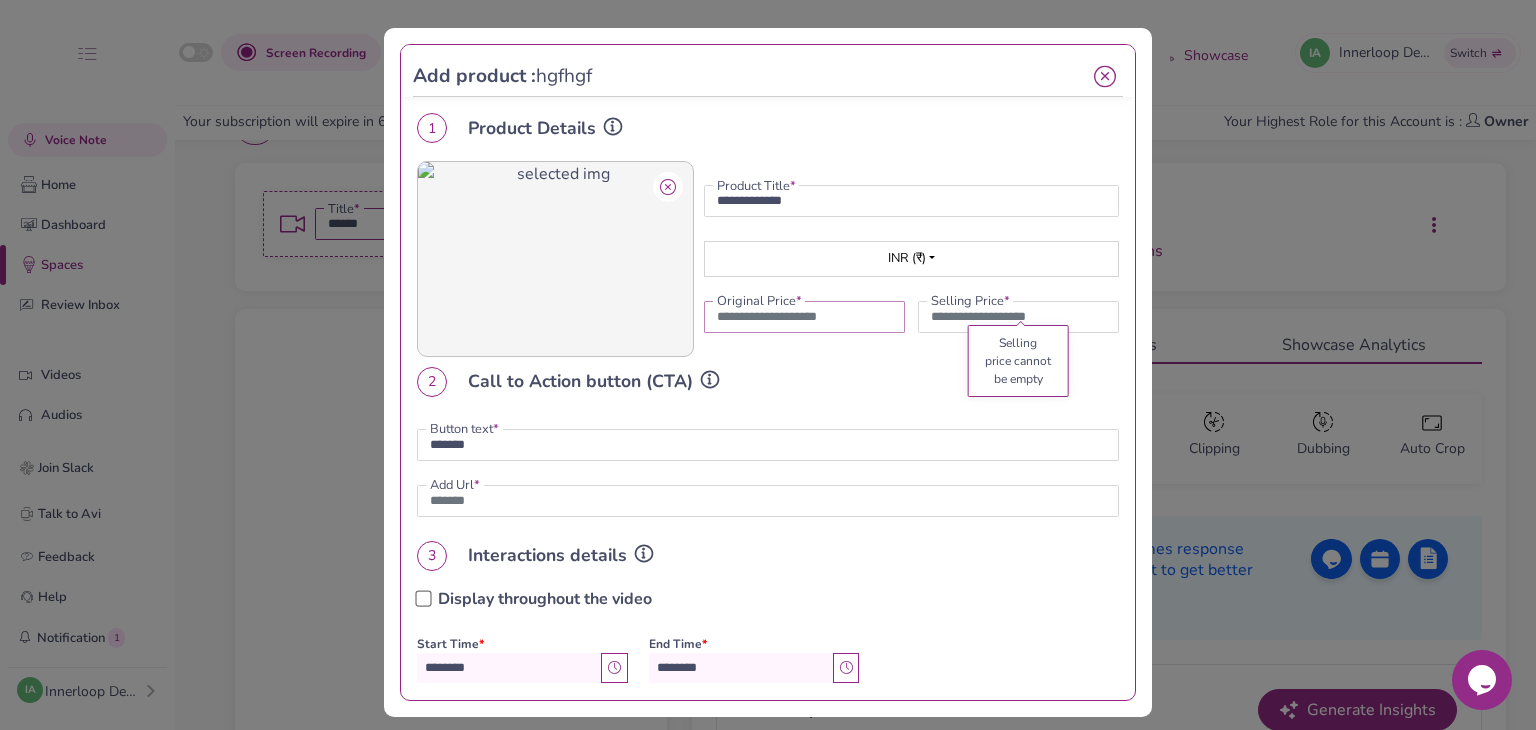 type on "***" 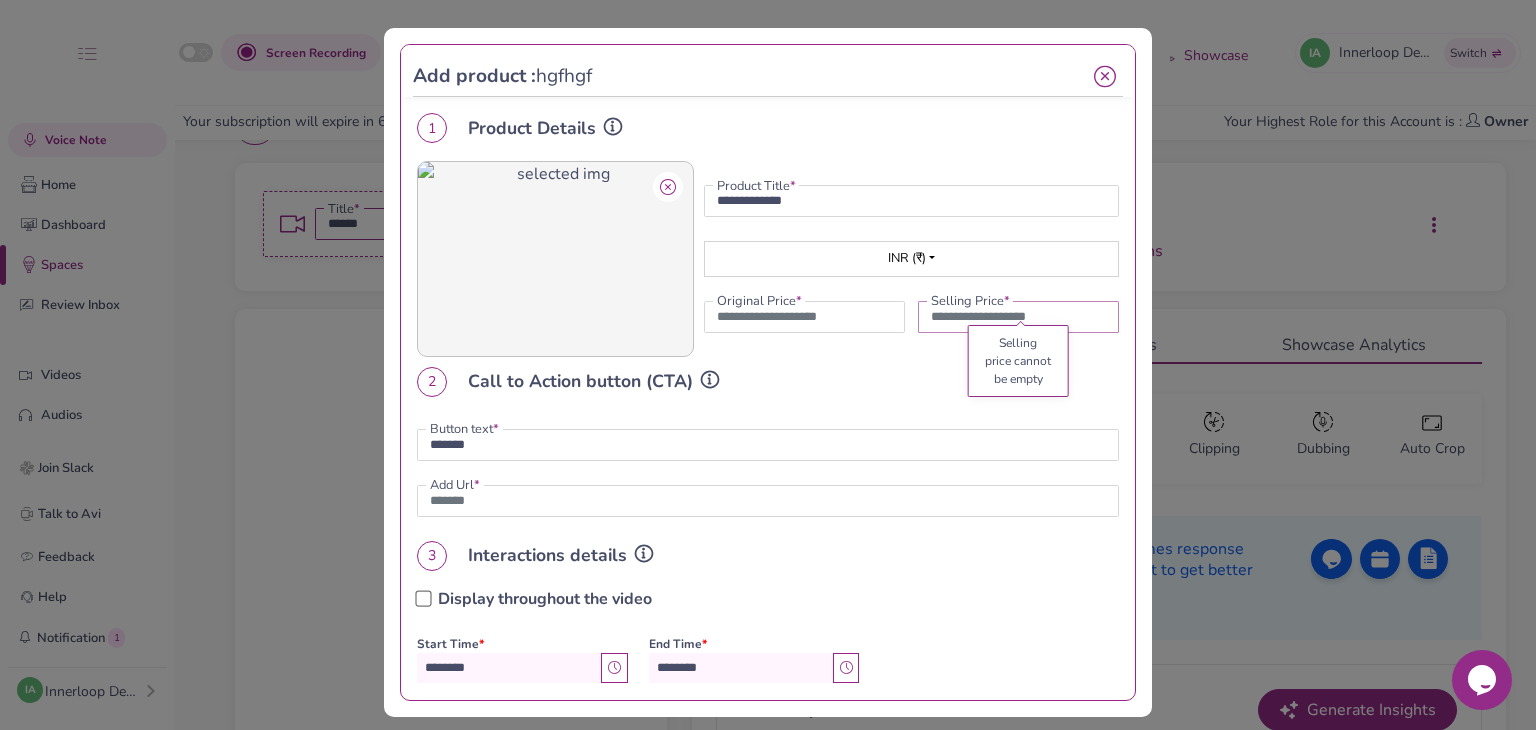 drag, startPoint x: 931, startPoint y: 325, endPoint x: 869, endPoint y: 313, distance: 63.15061 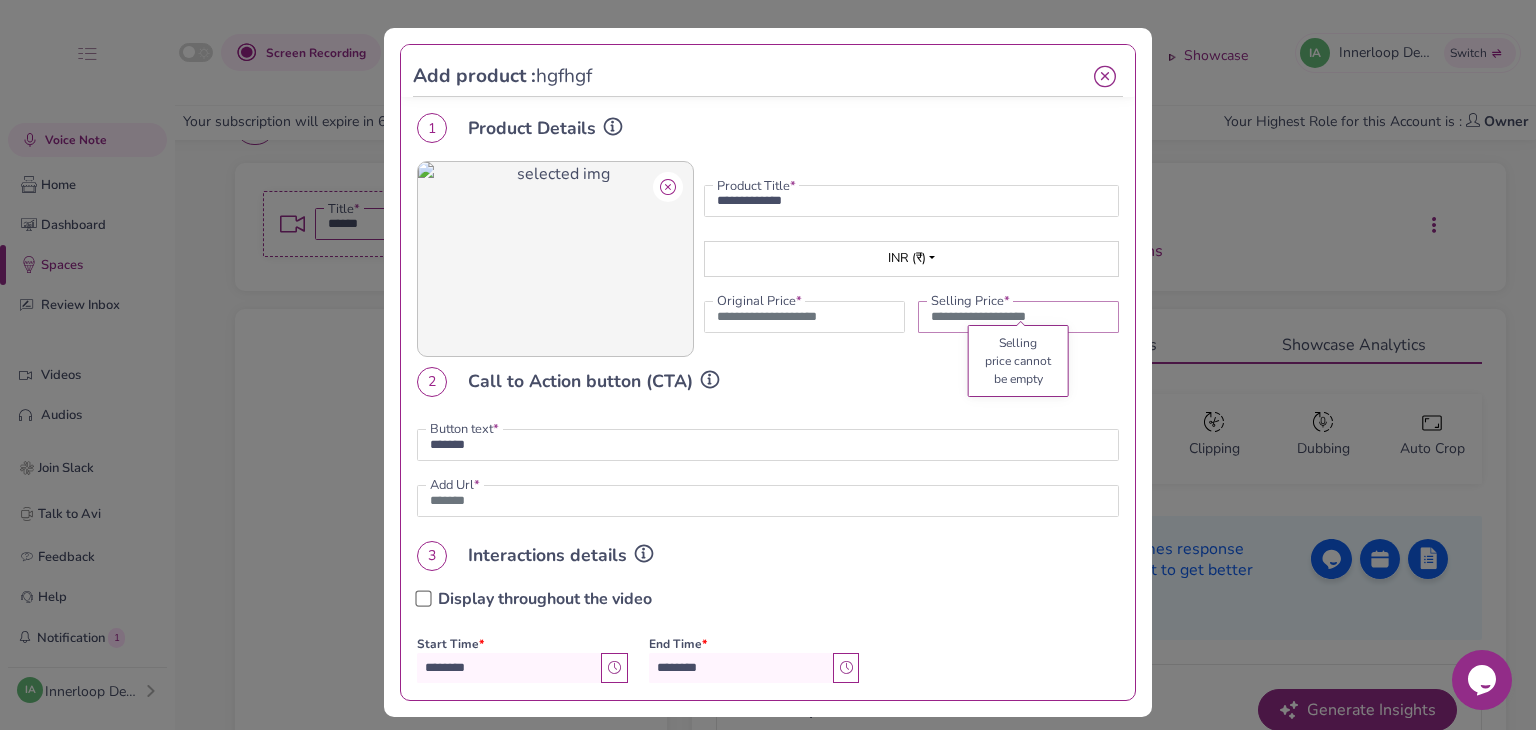 click on "Original Price  * *** Selling Price  * * Selling price cannot be empty" at bounding box center (911, 317) 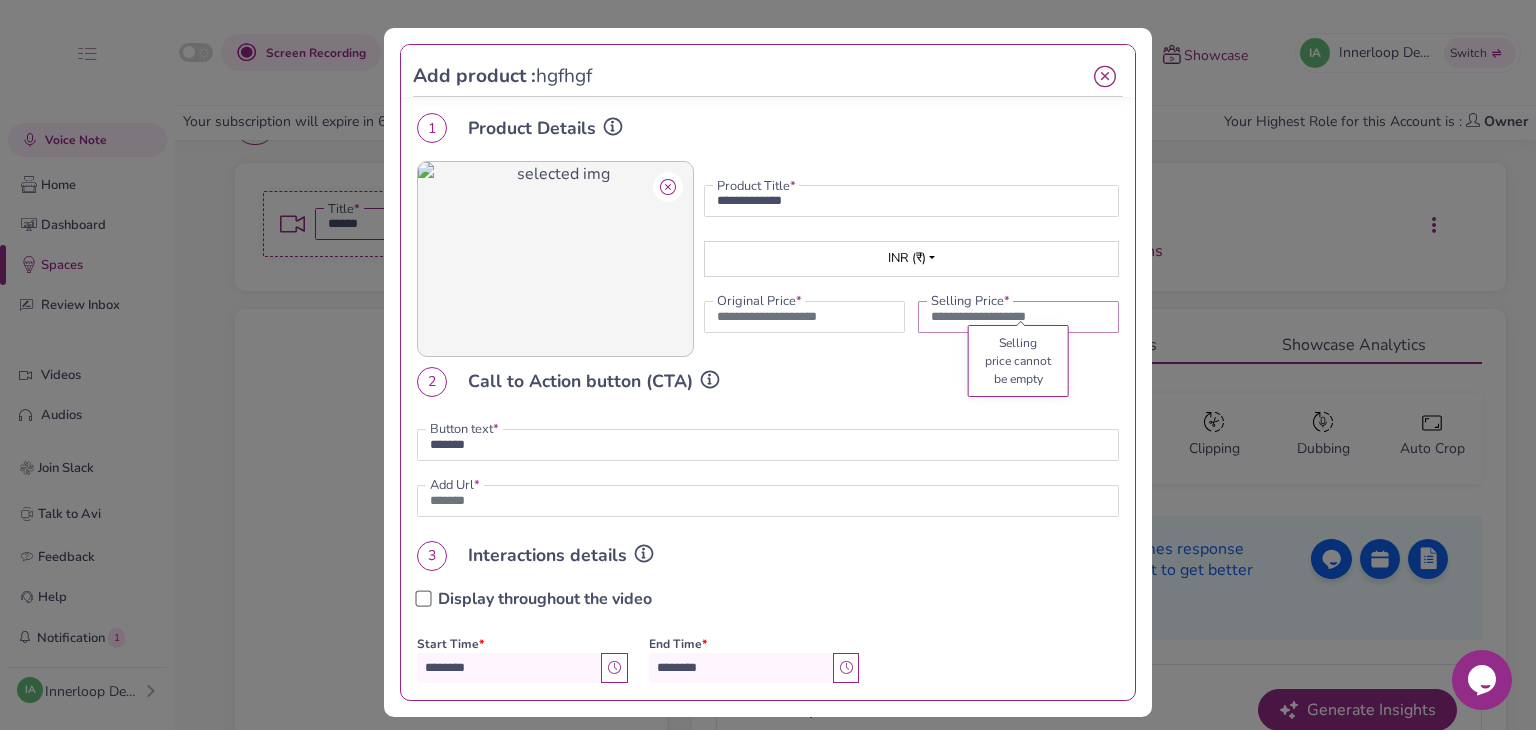 type on "*" 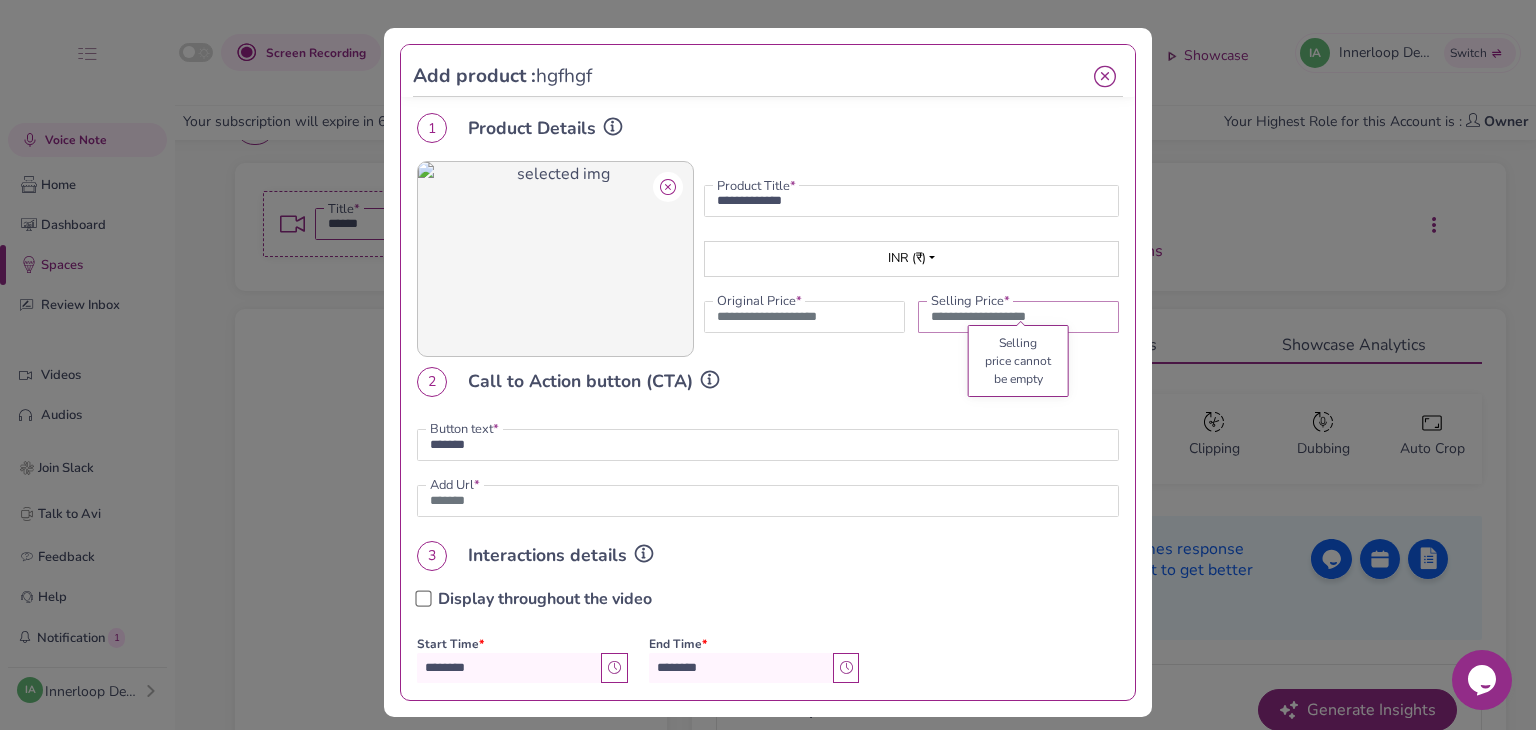 type on "*******" 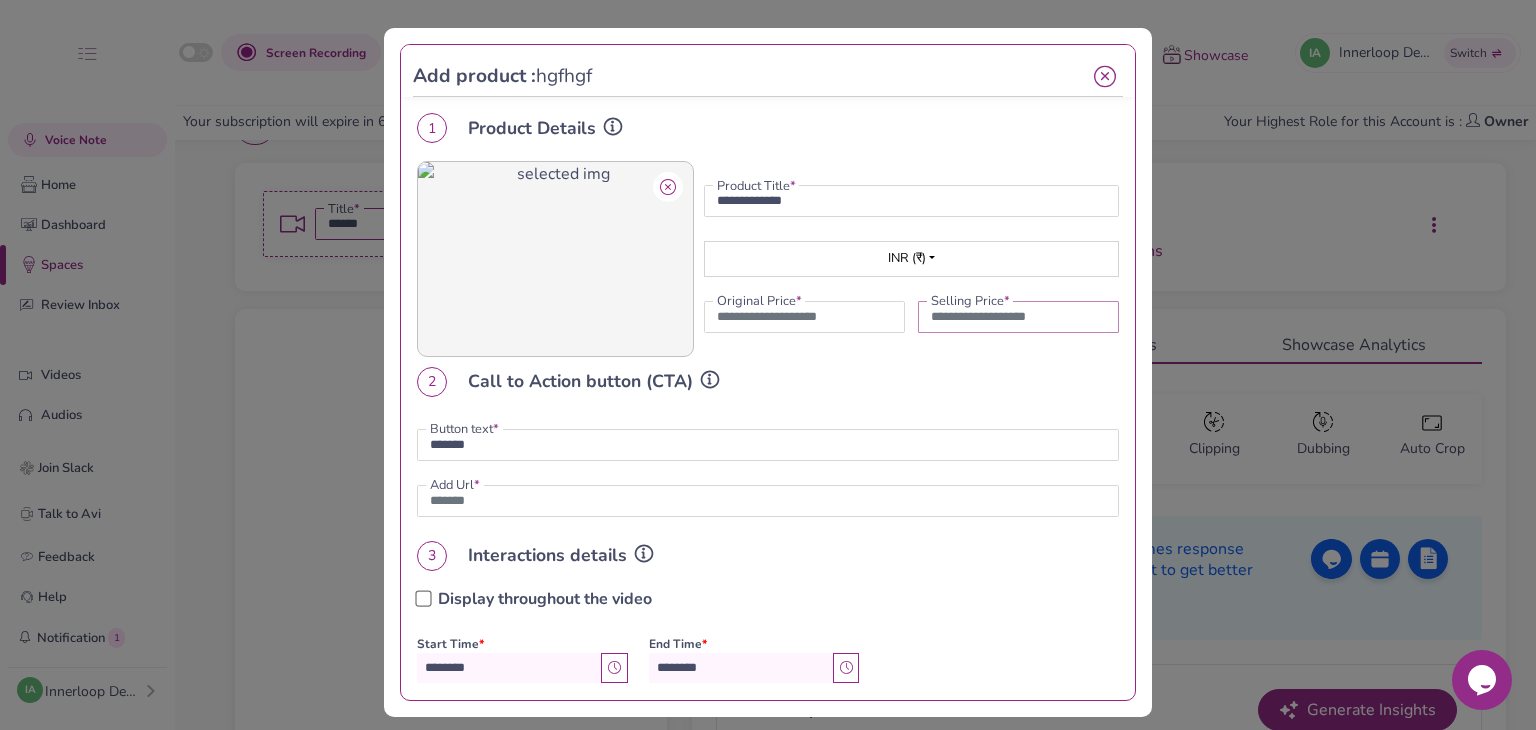type on "**" 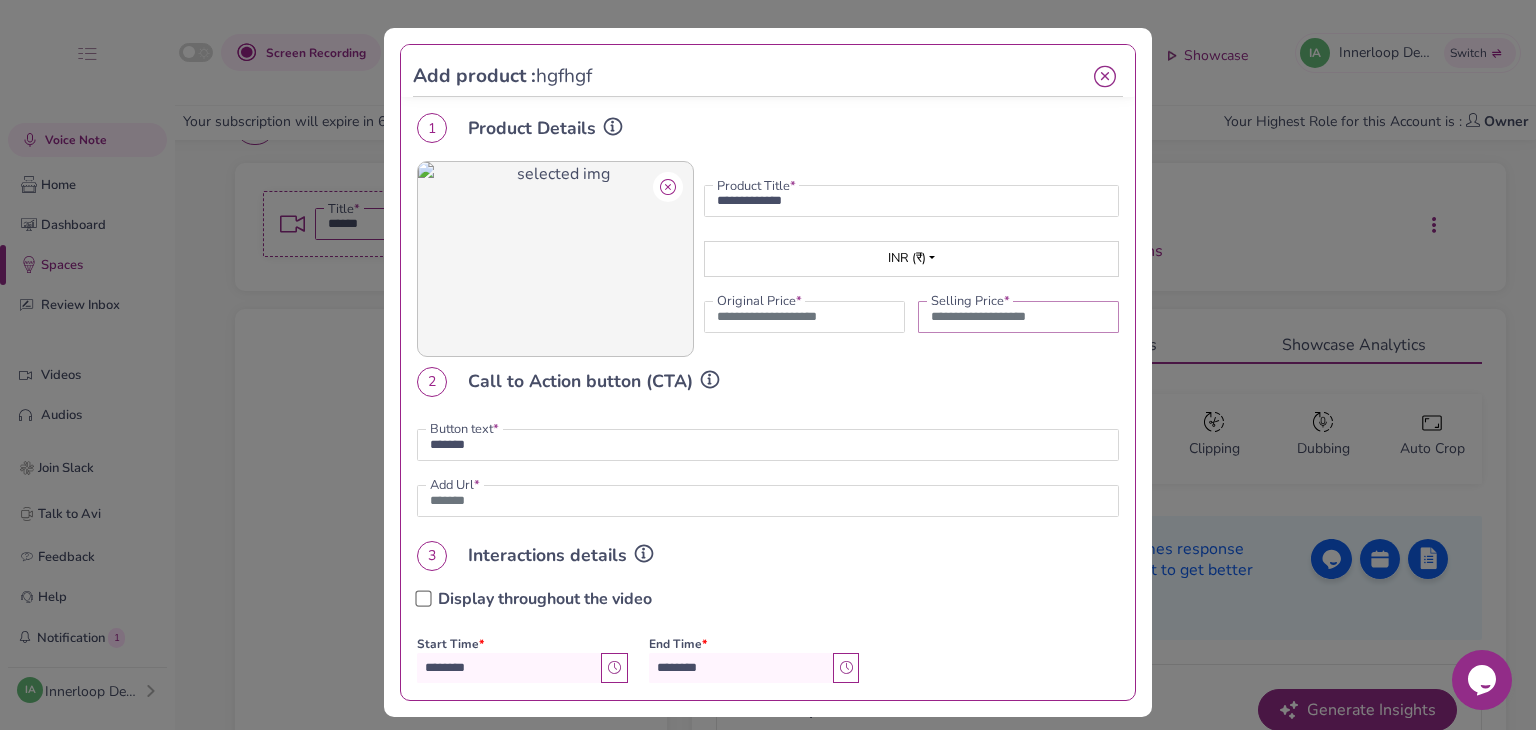 type on "*******" 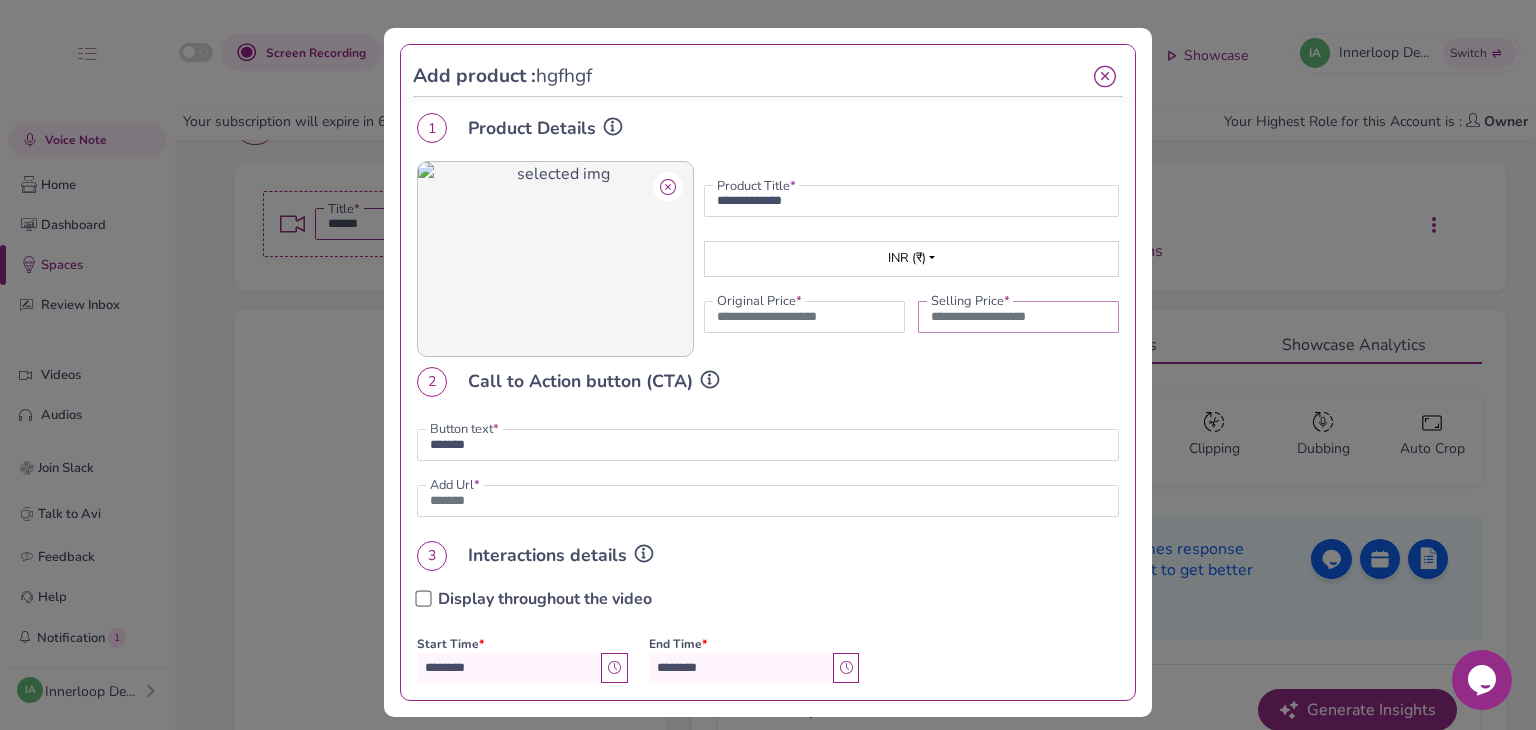 type on "**" 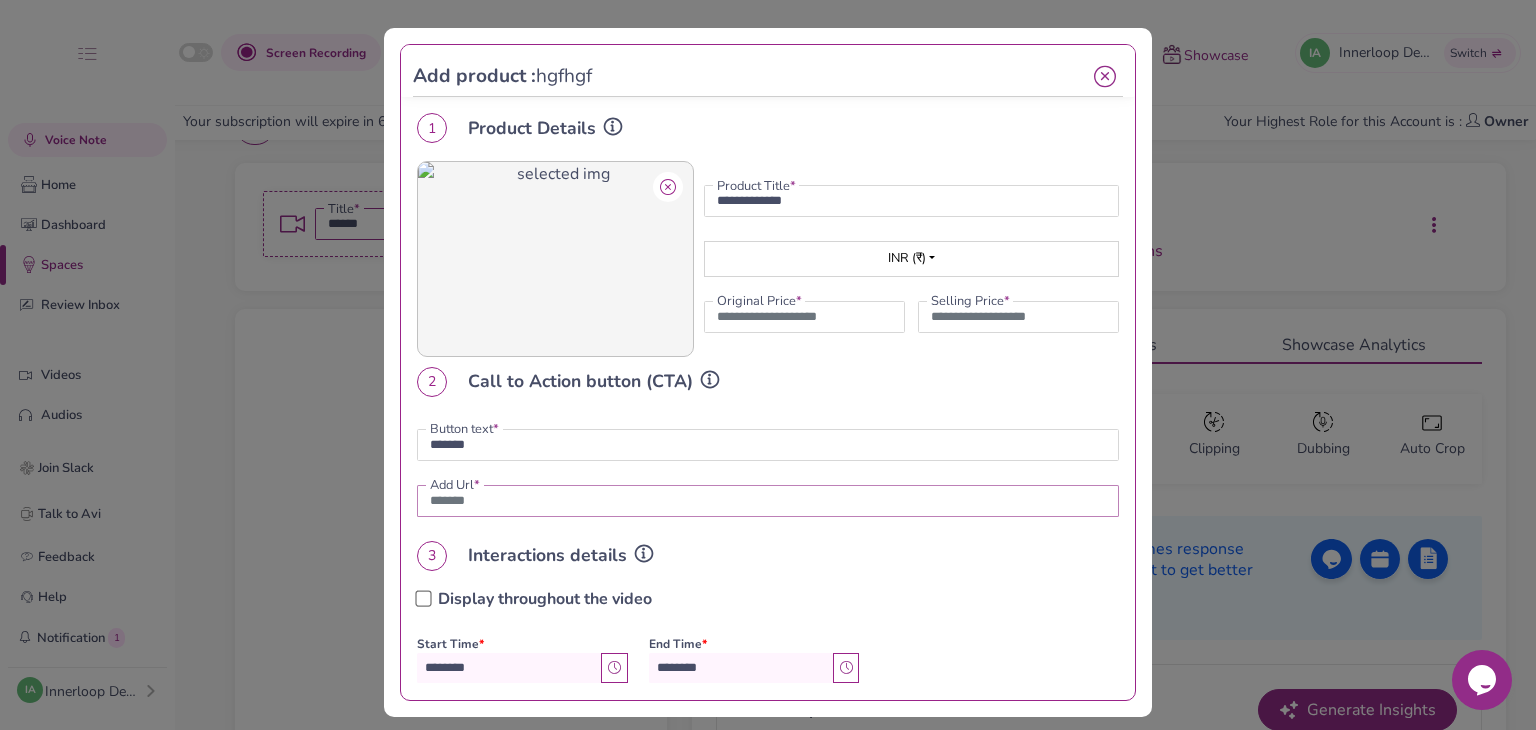 click at bounding box center (768, 501) 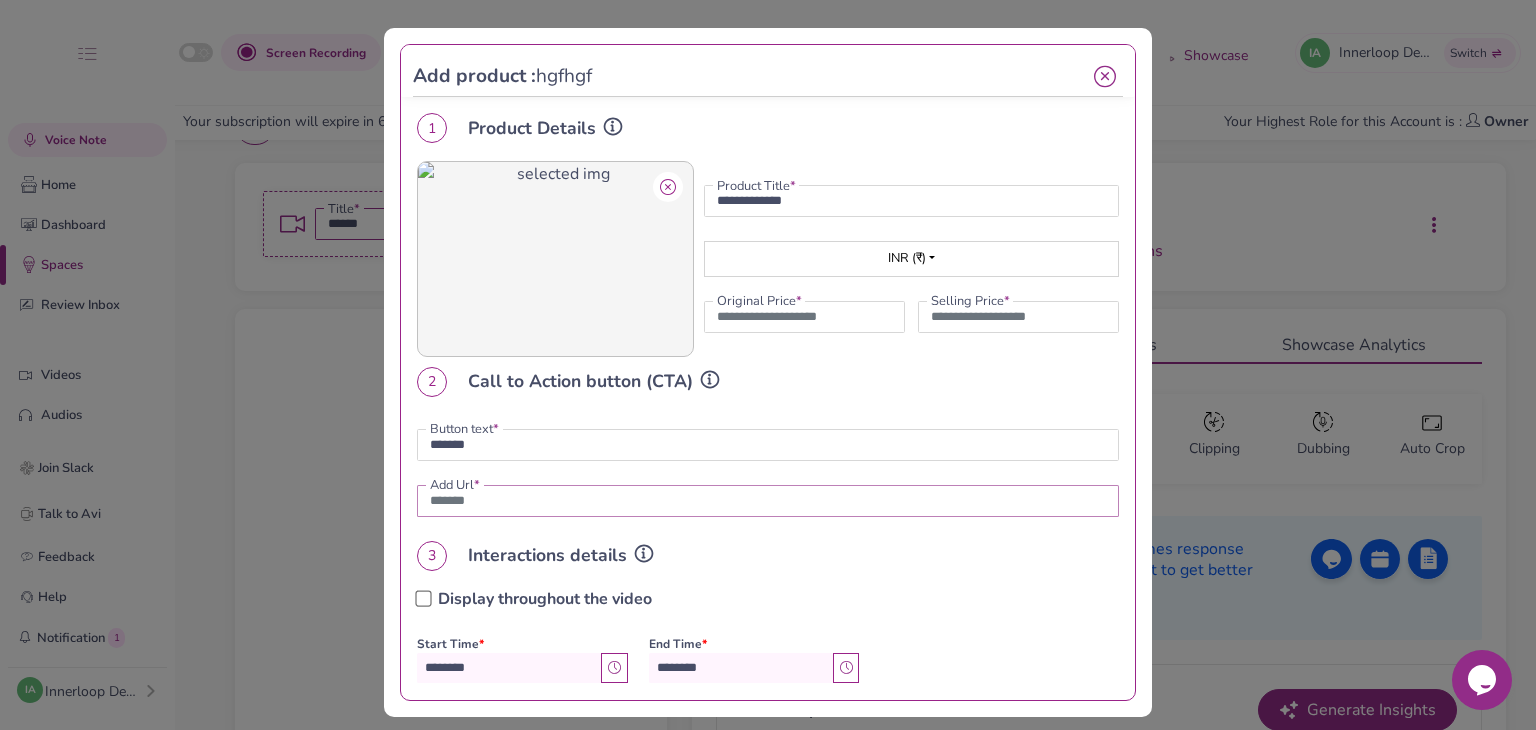 paste on "**********" 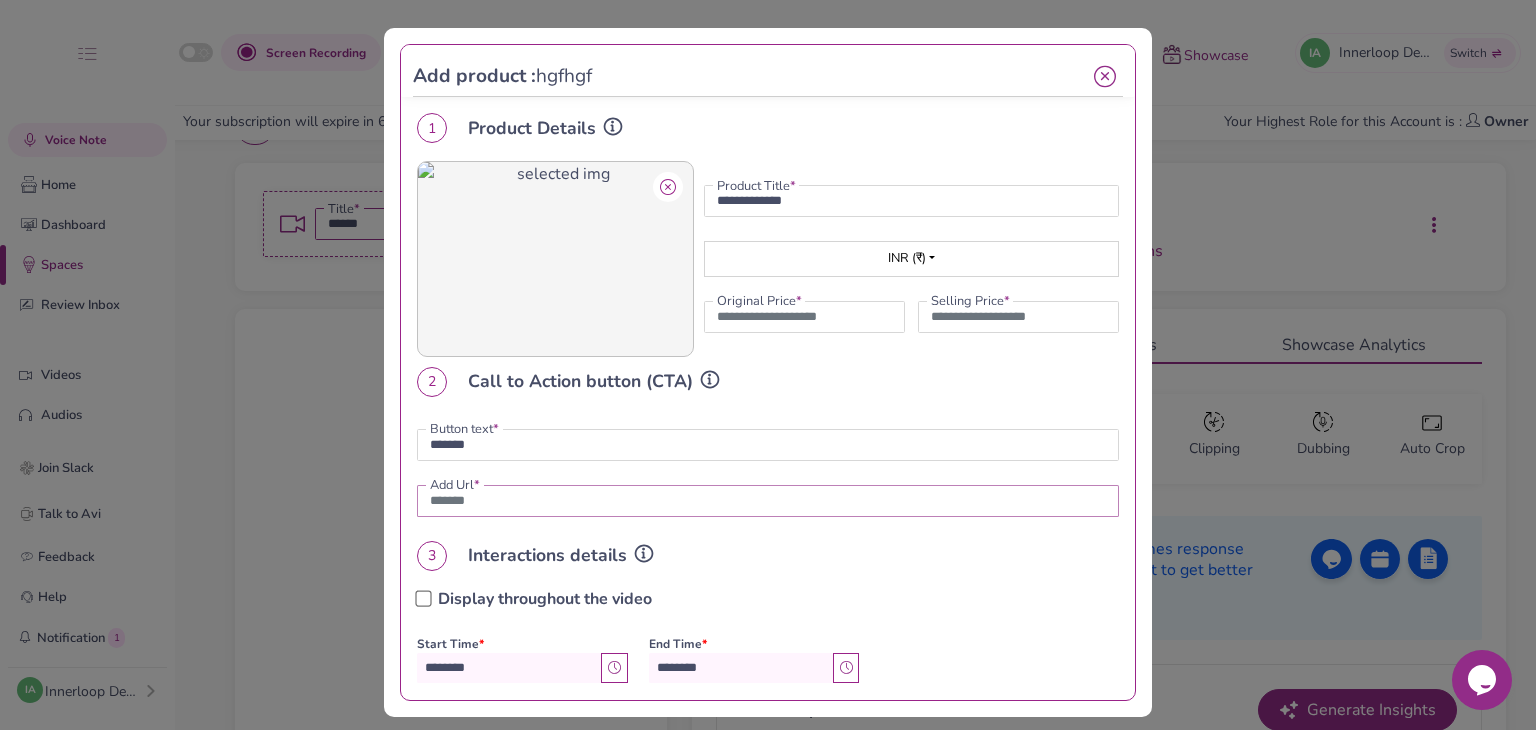 type on "**********" 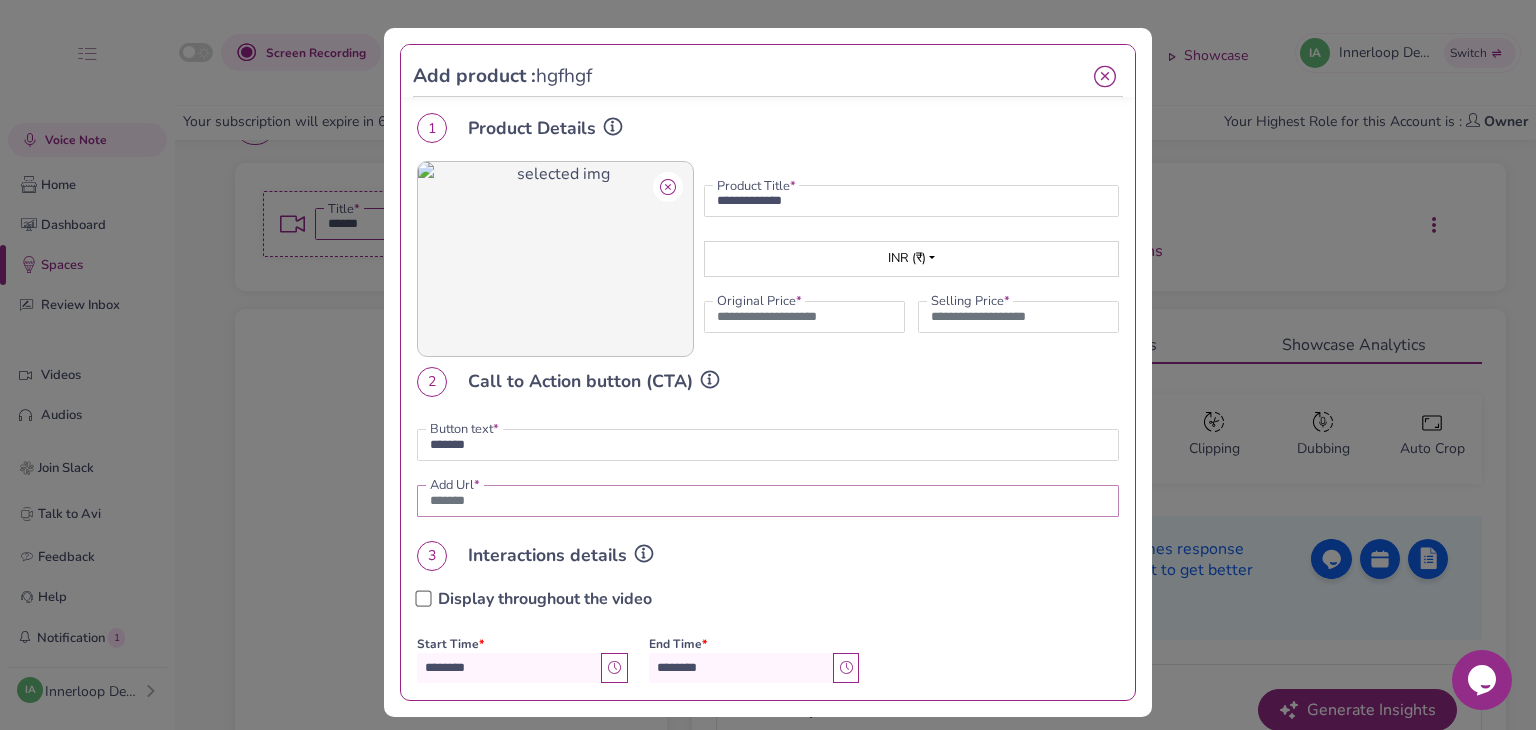 type on "*******" 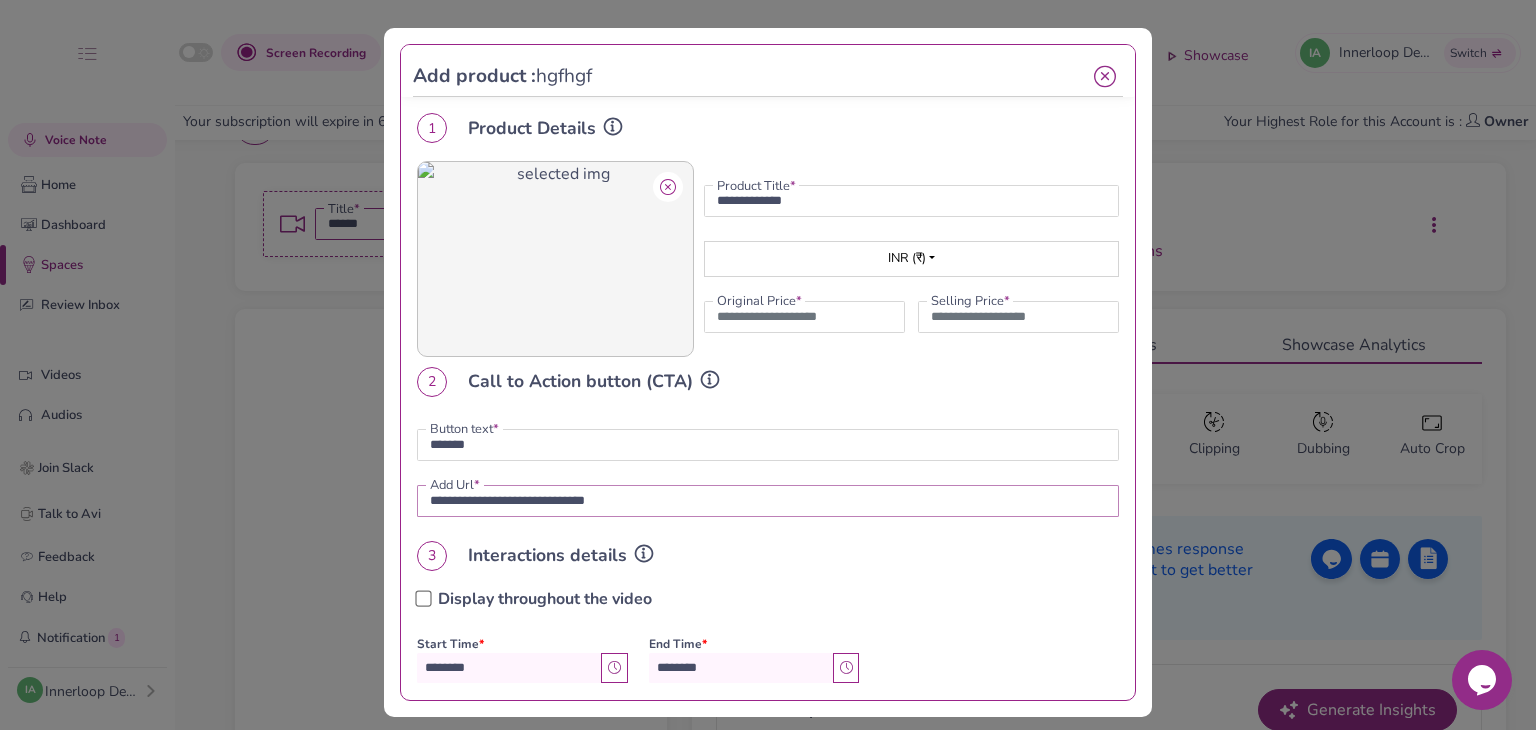 type on "**********" 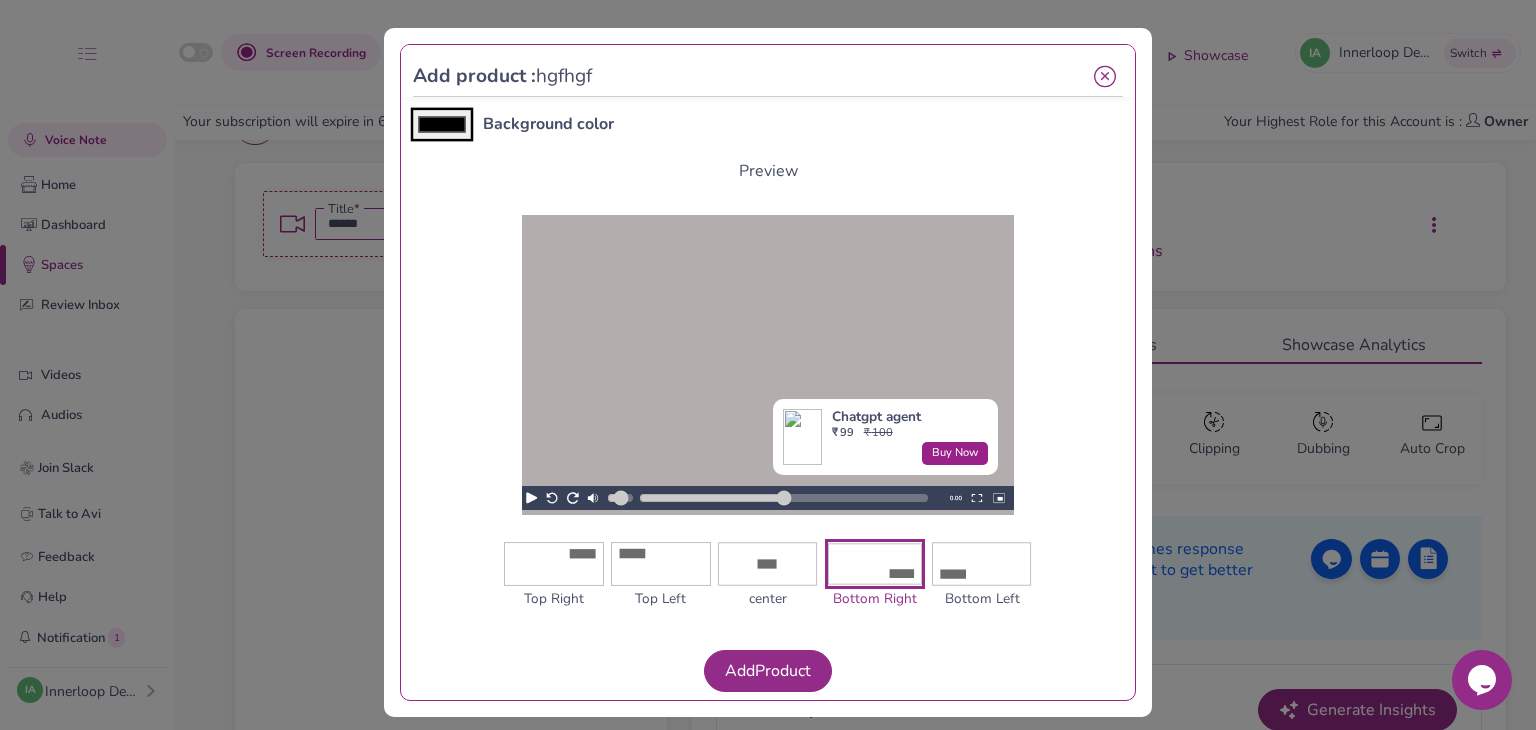scroll, scrollTop: 645, scrollLeft: 0, axis: vertical 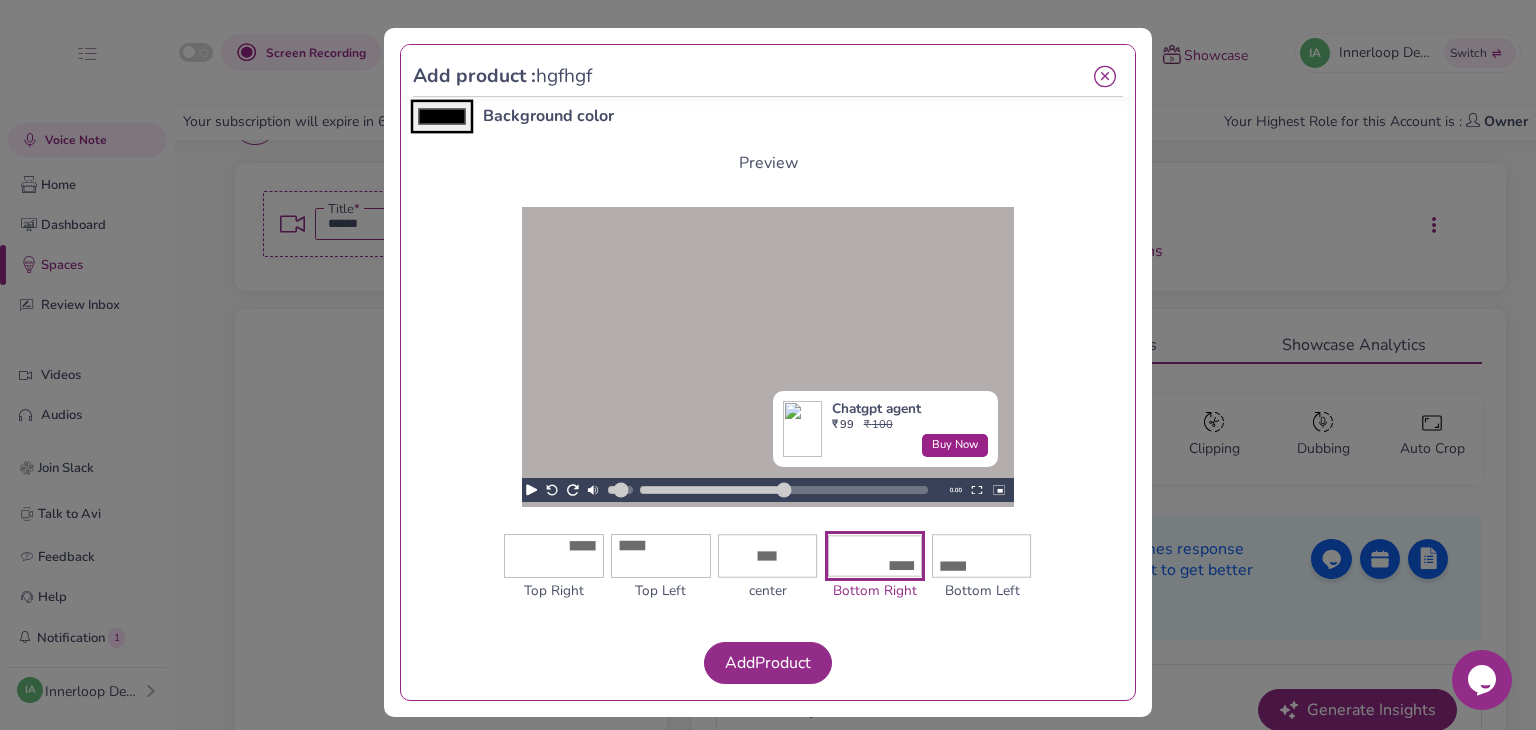 click at bounding box center [982, 556] 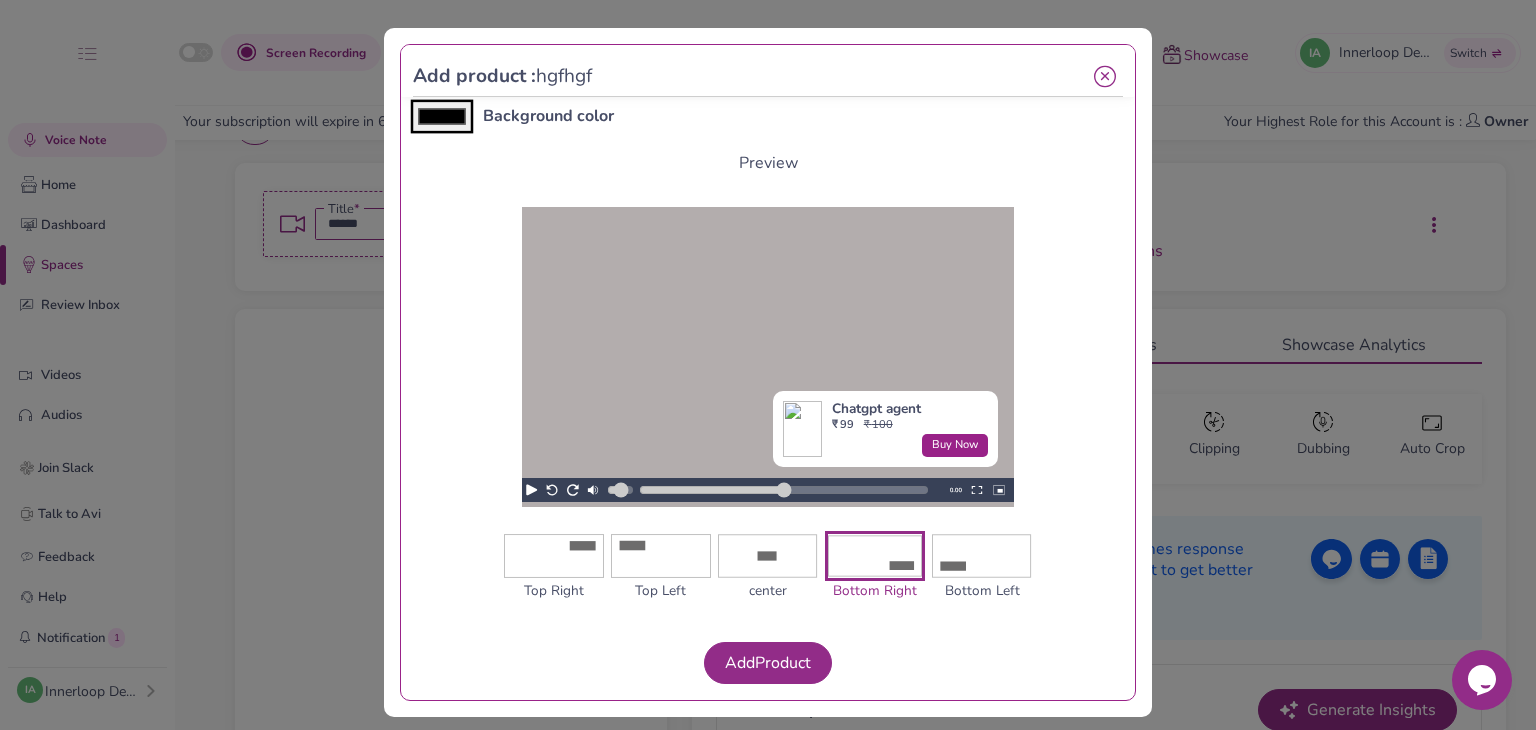 type on "*******" 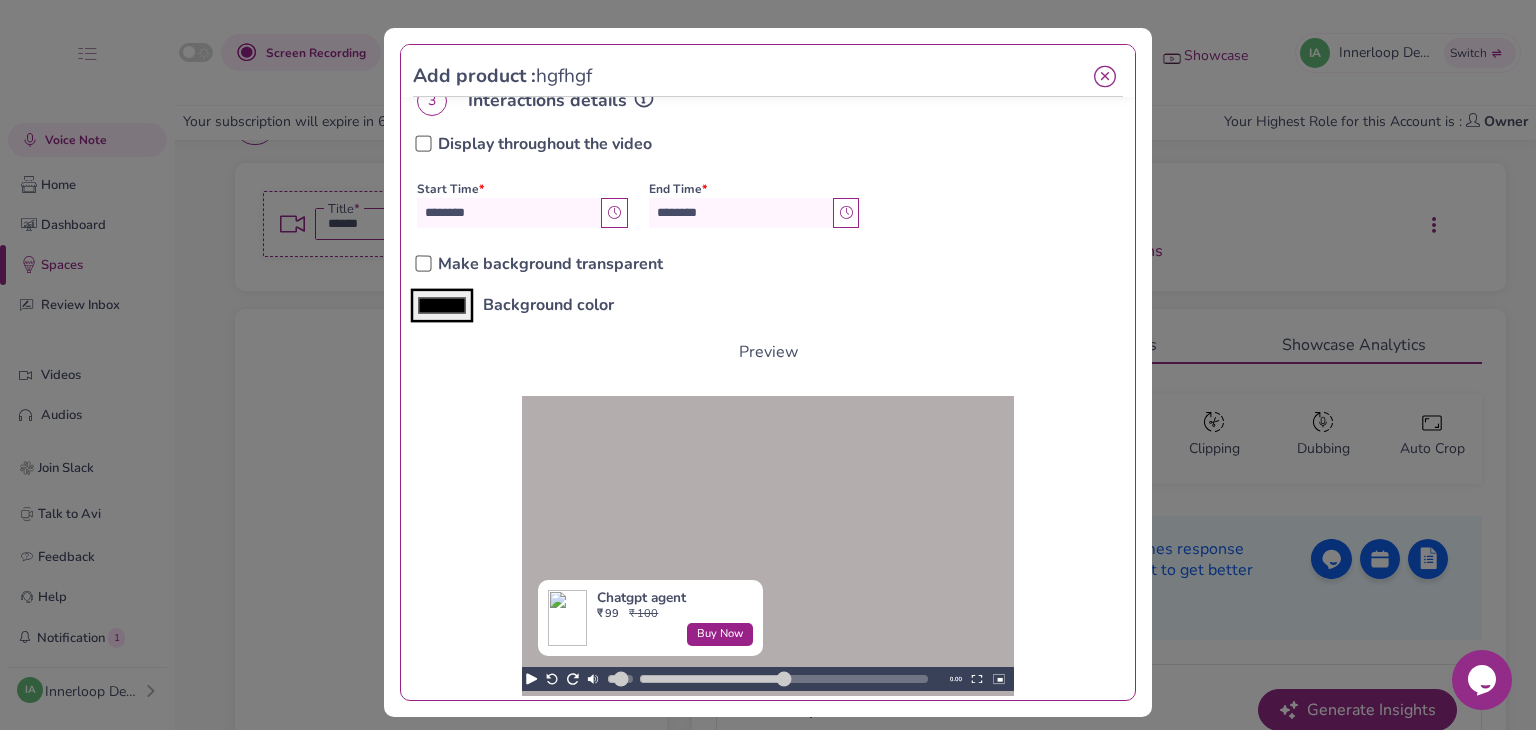 scroll, scrollTop: 445, scrollLeft: 0, axis: vertical 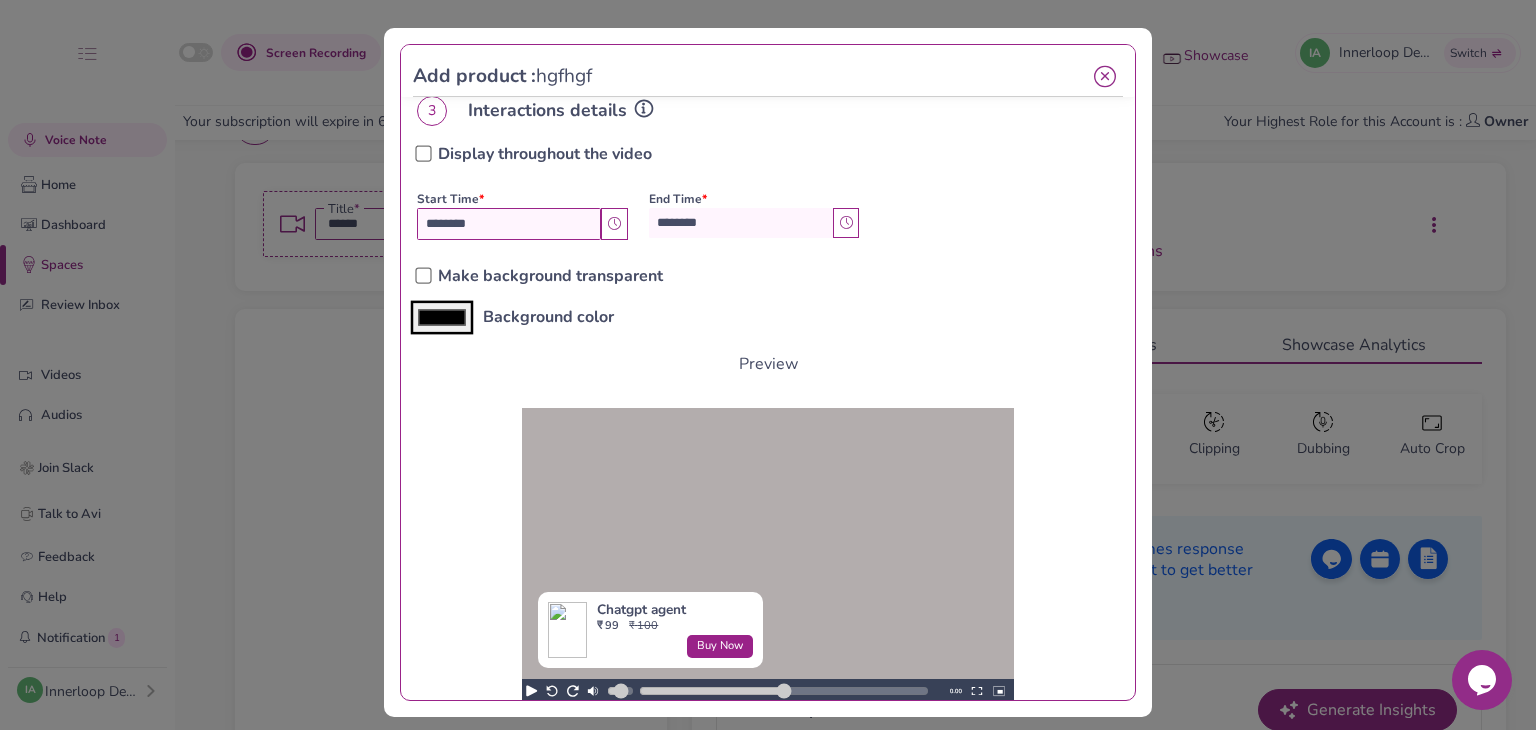 drag, startPoint x: 484, startPoint y: 307, endPoint x: 465, endPoint y: 308, distance: 19.026299 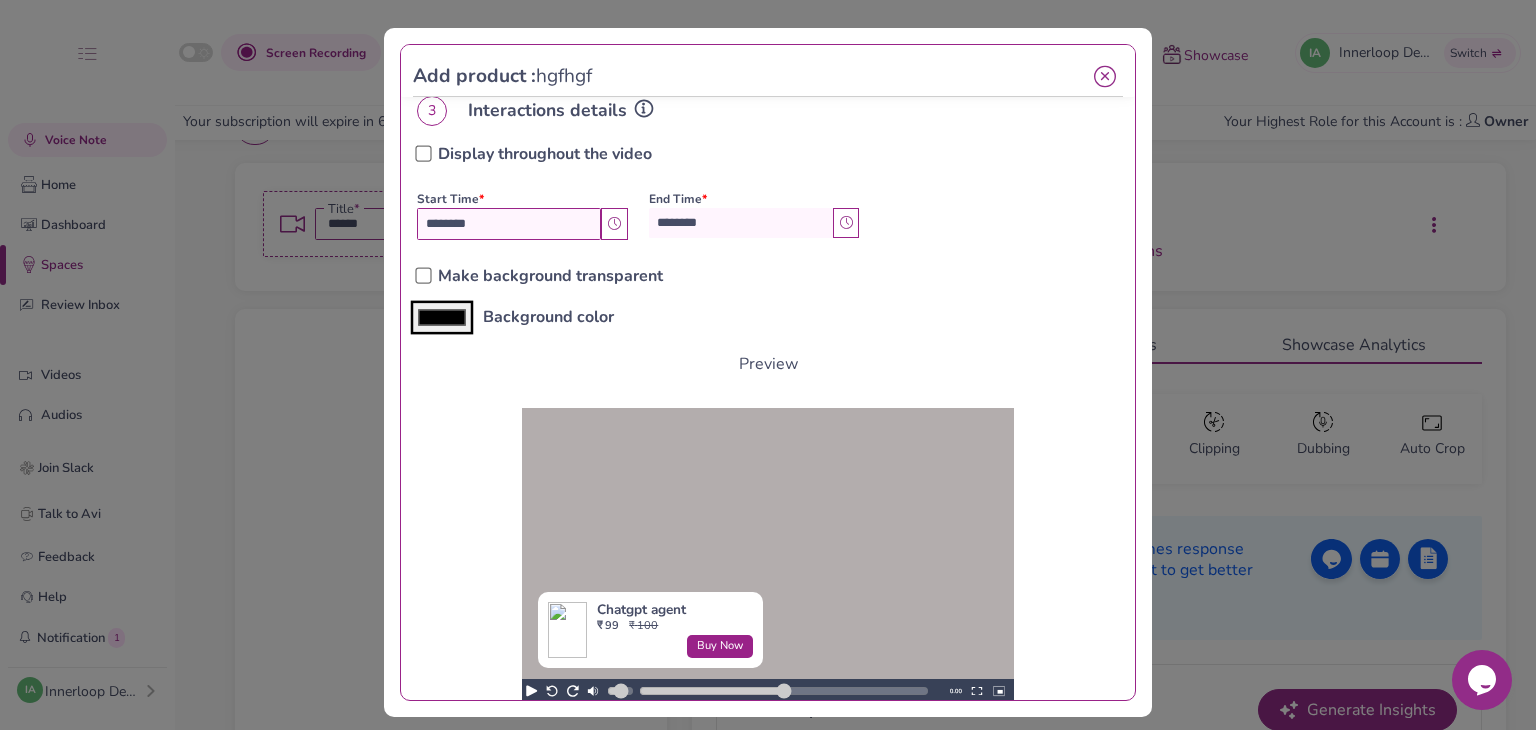 click on "********" at bounding box center [509, 224] 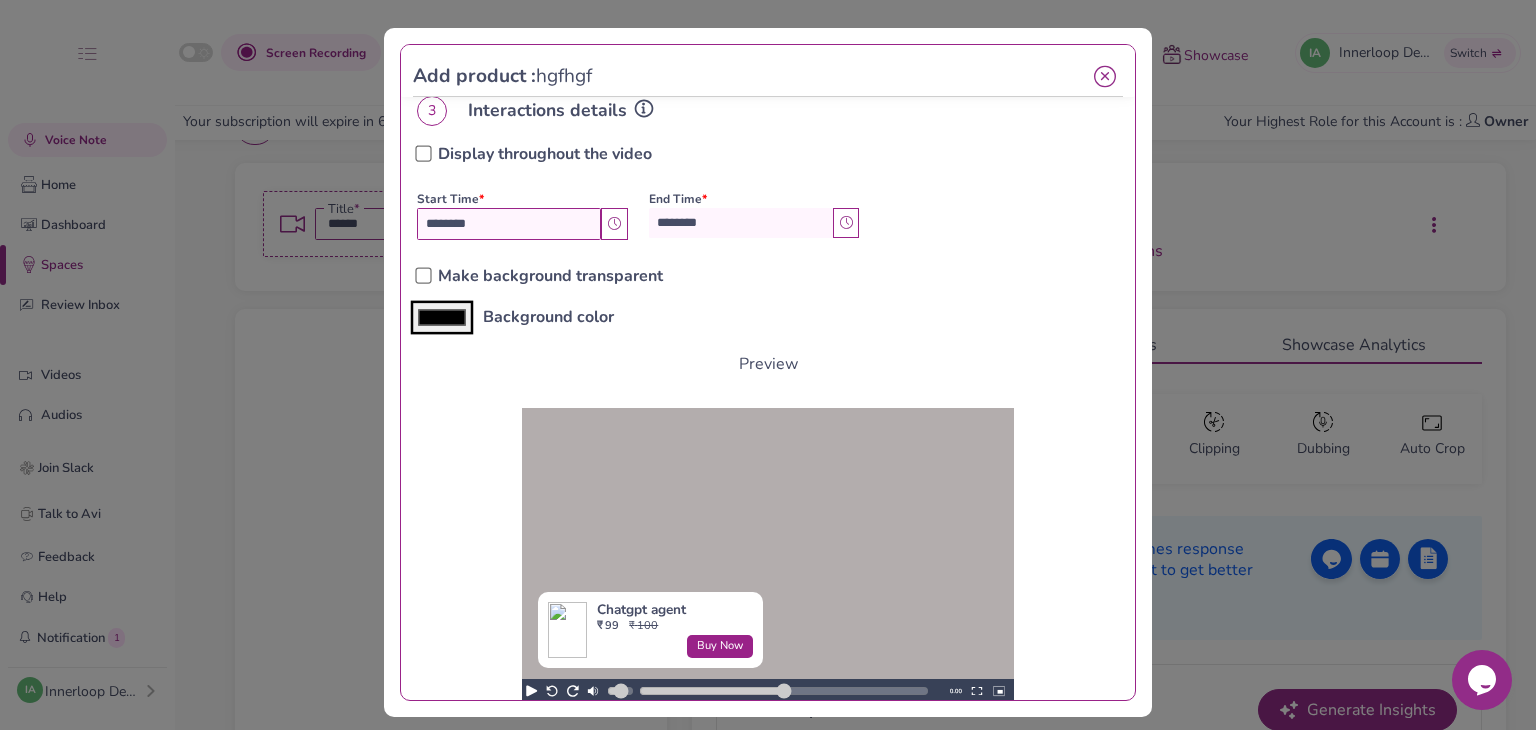 type on "********" 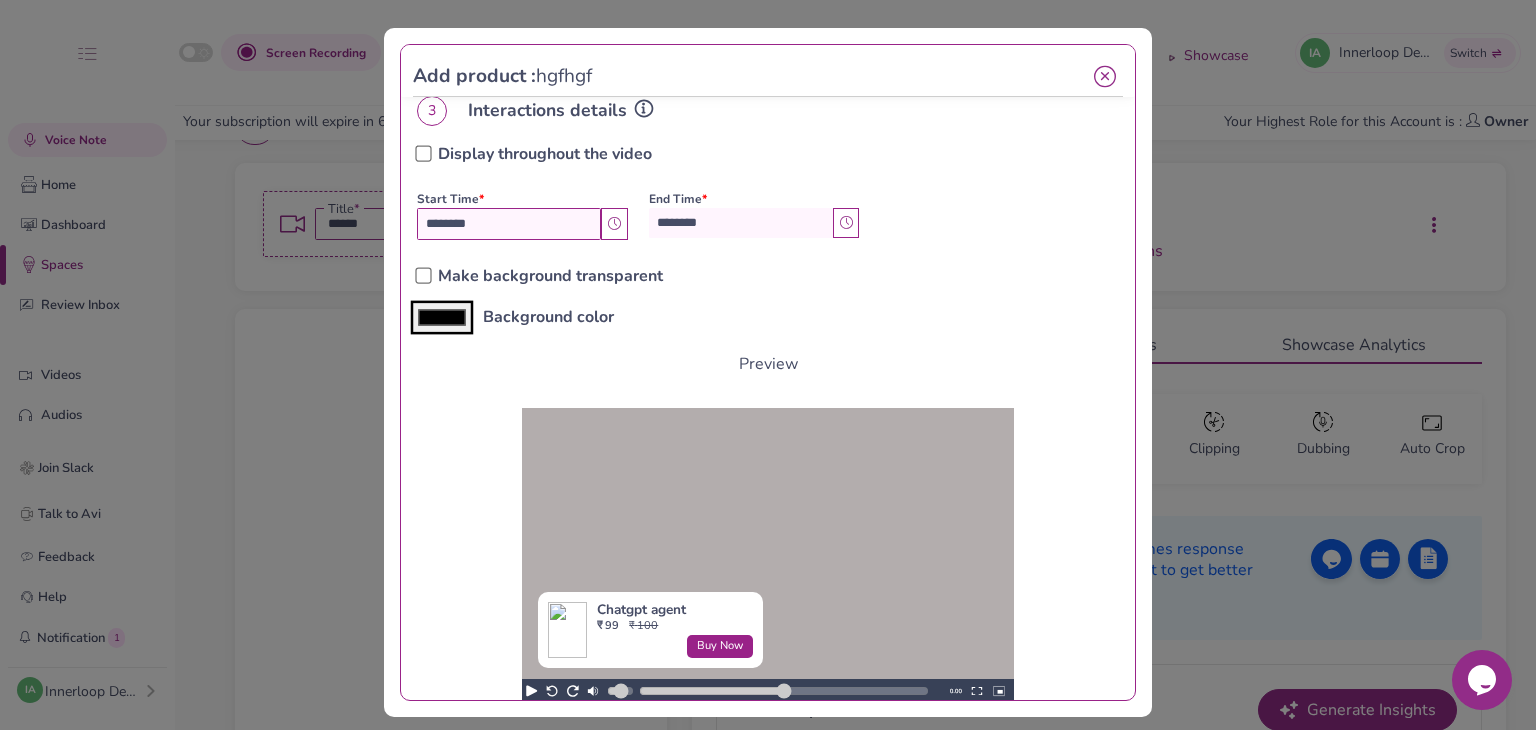 type on "*******" 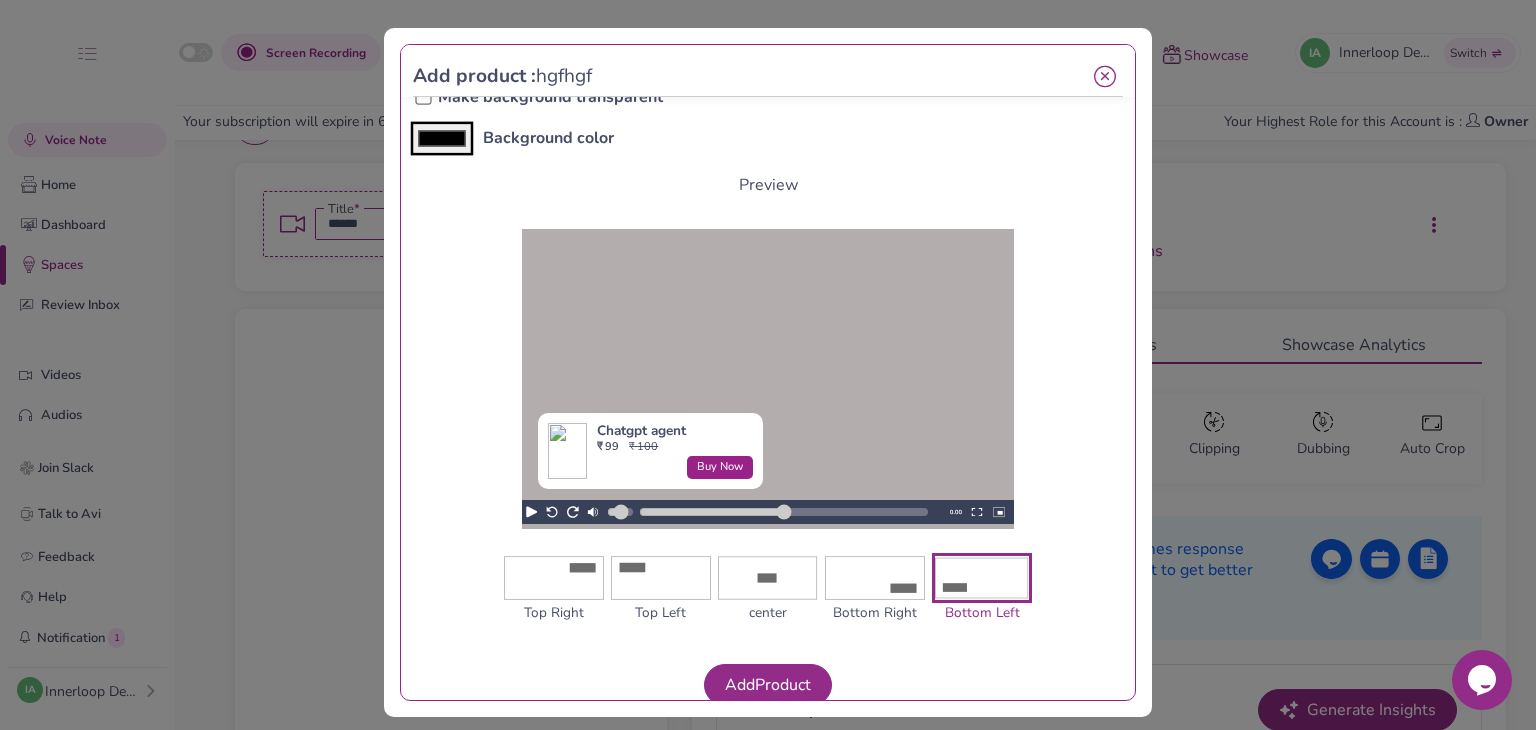scroll, scrollTop: 726, scrollLeft: 0, axis: vertical 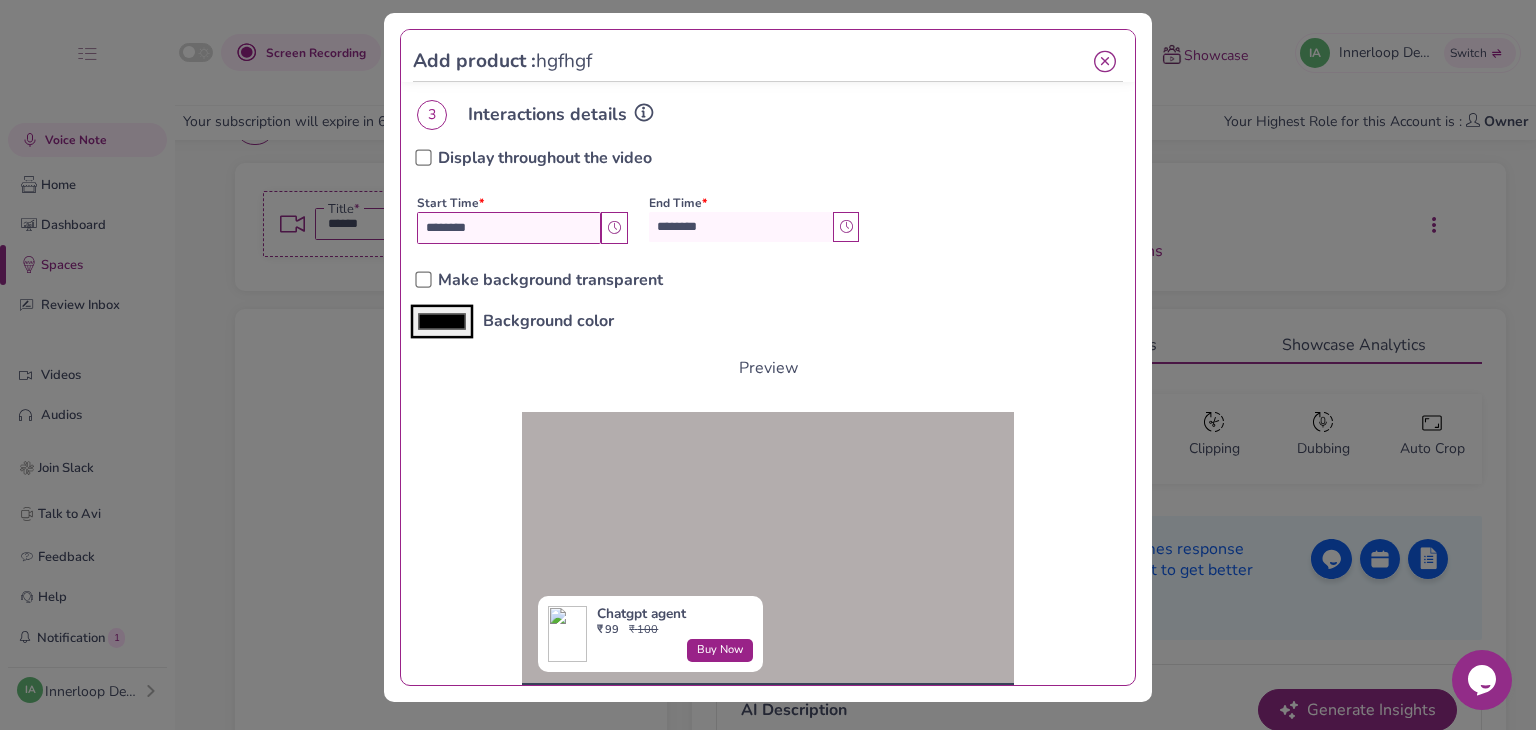 type on "********" 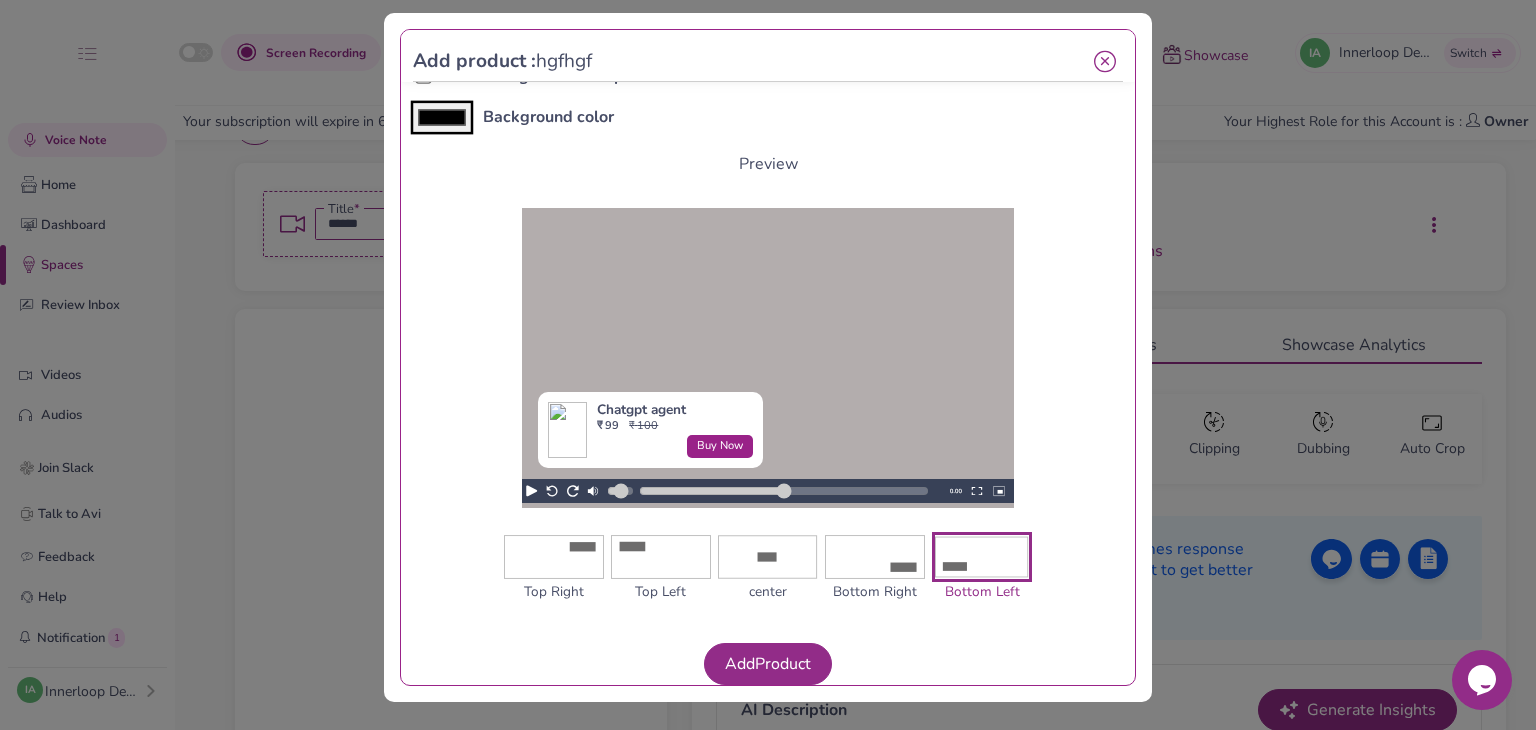 scroll, scrollTop: 649, scrollLeft: 0, axis: vertical 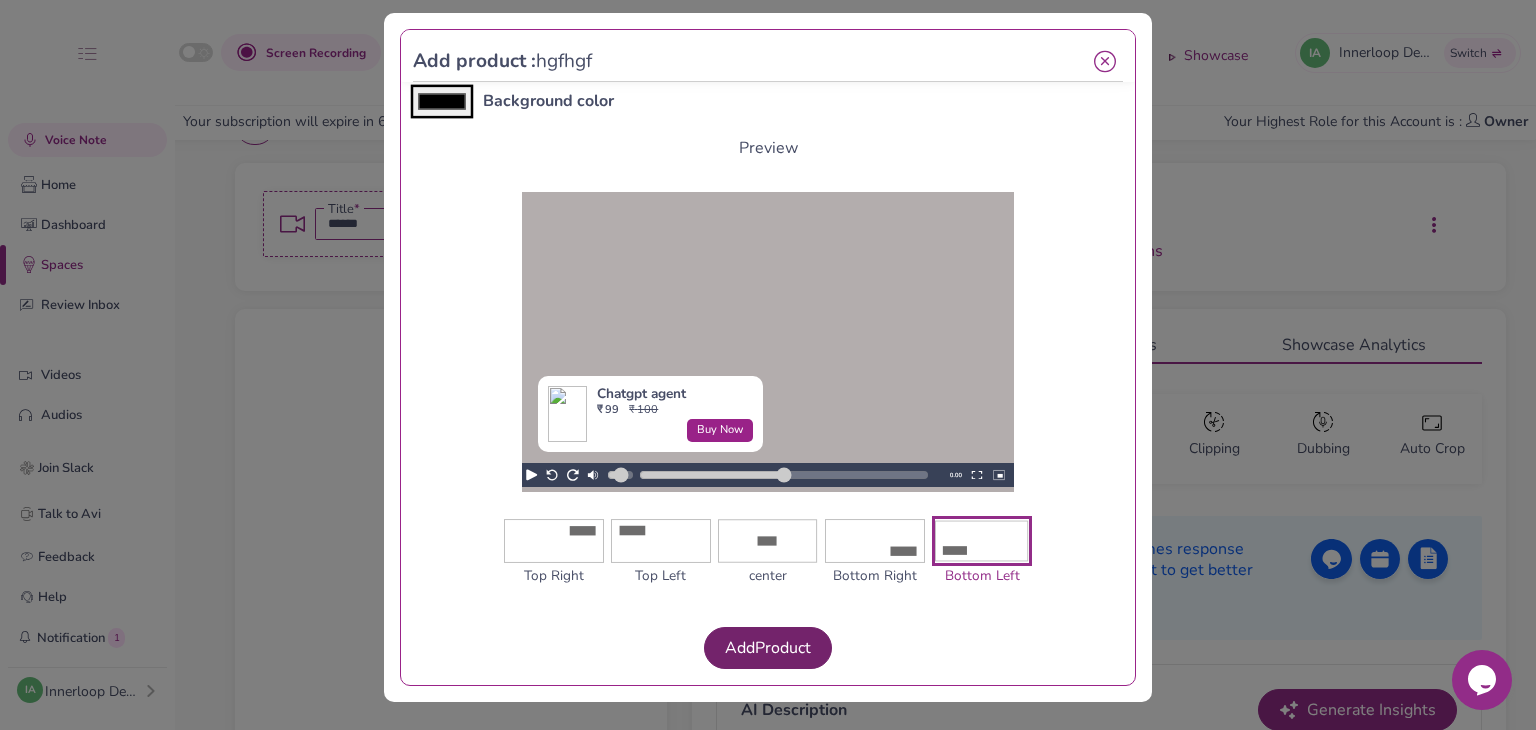 click on "Add  Product" at bounding box center (768, 648) 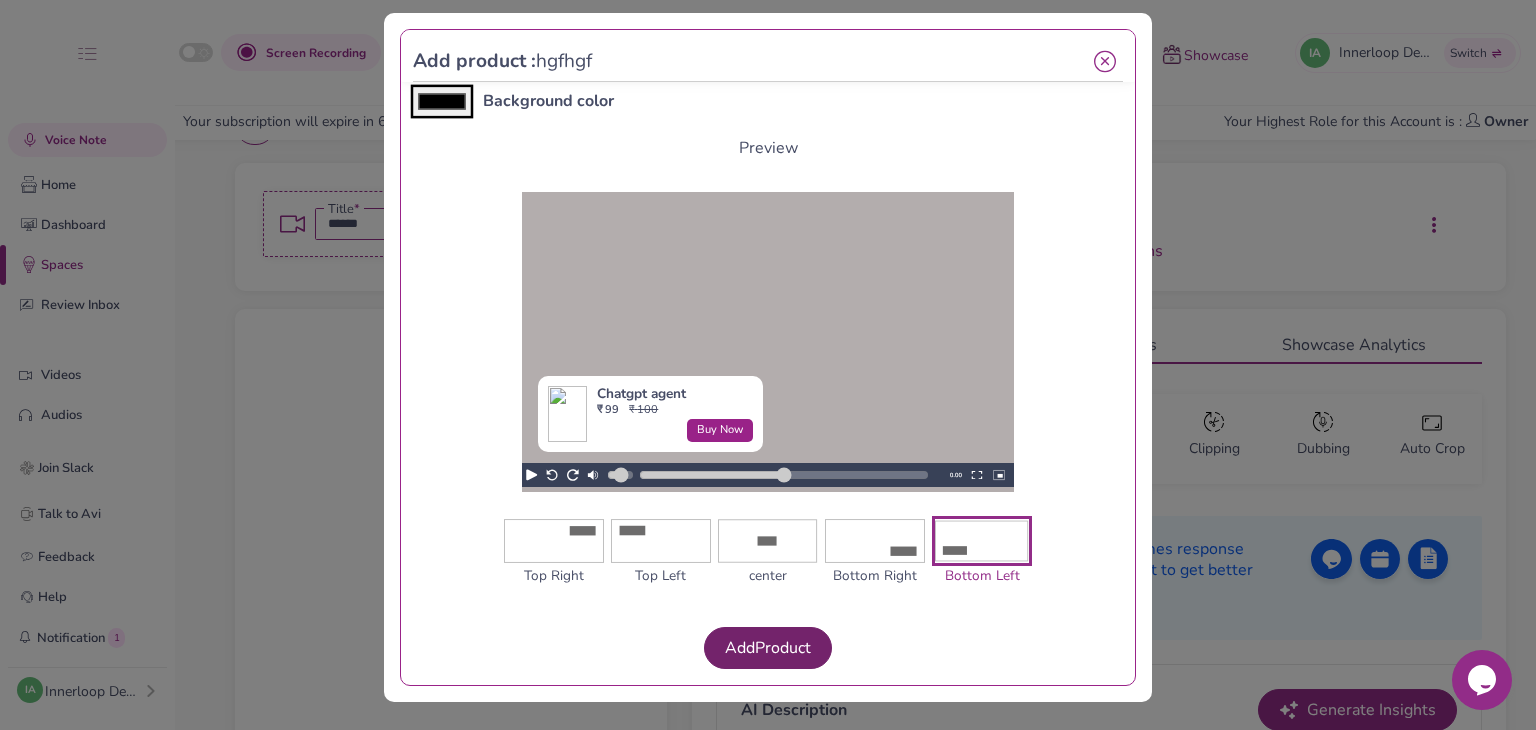 type on "*******" 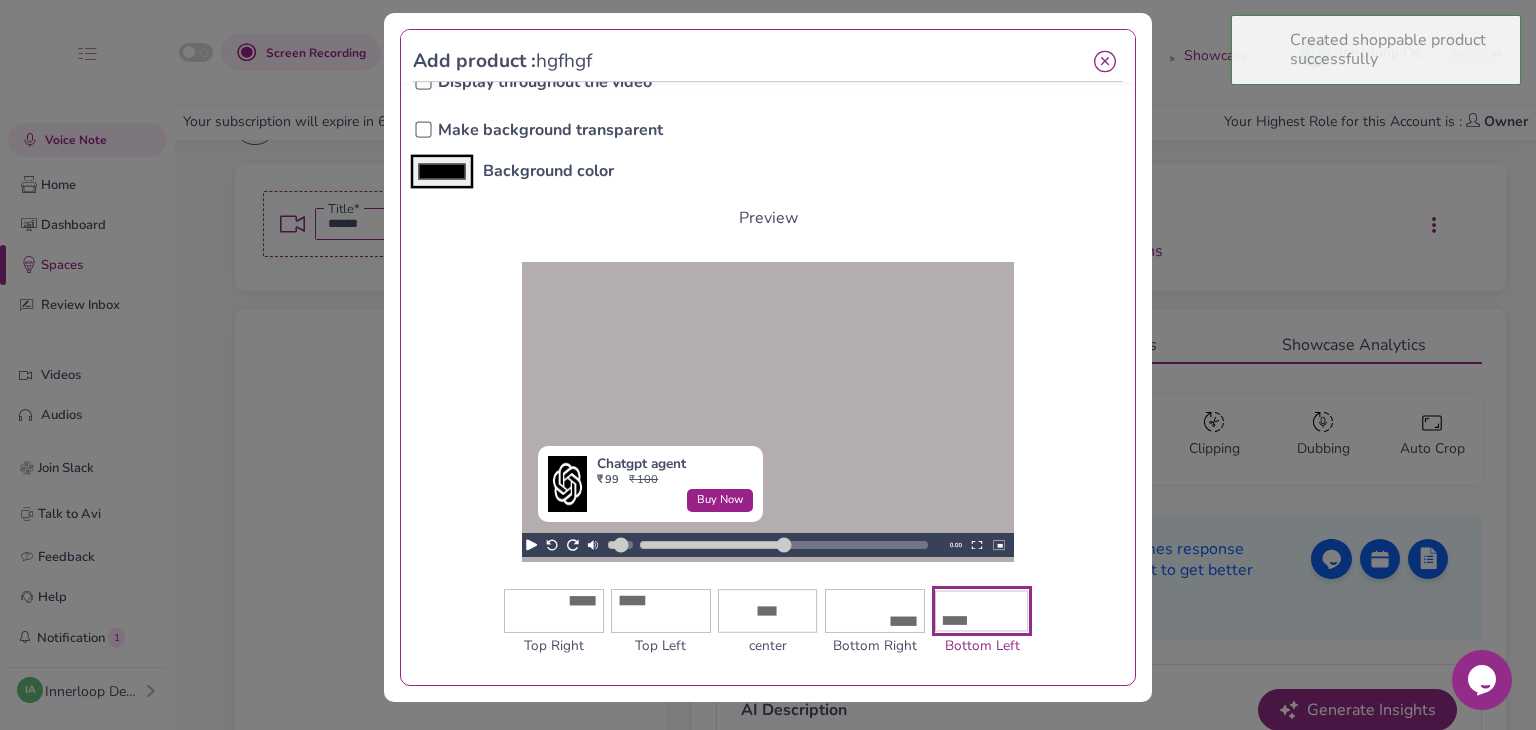 scroll, scrollTop: 649, scrollLeft: 0, axis: vertical 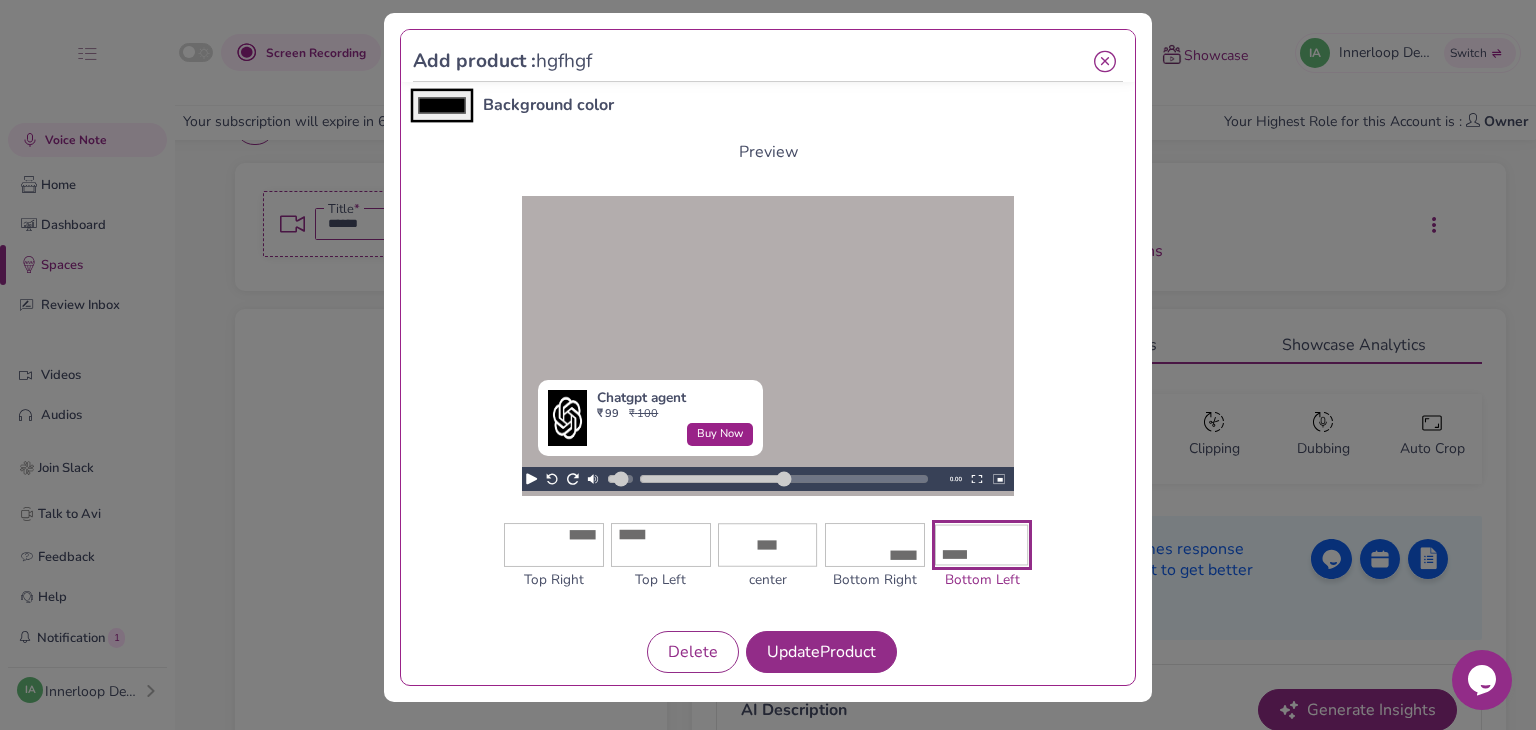 type on "*******" 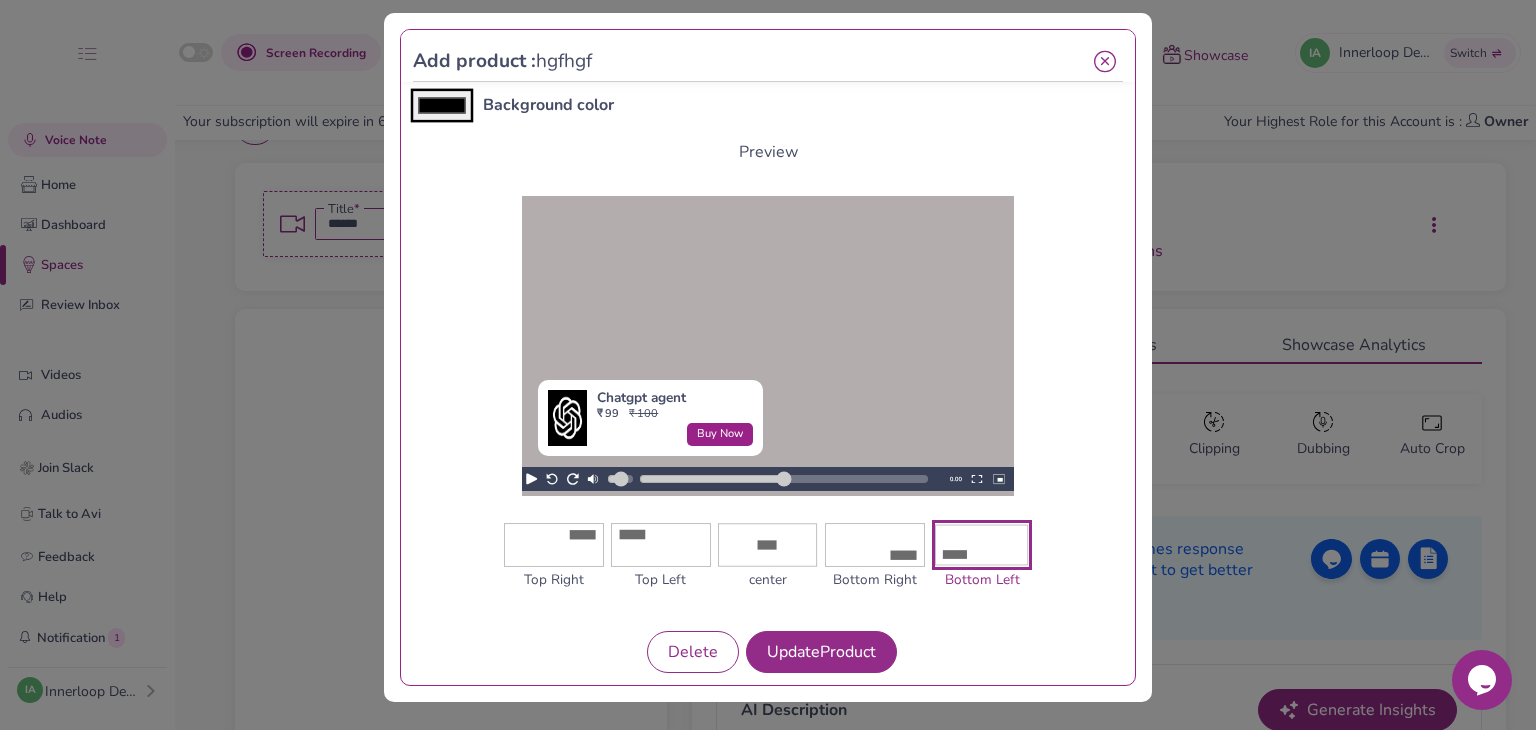 click at bounding box center [1105, 62] 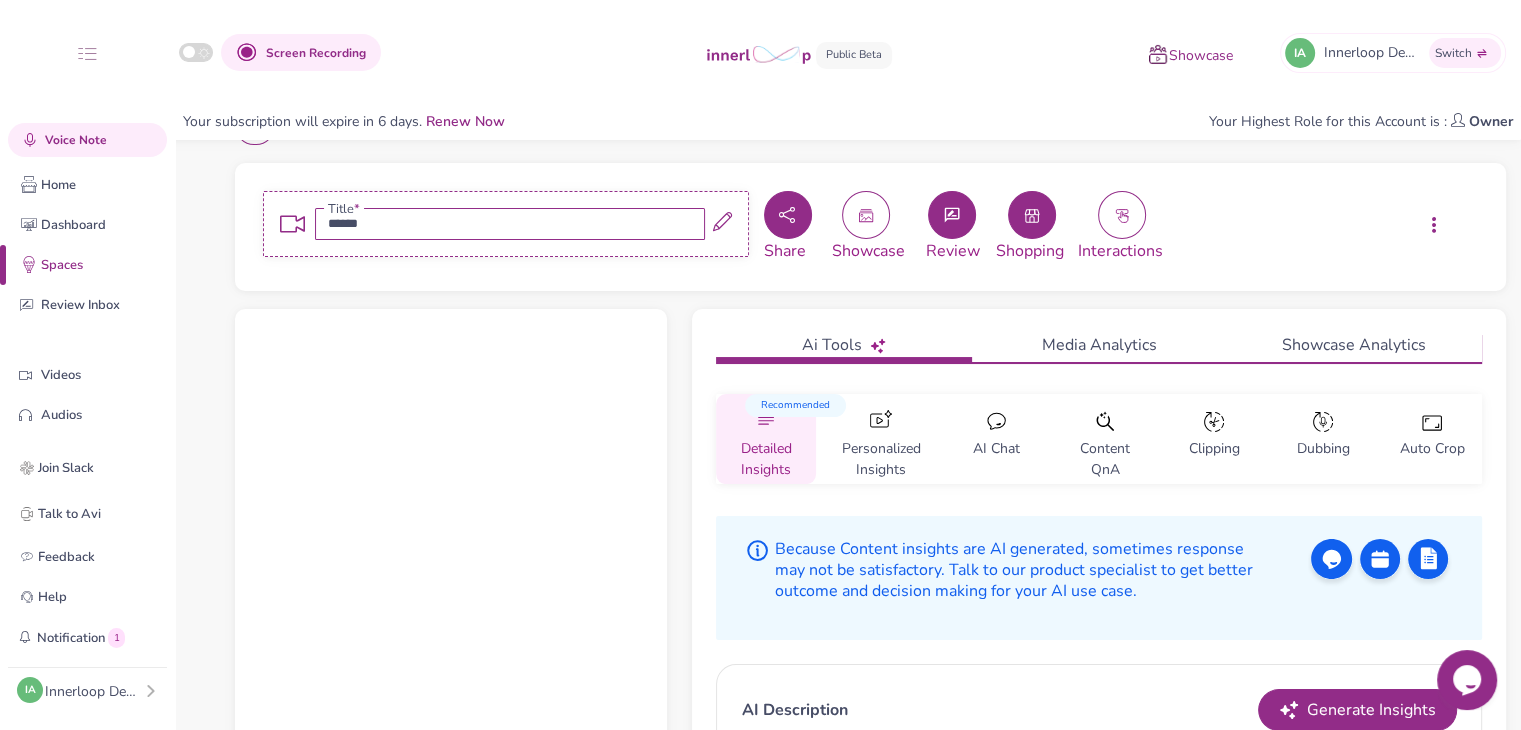 click at bounding box center (788, 215) 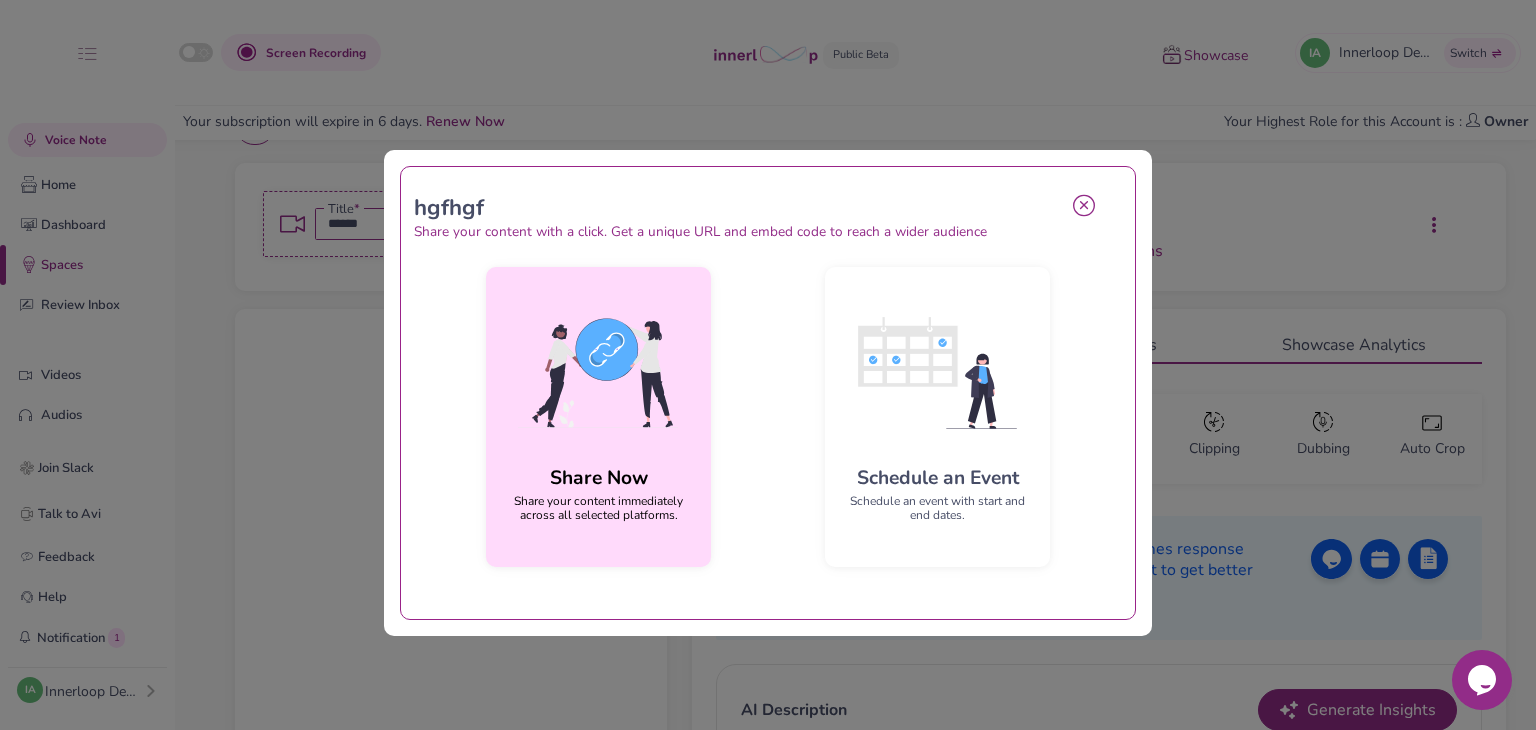 click at bounding box center (598, 373) 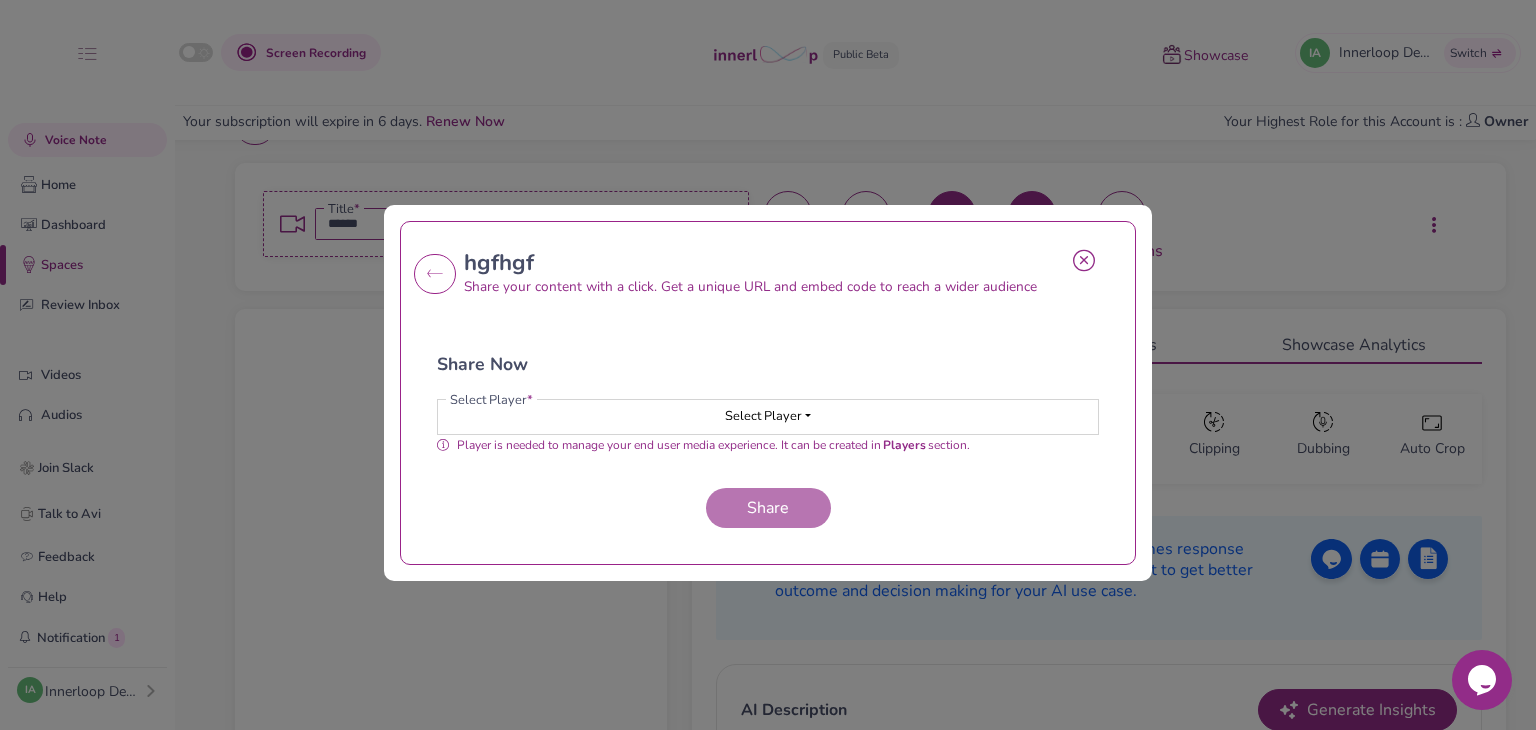 click on "Share Now Select Player   * Select Player Loading... Player is needed to manage your end user media experience. It can be created in Players section. Share" at bounding box center (768, 416) 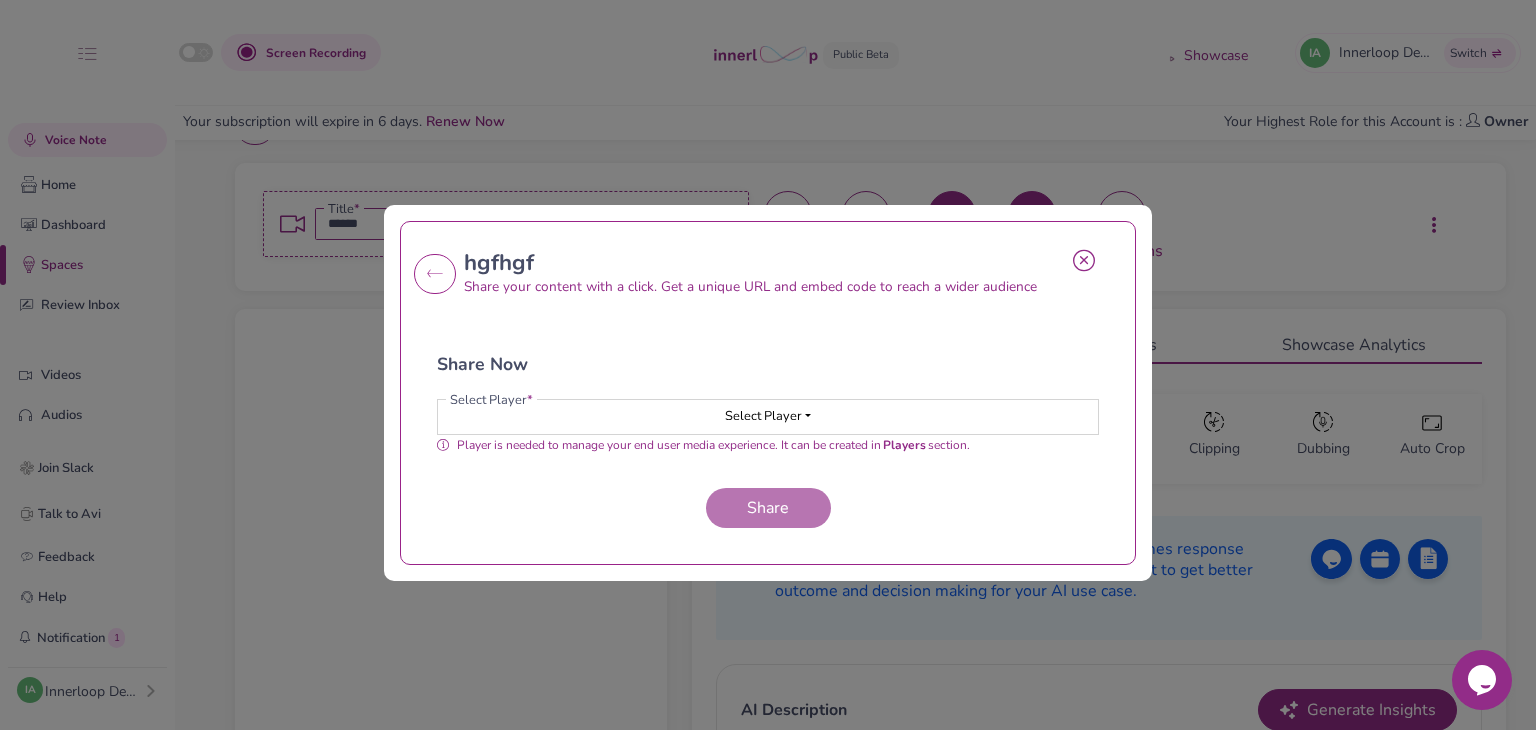 click on "Share Now Select Player   * Select Player Loading... Player is needed to manage your end user media experience. It can be created in Players section. Share" at bounding box center (768, 416) 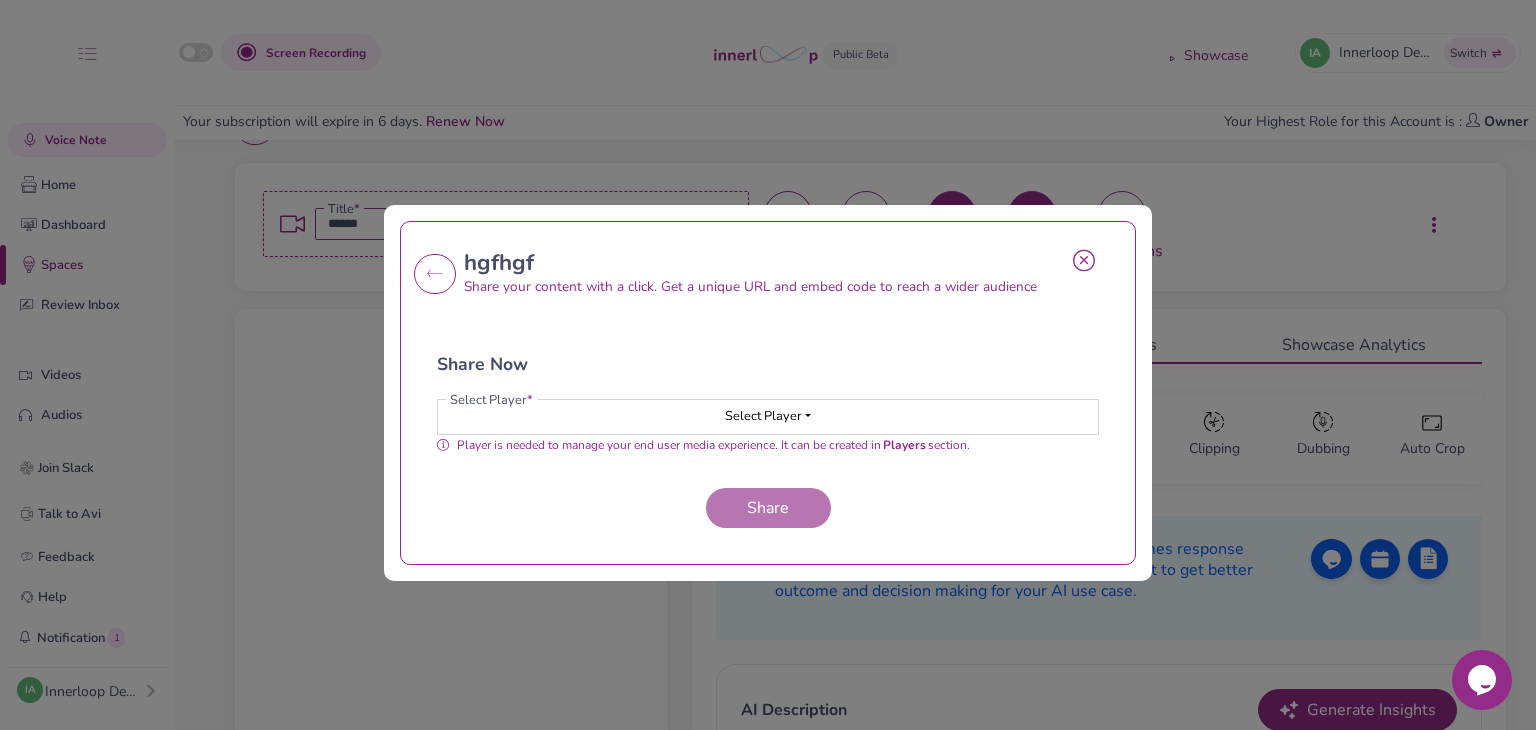 click on "Select Player" at bounding box center [768, 417] 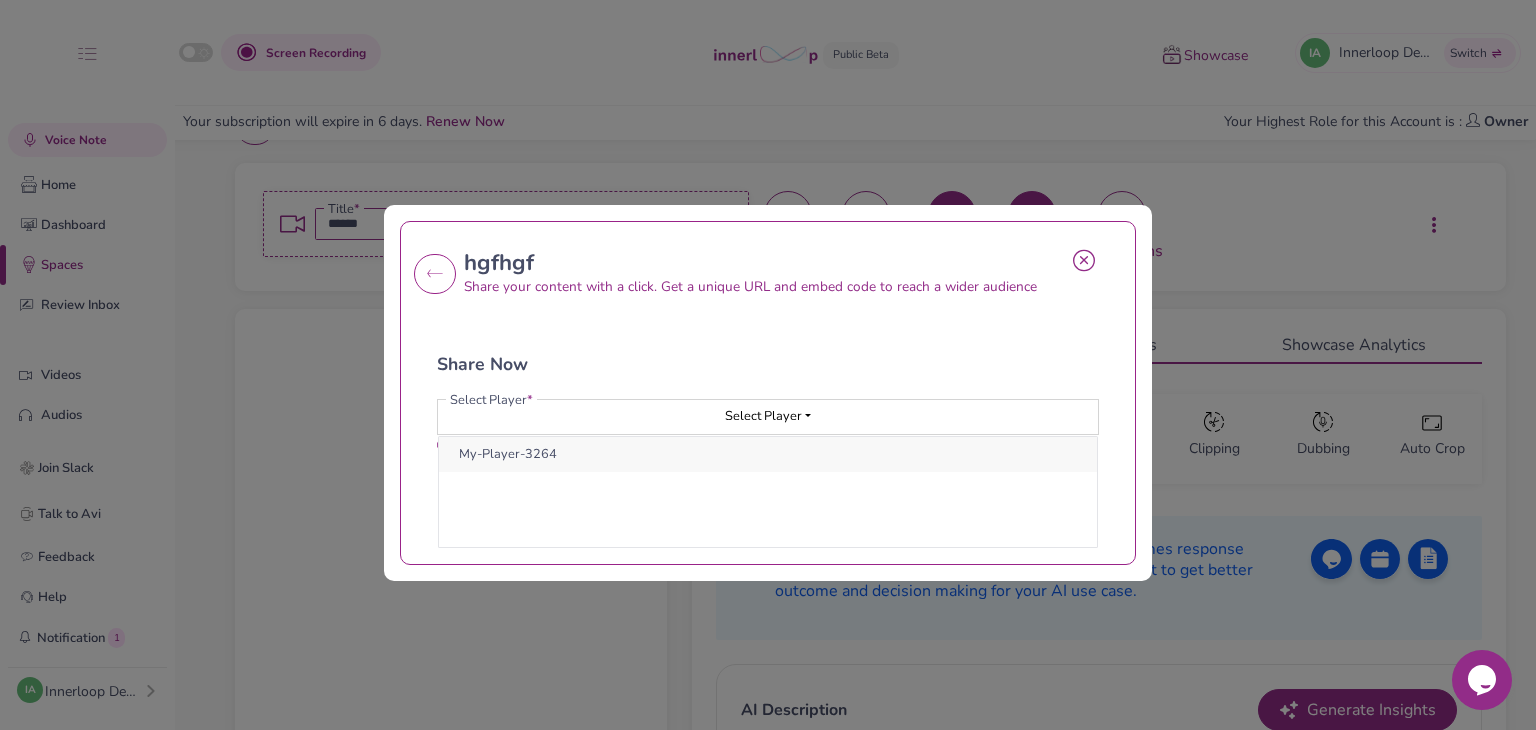 click on "My-Player-3264" at bounding box center (768, 454) 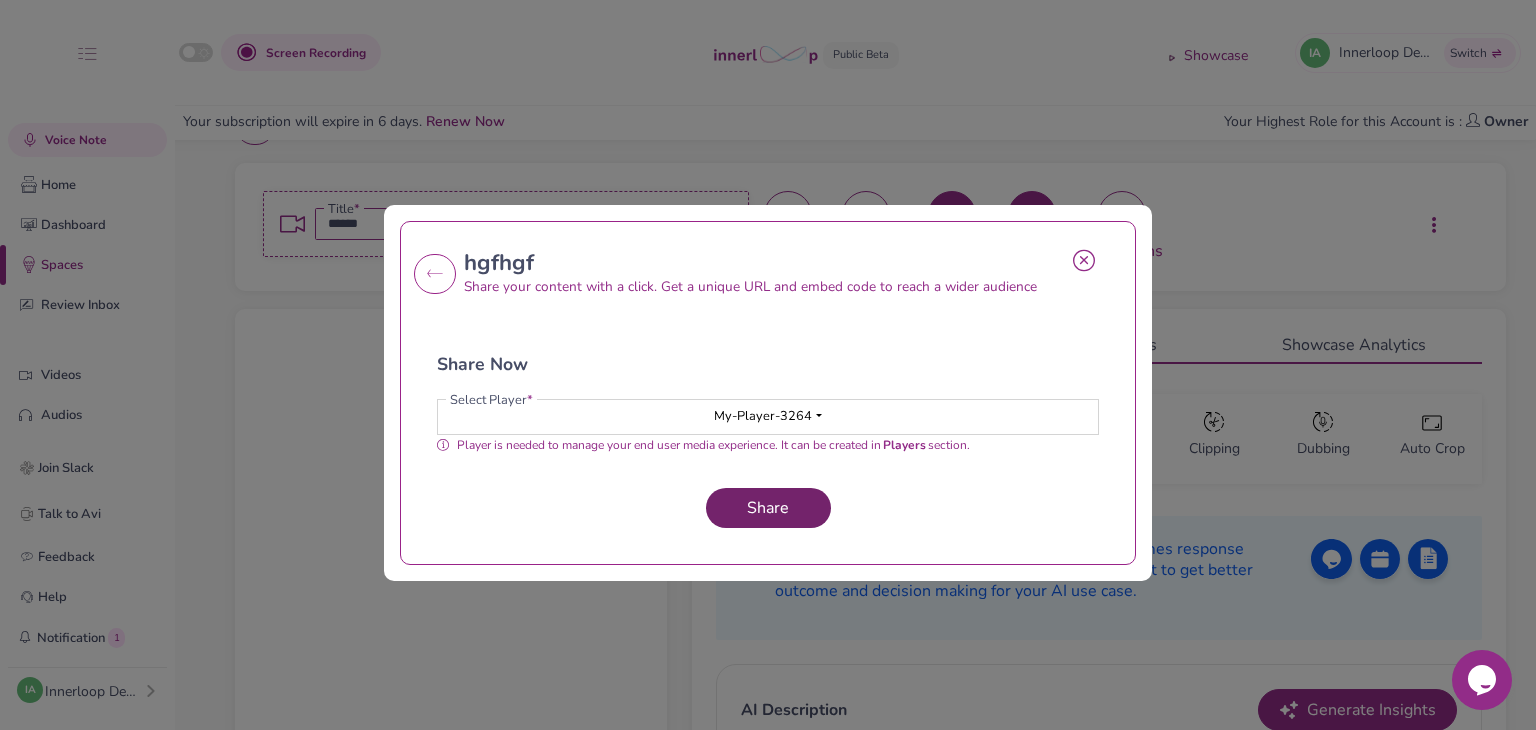click on "Share" at bounding box center [768, 508] 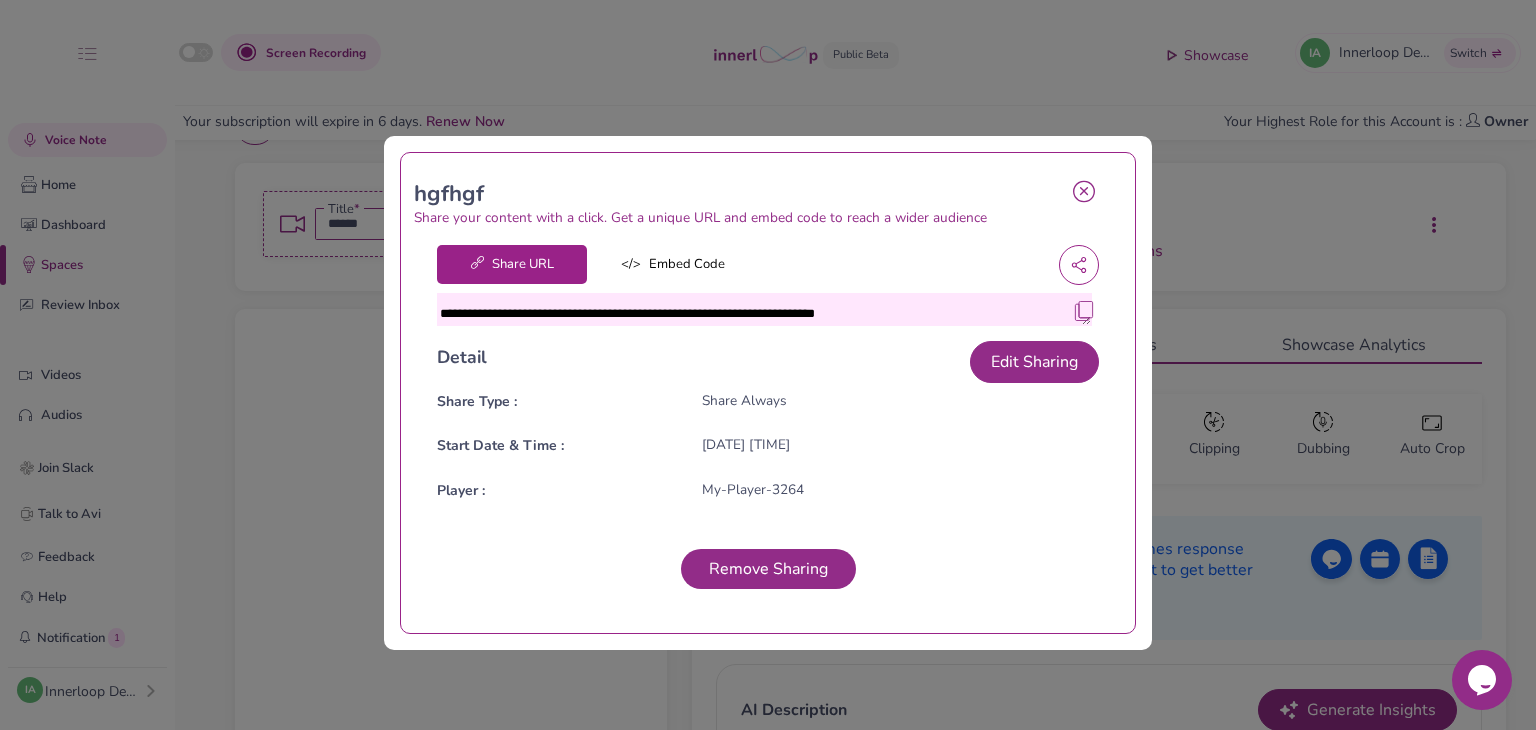 click at bounding box center (1084, 311) 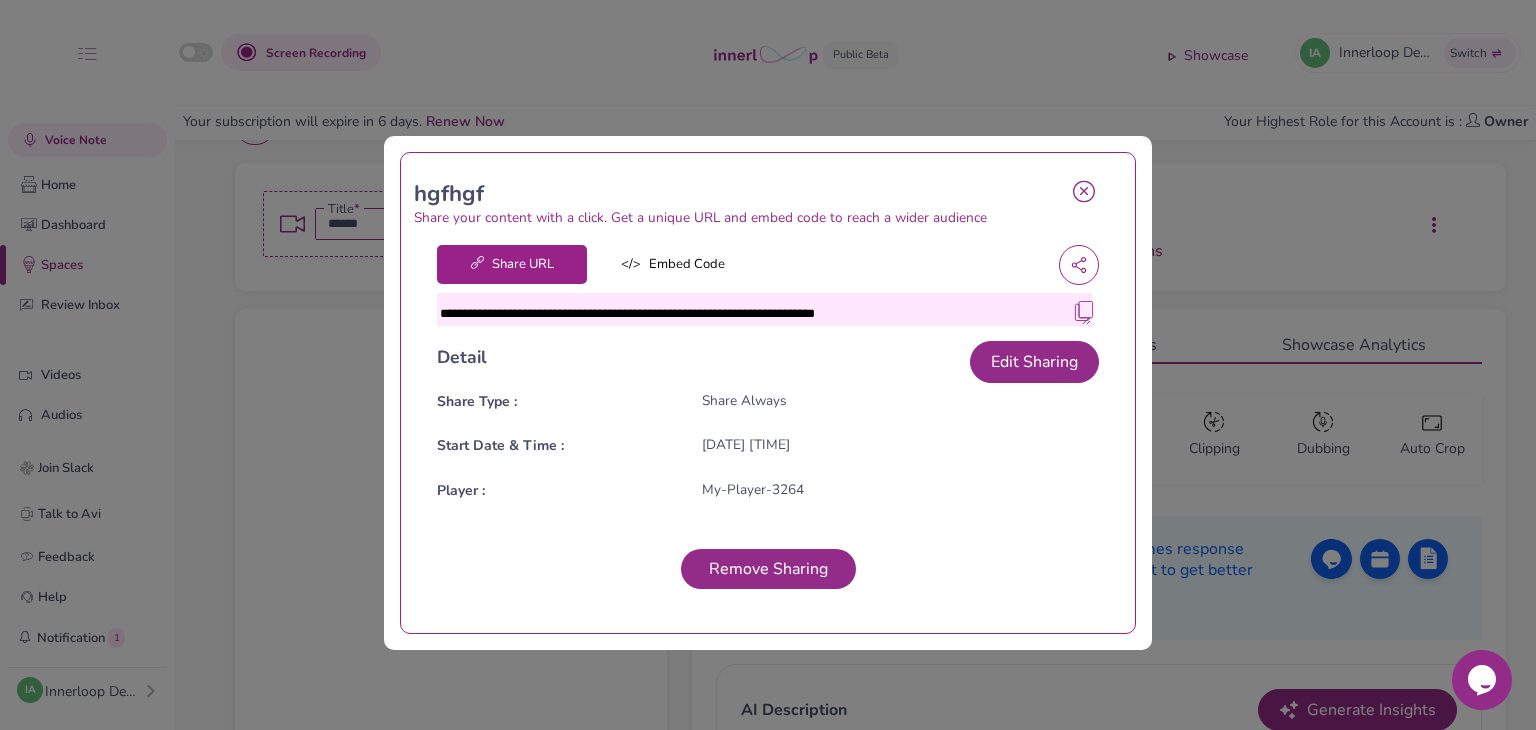 click at bounding box center (1084, 191) 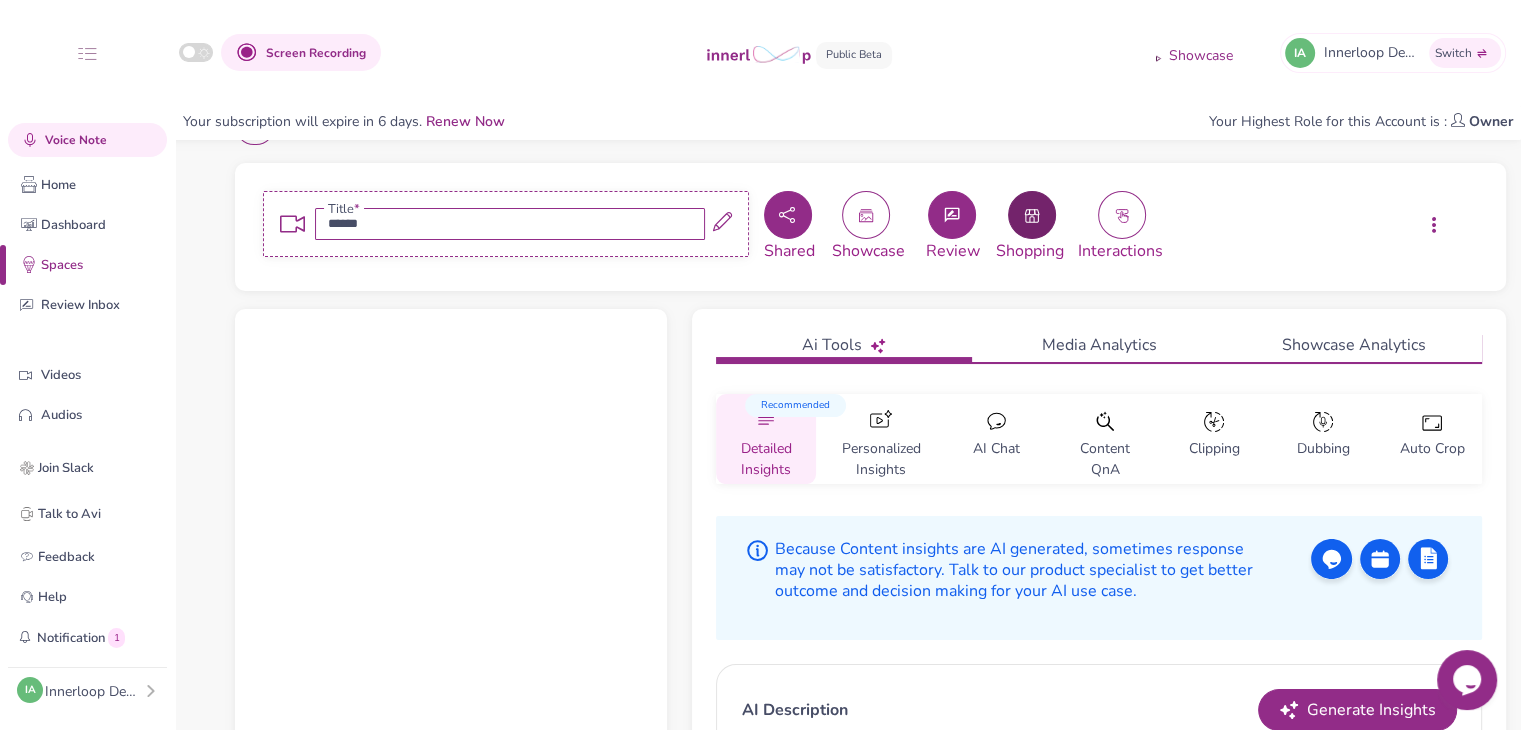 click at bounding box center [1032, 215] 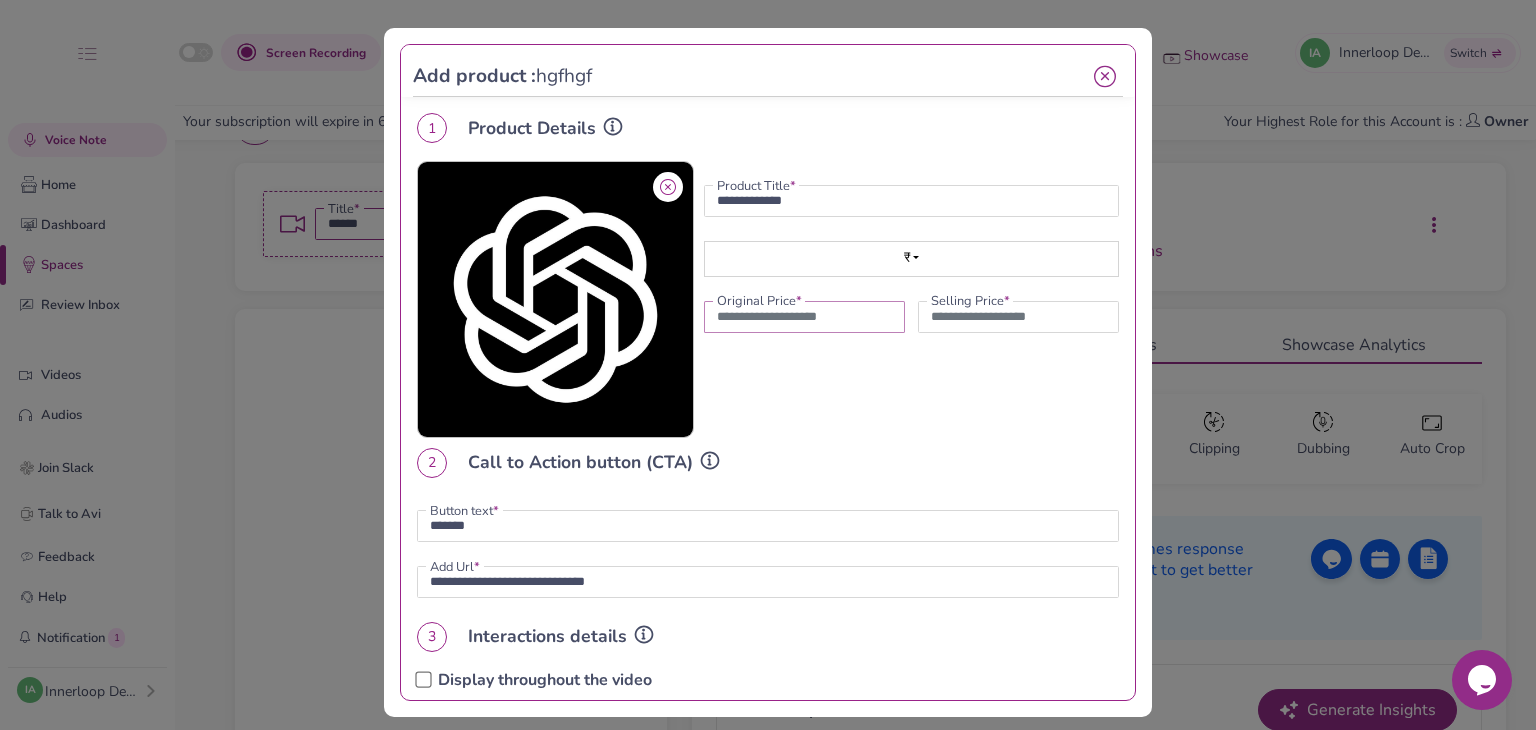 drag, startPoint x: 756, startPoint y: 316, endPoint x: 684, endPoint y: 319, distance: 72.06247 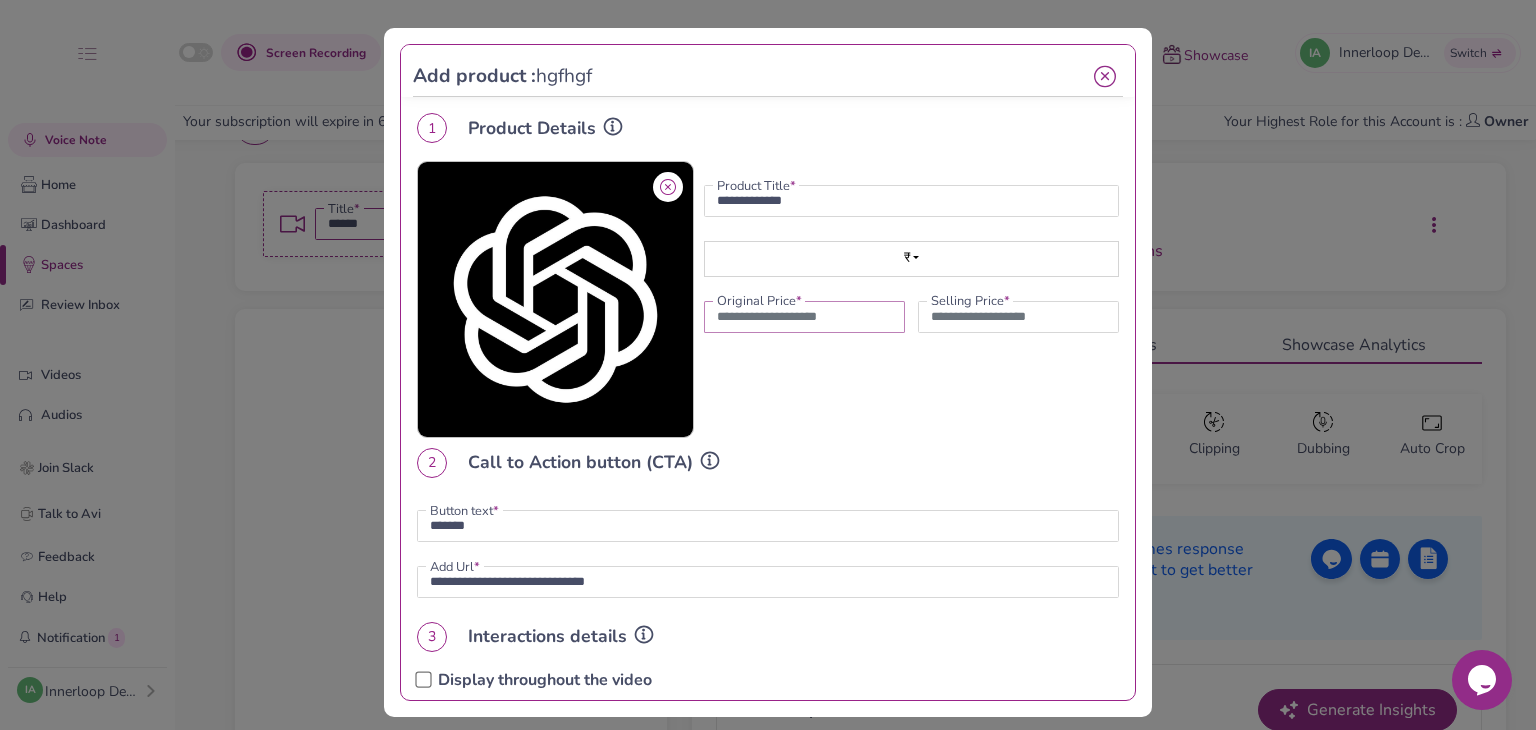 click on "**********" at bounding box center [768, 299] 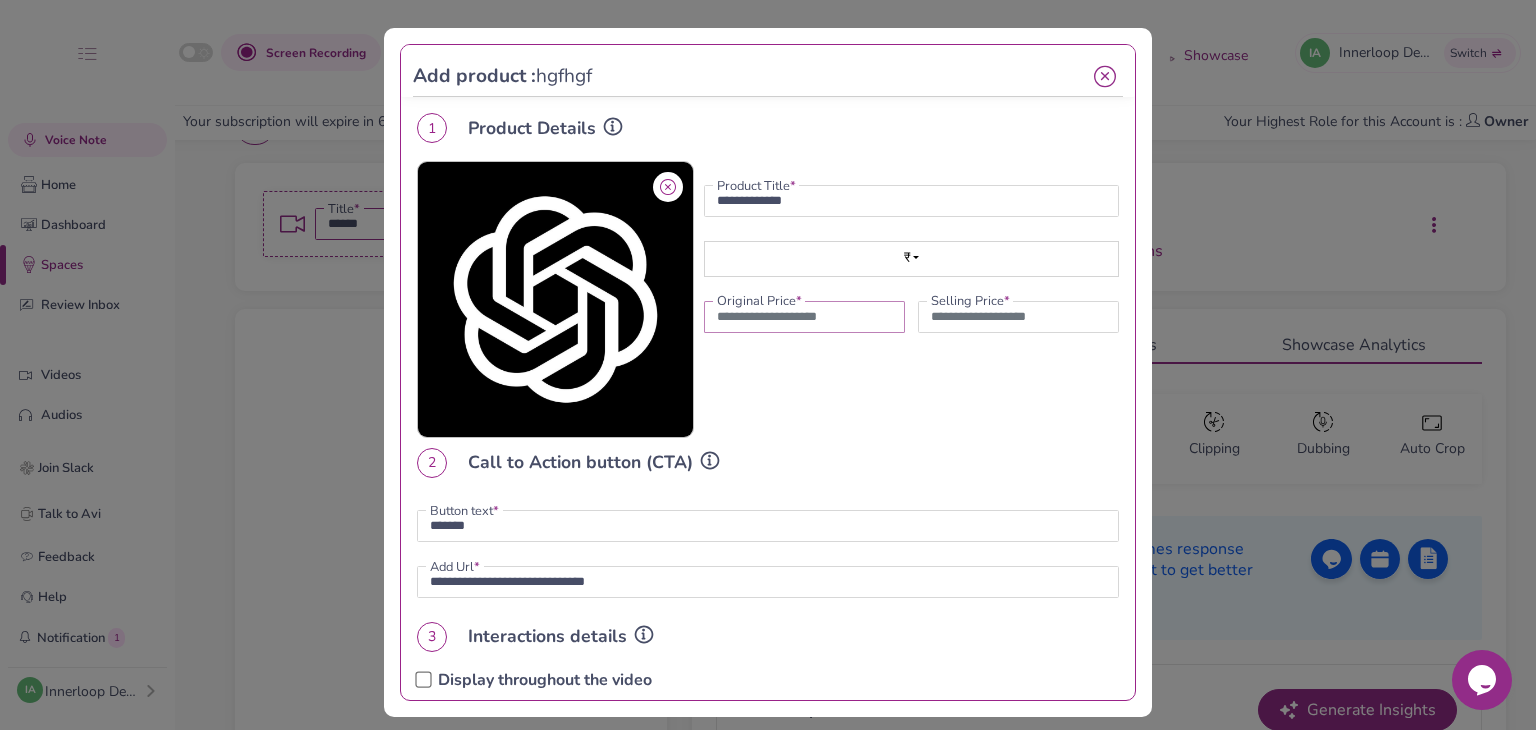 type on "*" 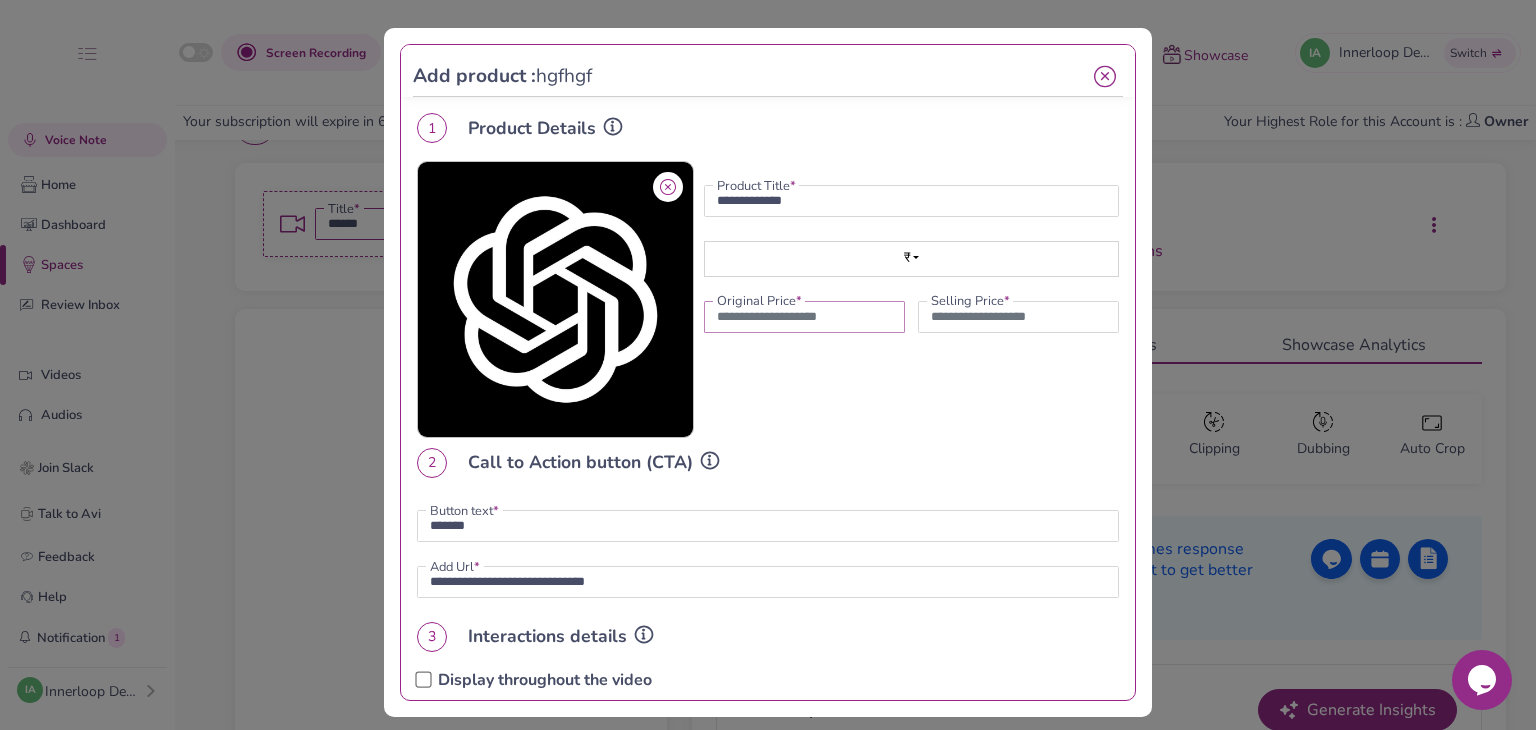 type on "*******" 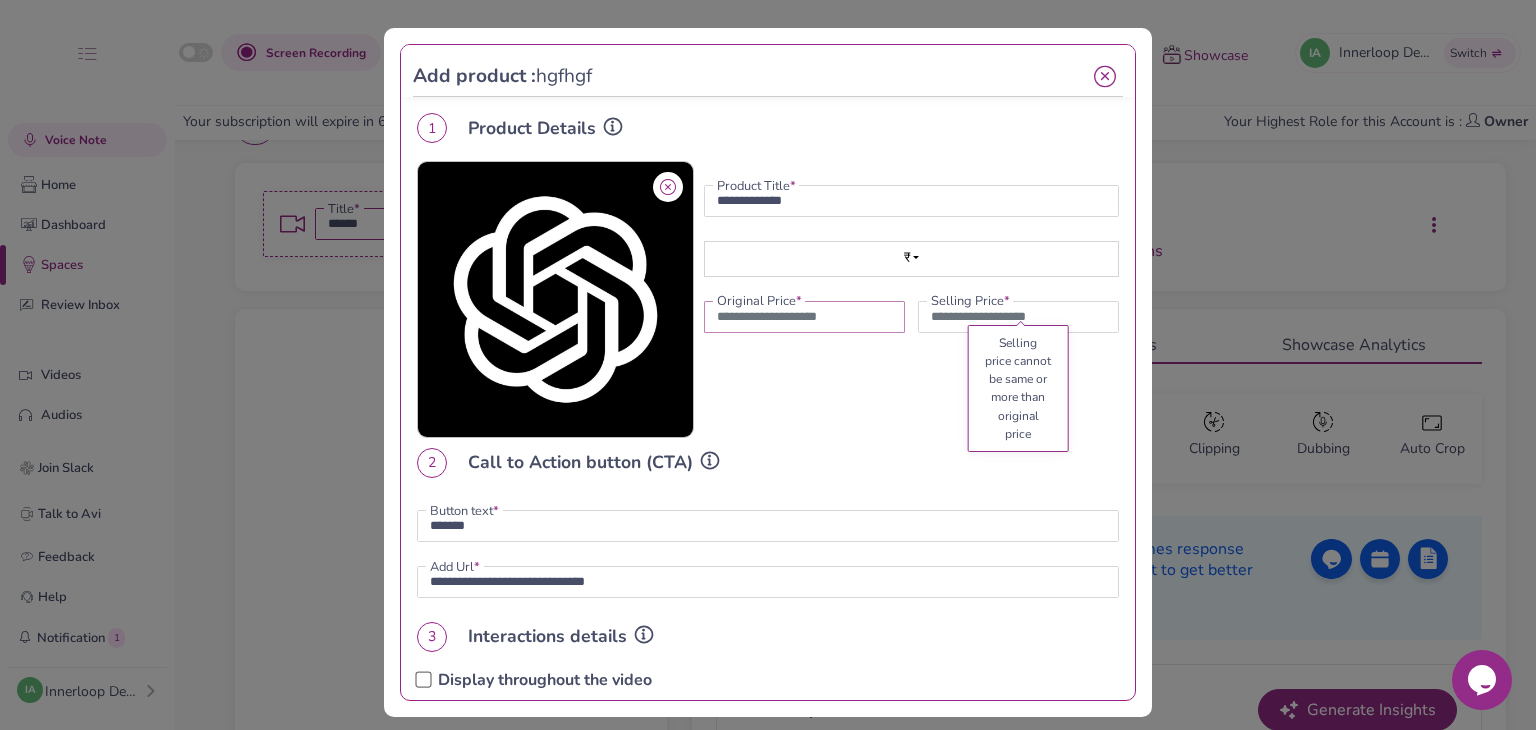 type on "**" 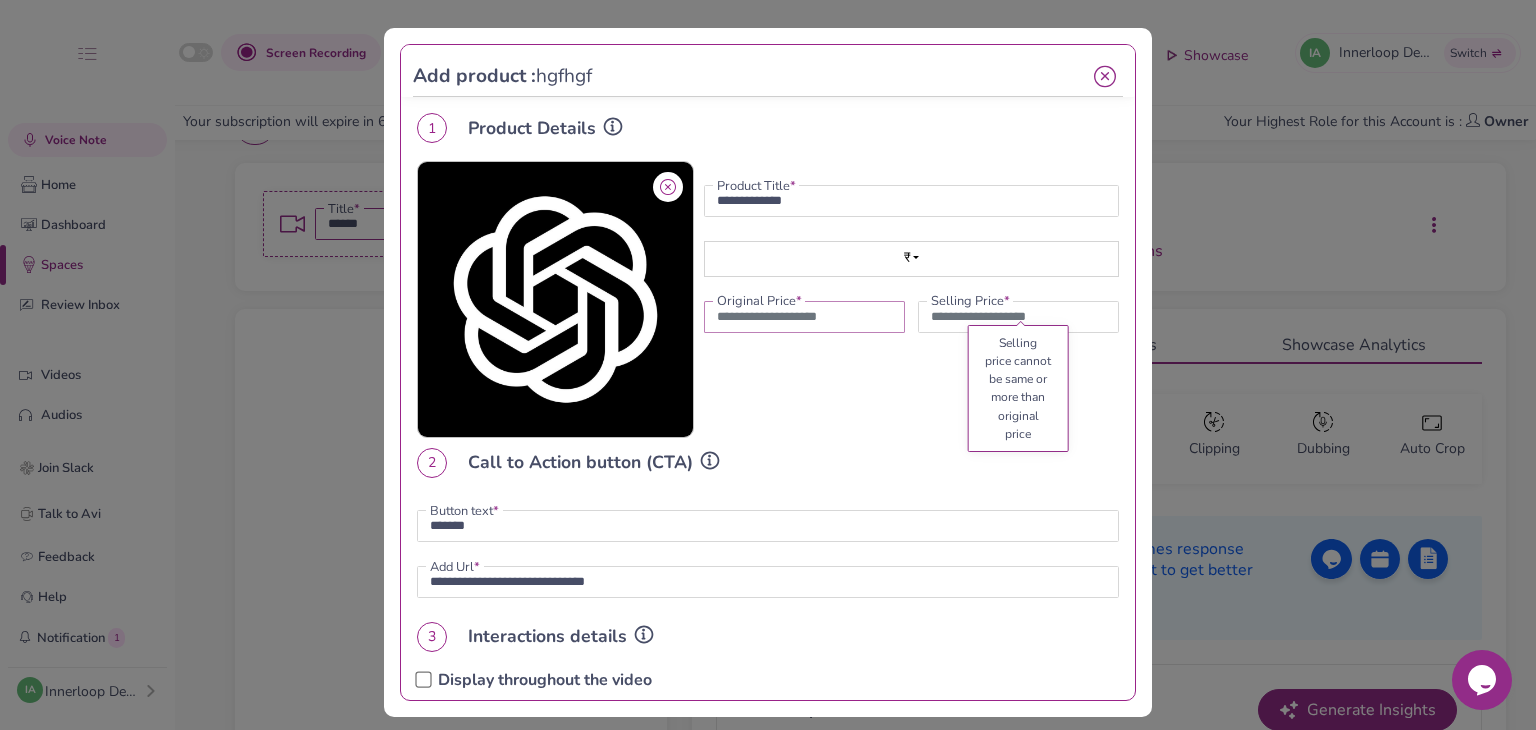 type on "*******" 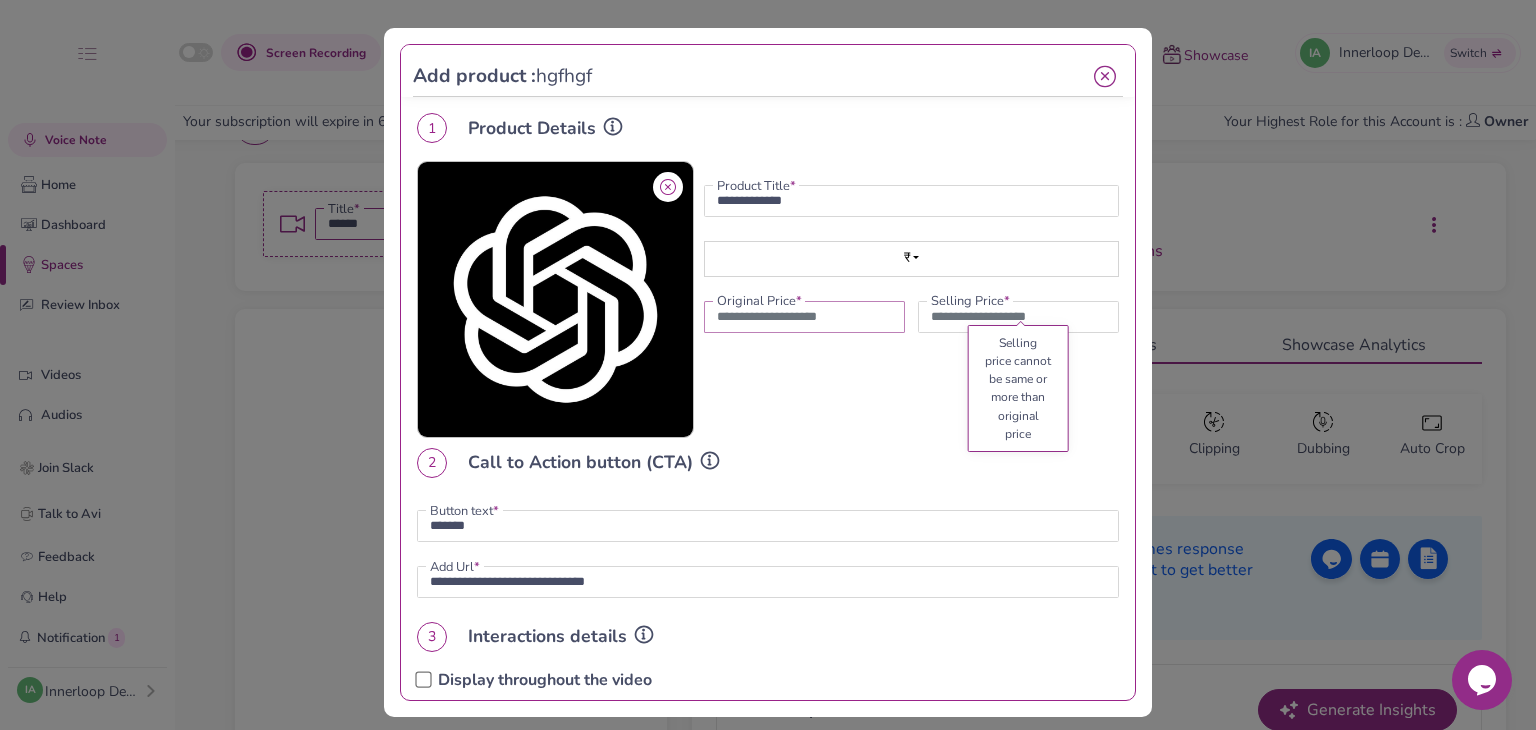 type on "***" 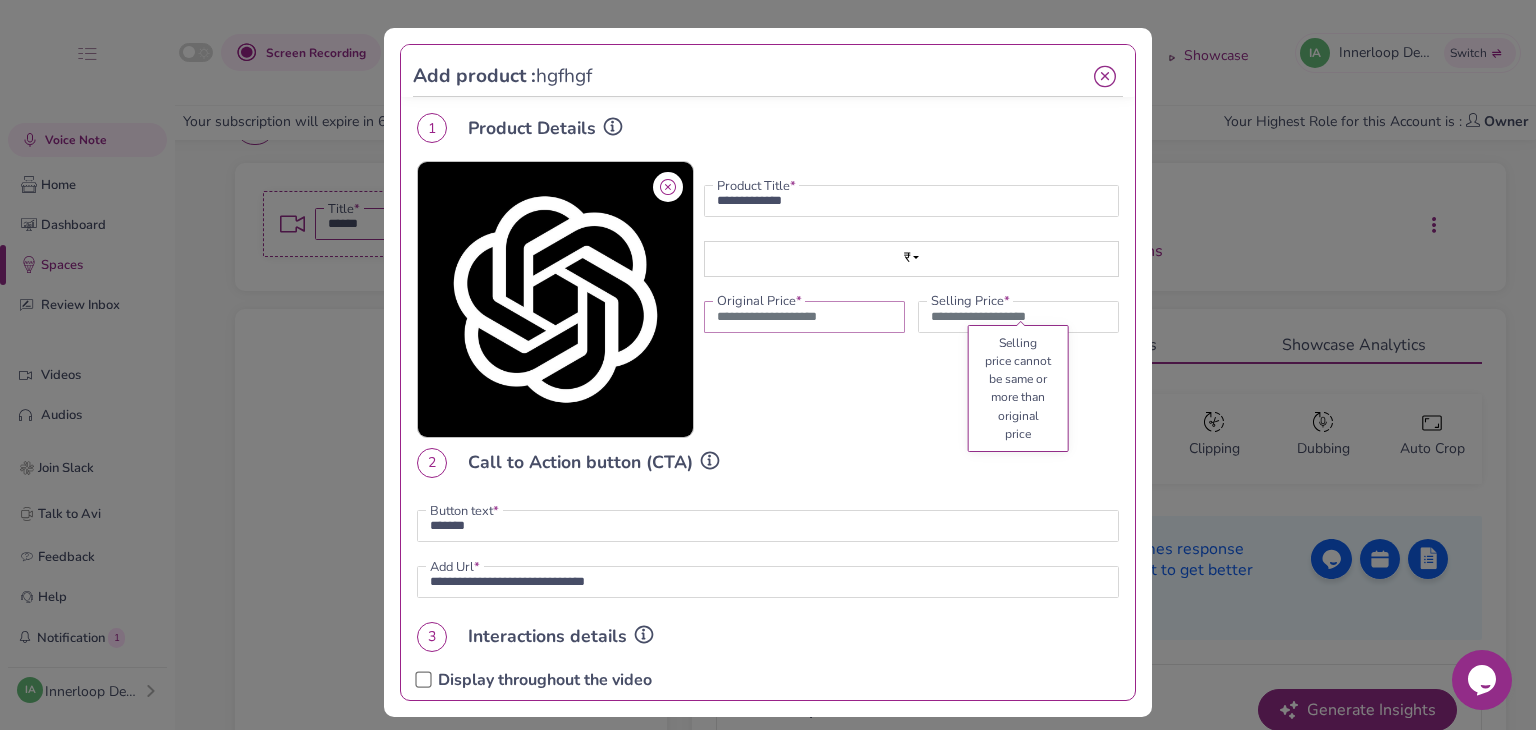 type on "*******" 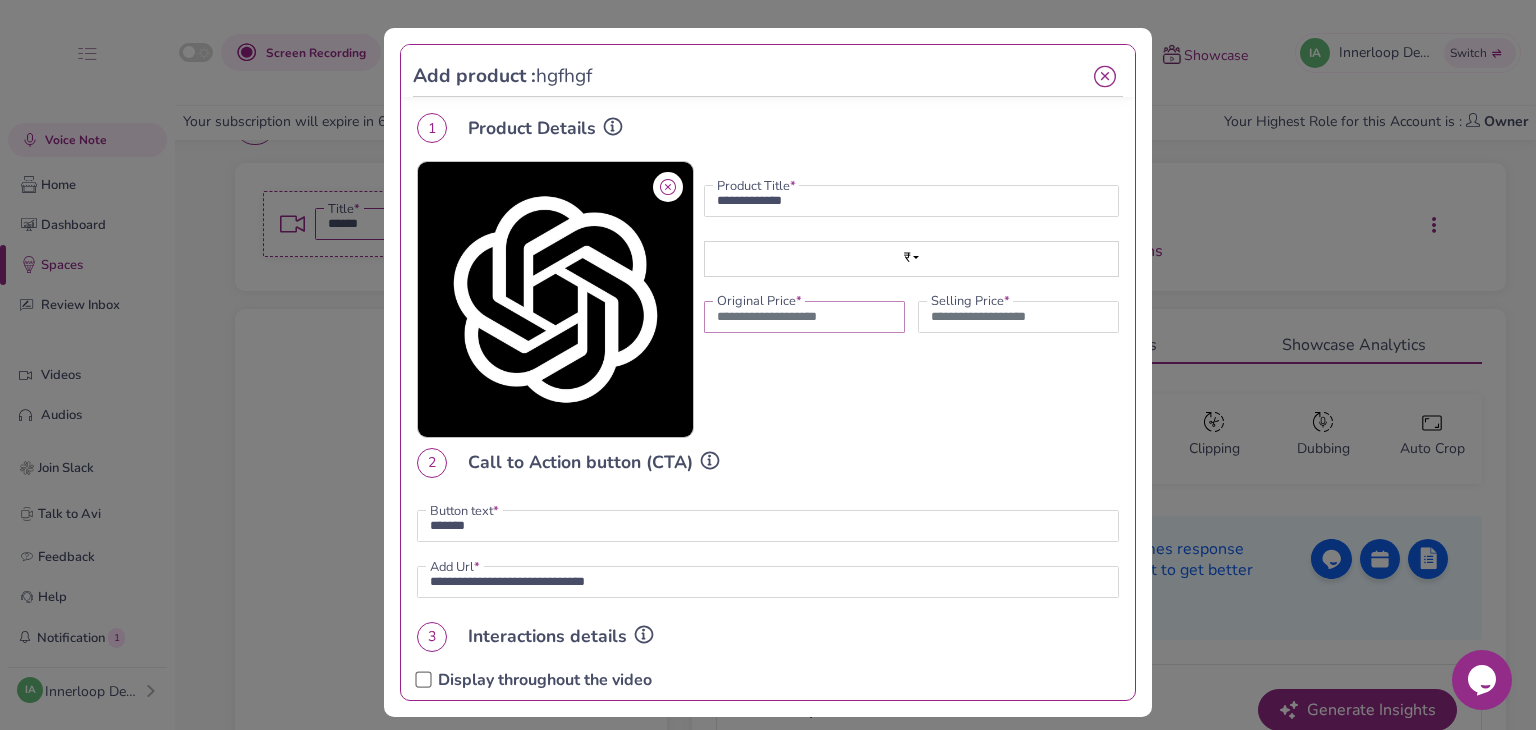 type on "****" 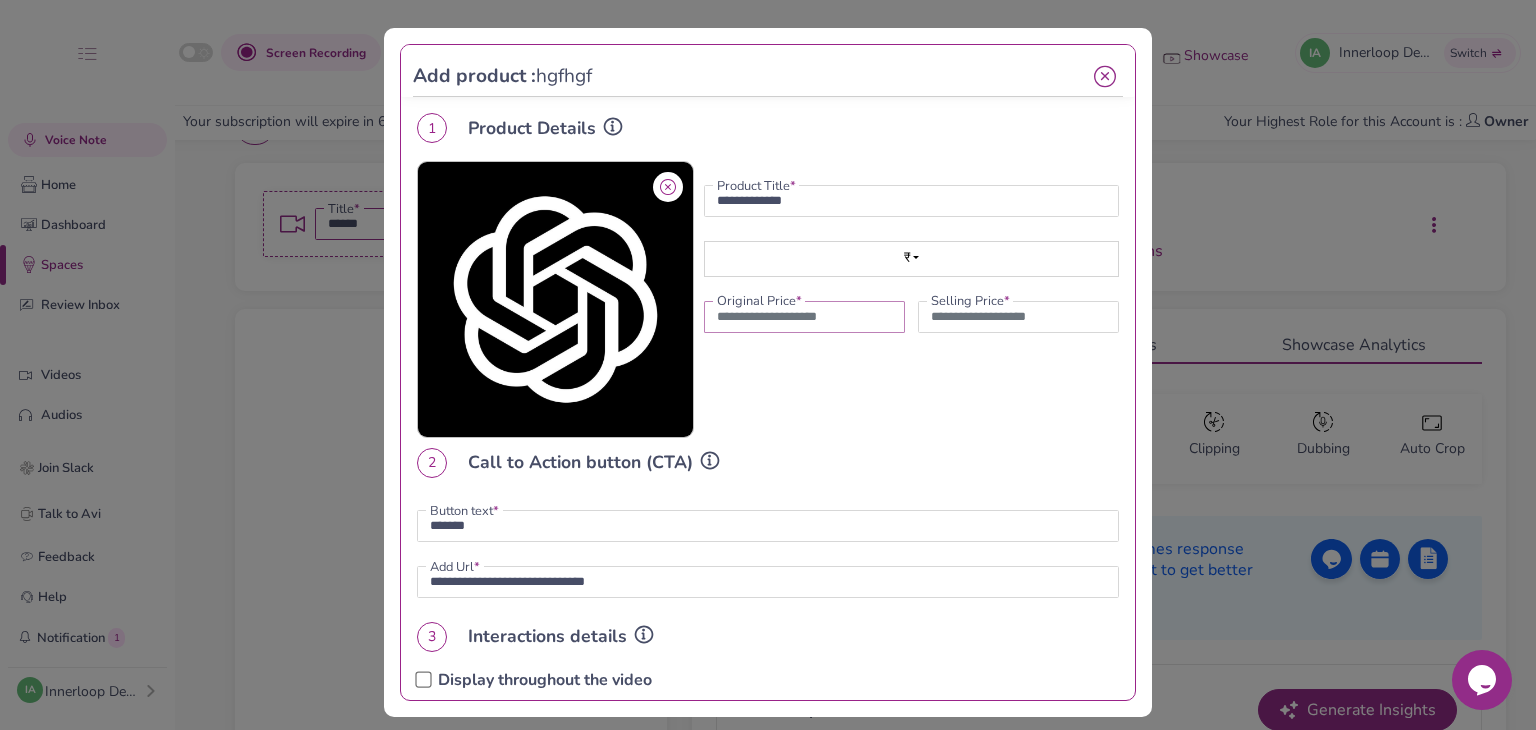 type on "*******" 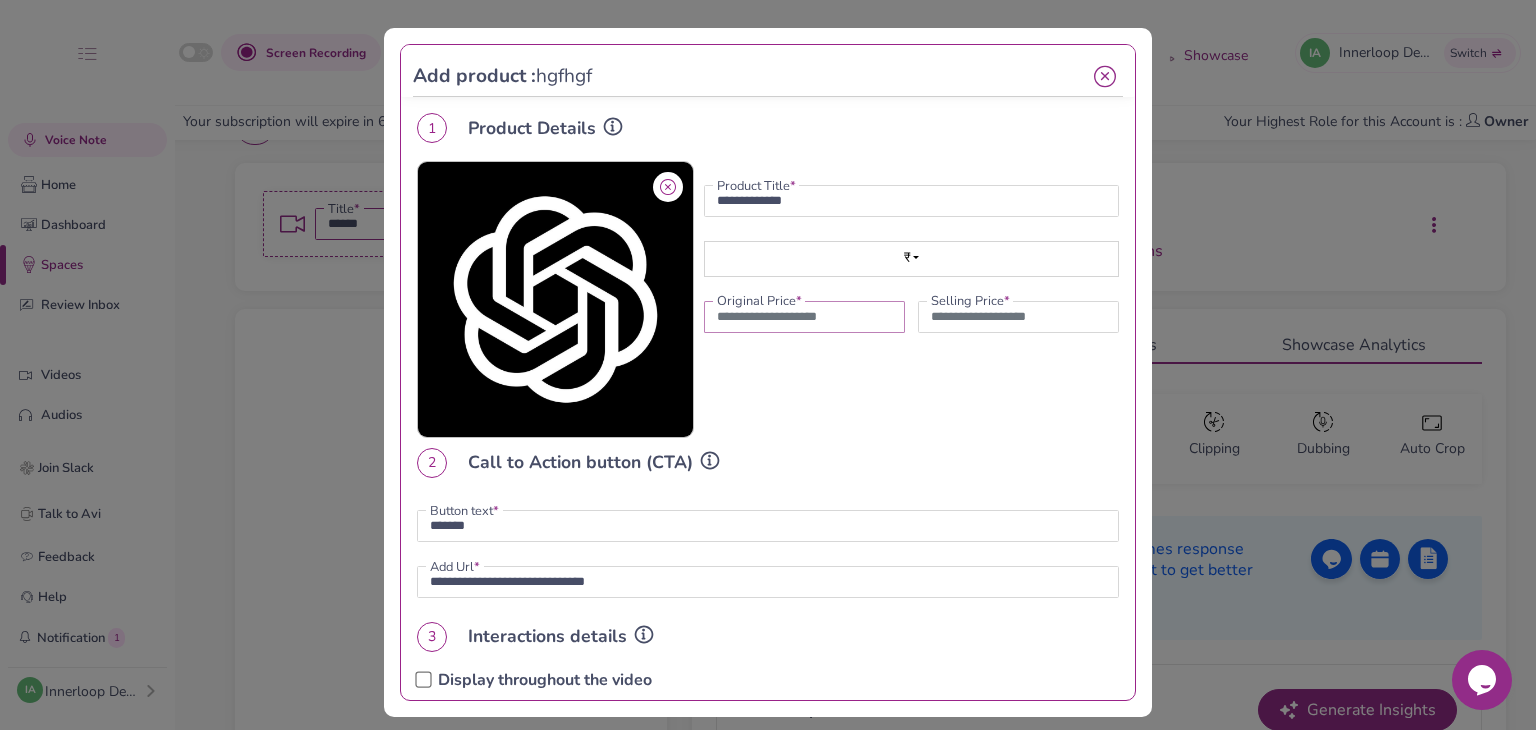 type on "****" 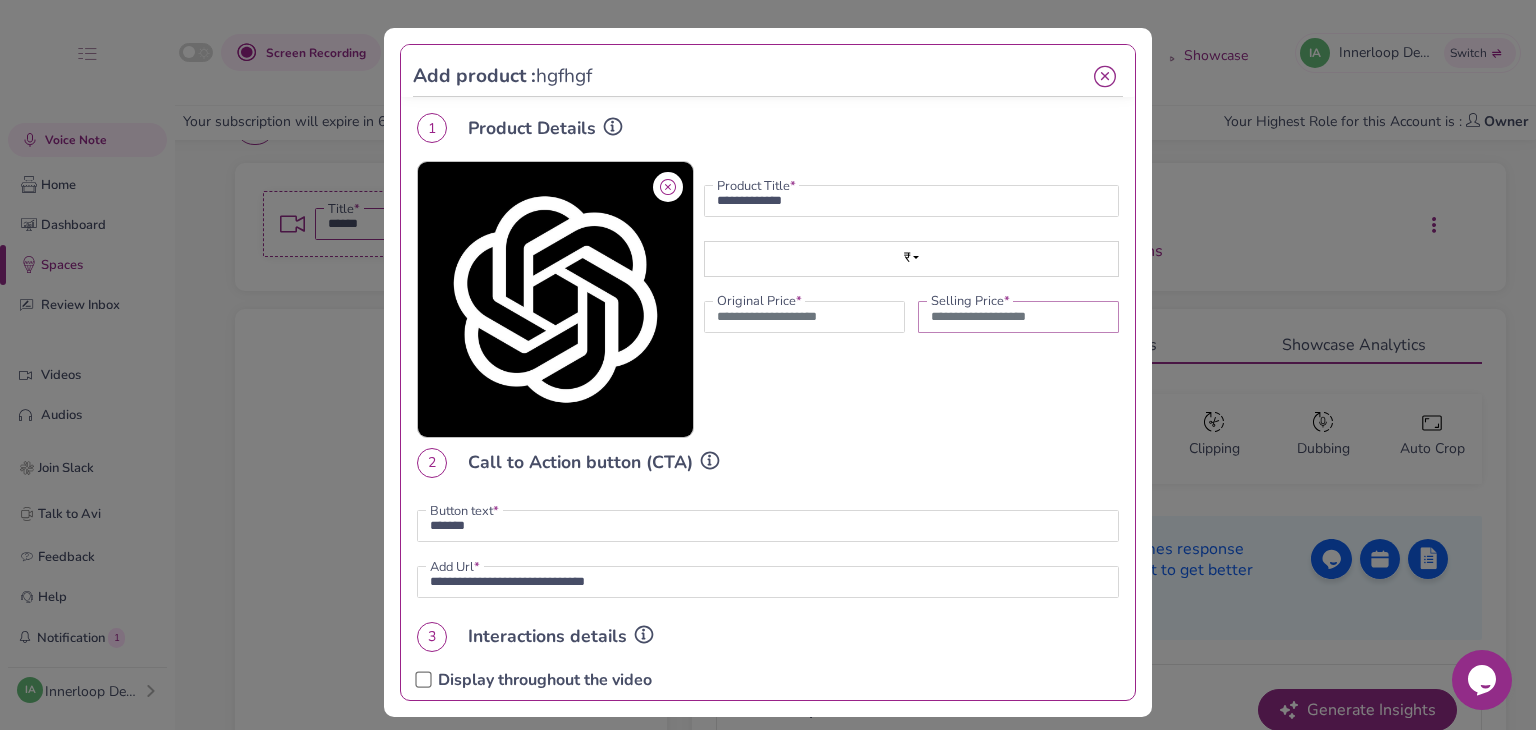 drag, startPoint x: 948, startPoint y: 324, endPoint x: 887, endPoint y: 319, distance: 61.204575 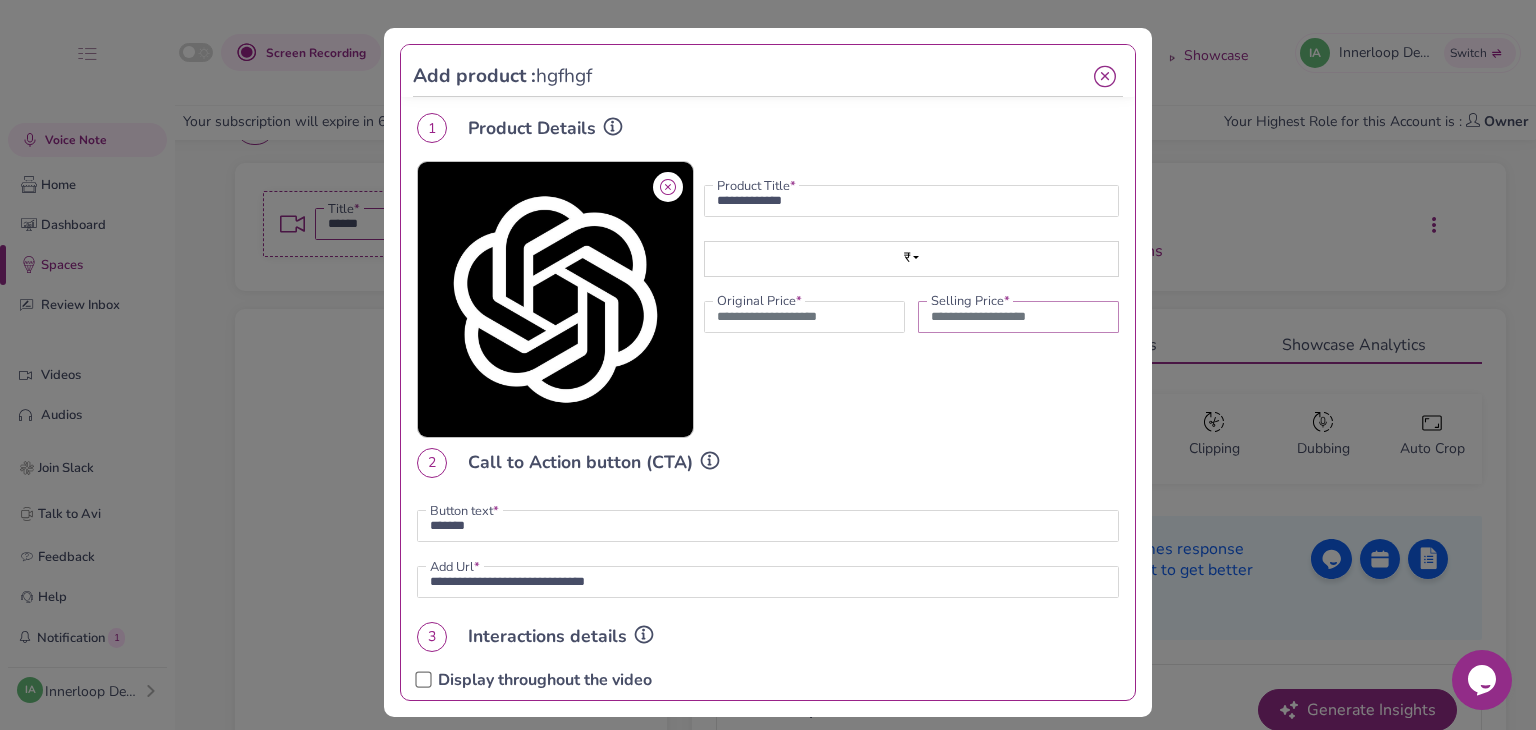 click on "Original Price  * **** Selling Price  * **" at bounding box center [911, 317] 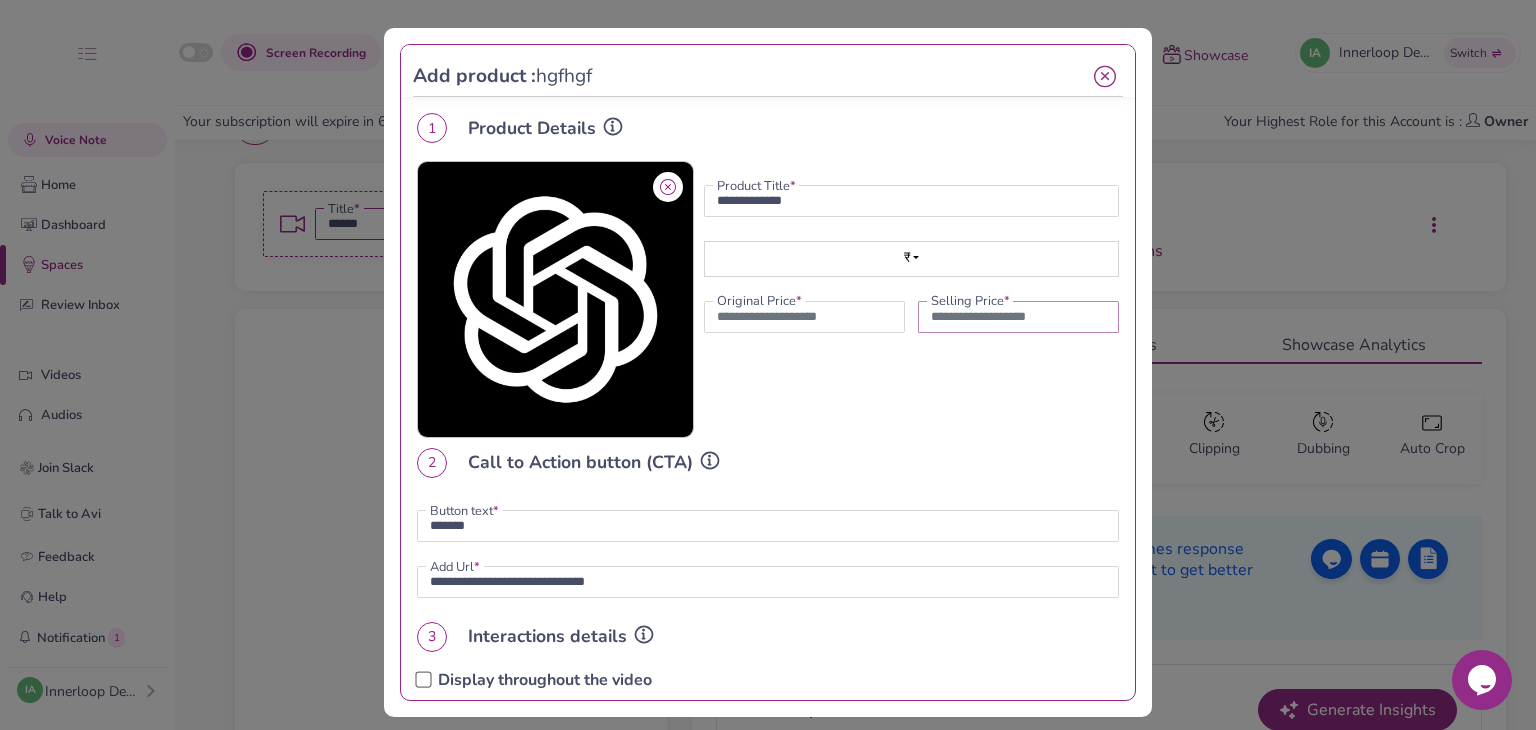 type on "*" 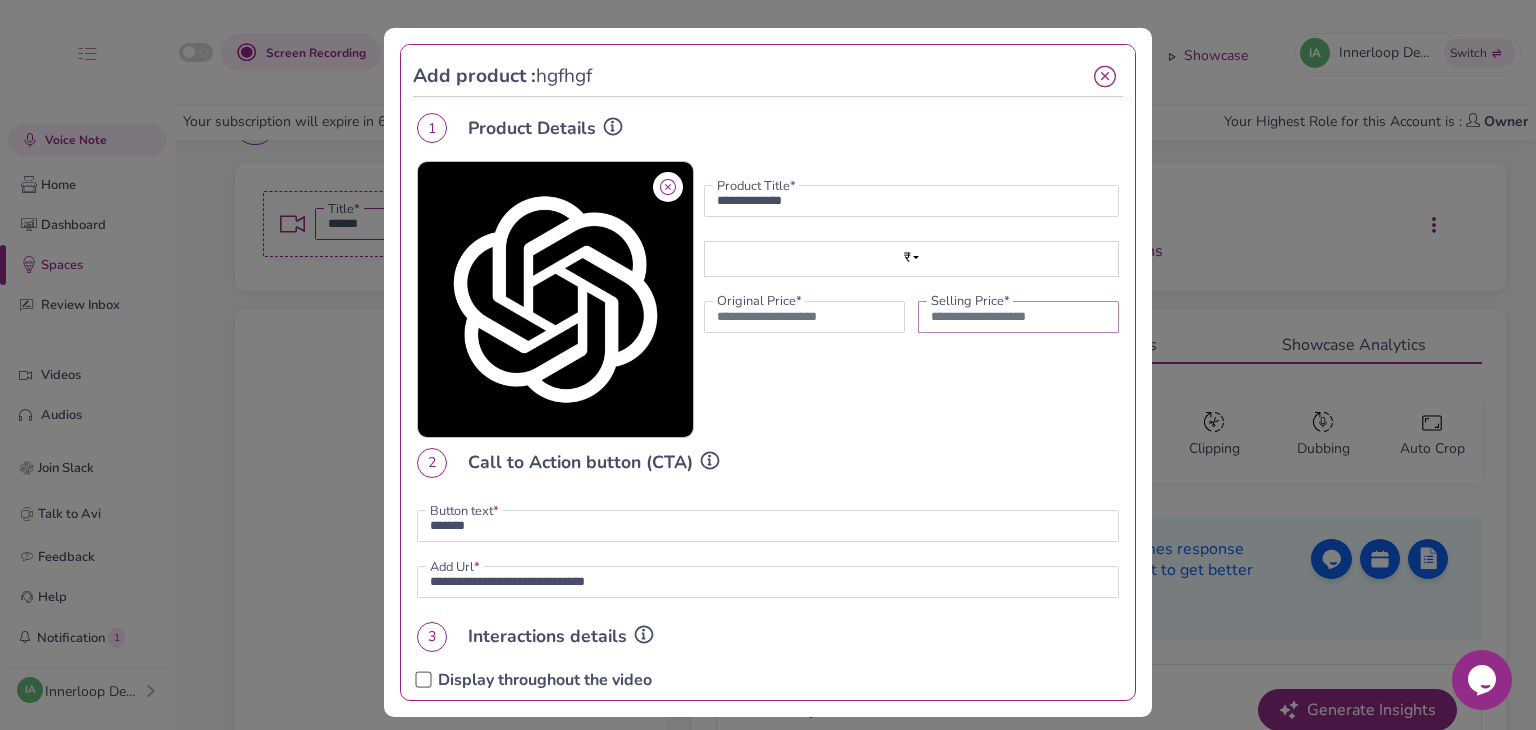 type on "*******" 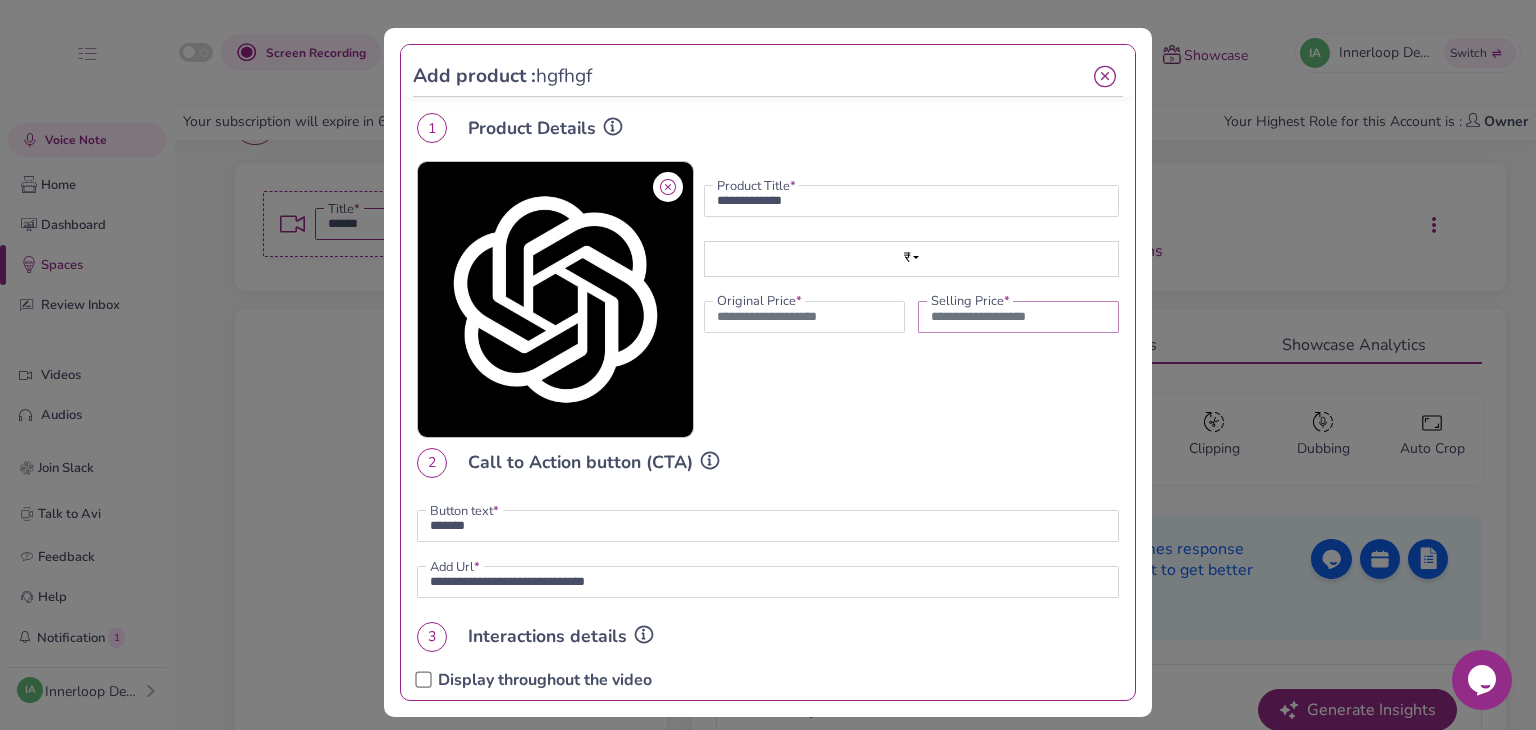 type on "**" 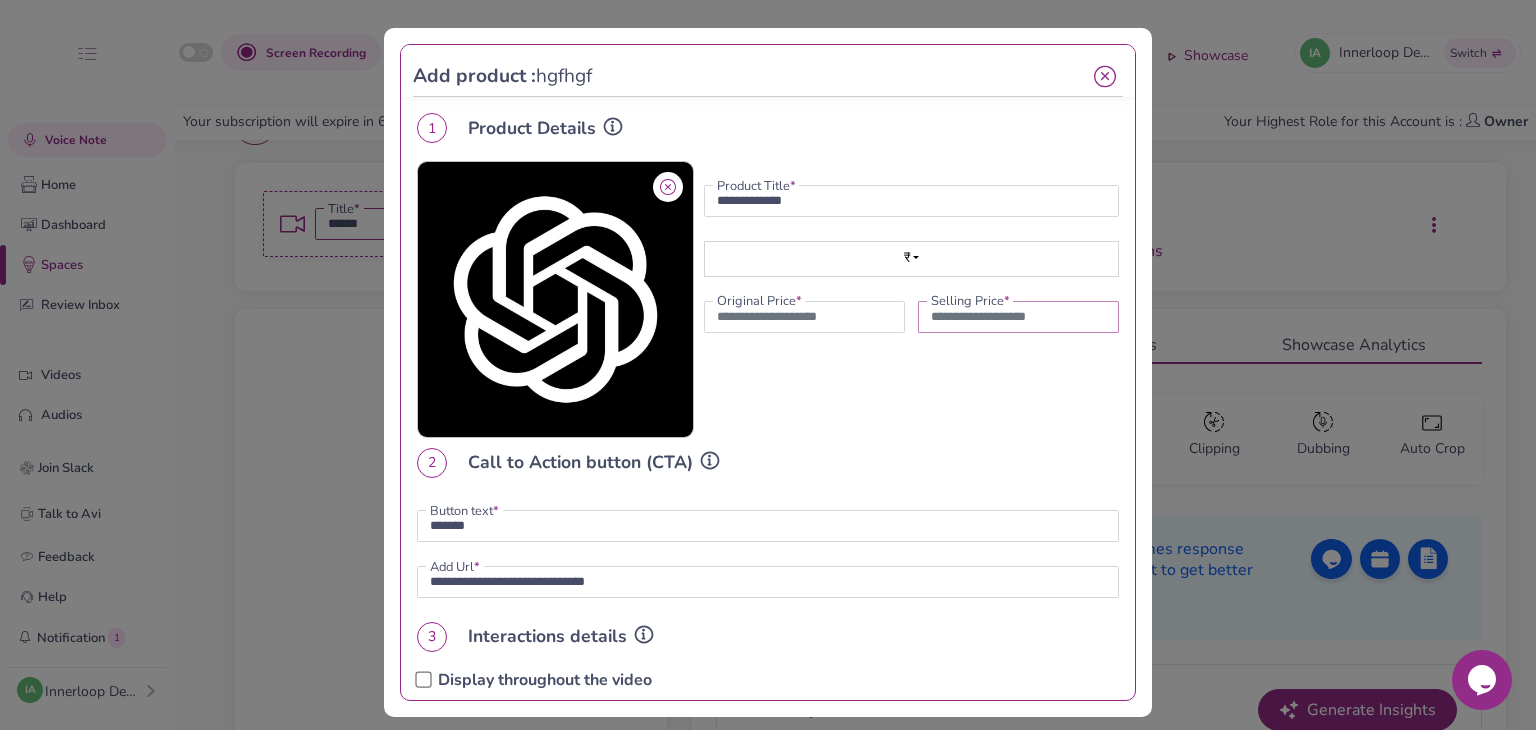 type on "*******" 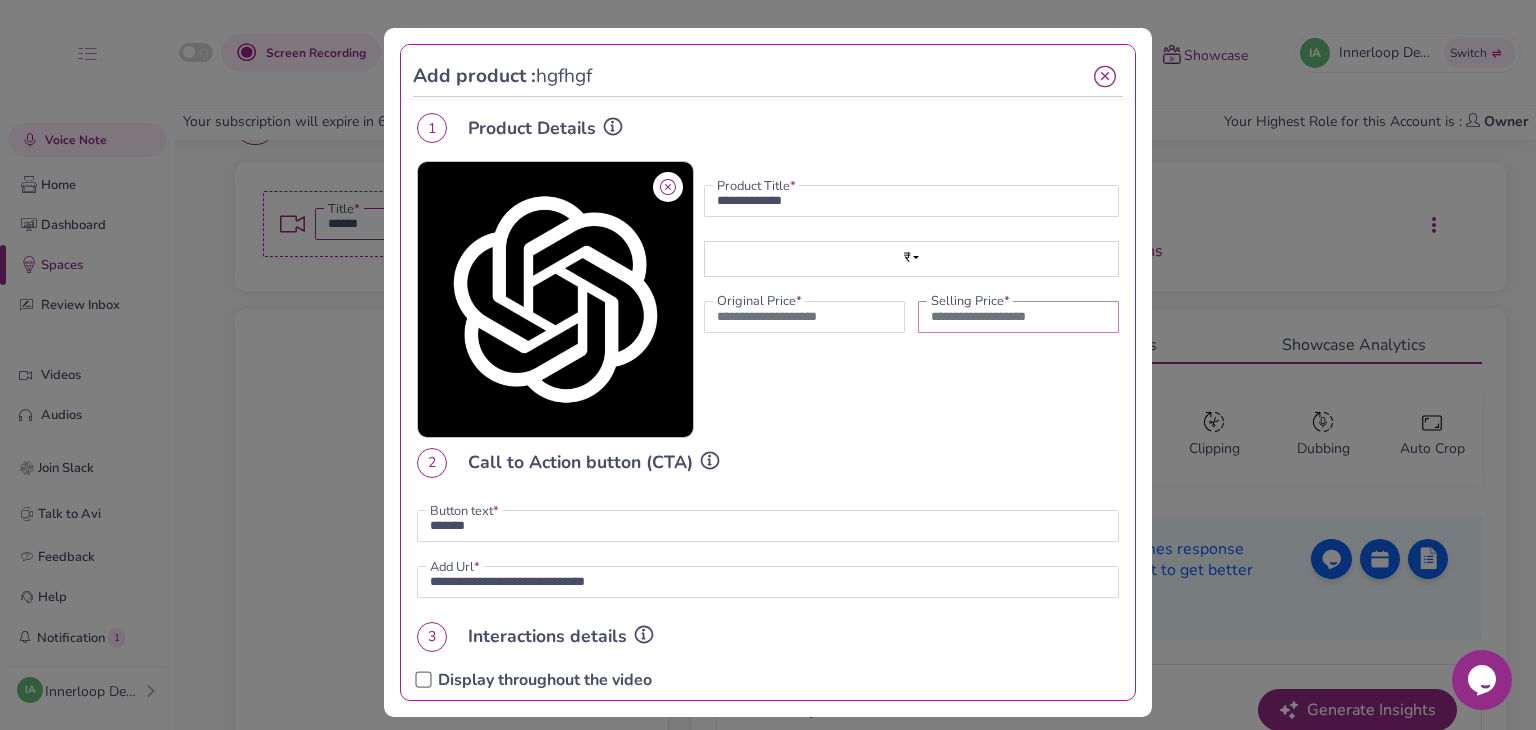 type on "**" 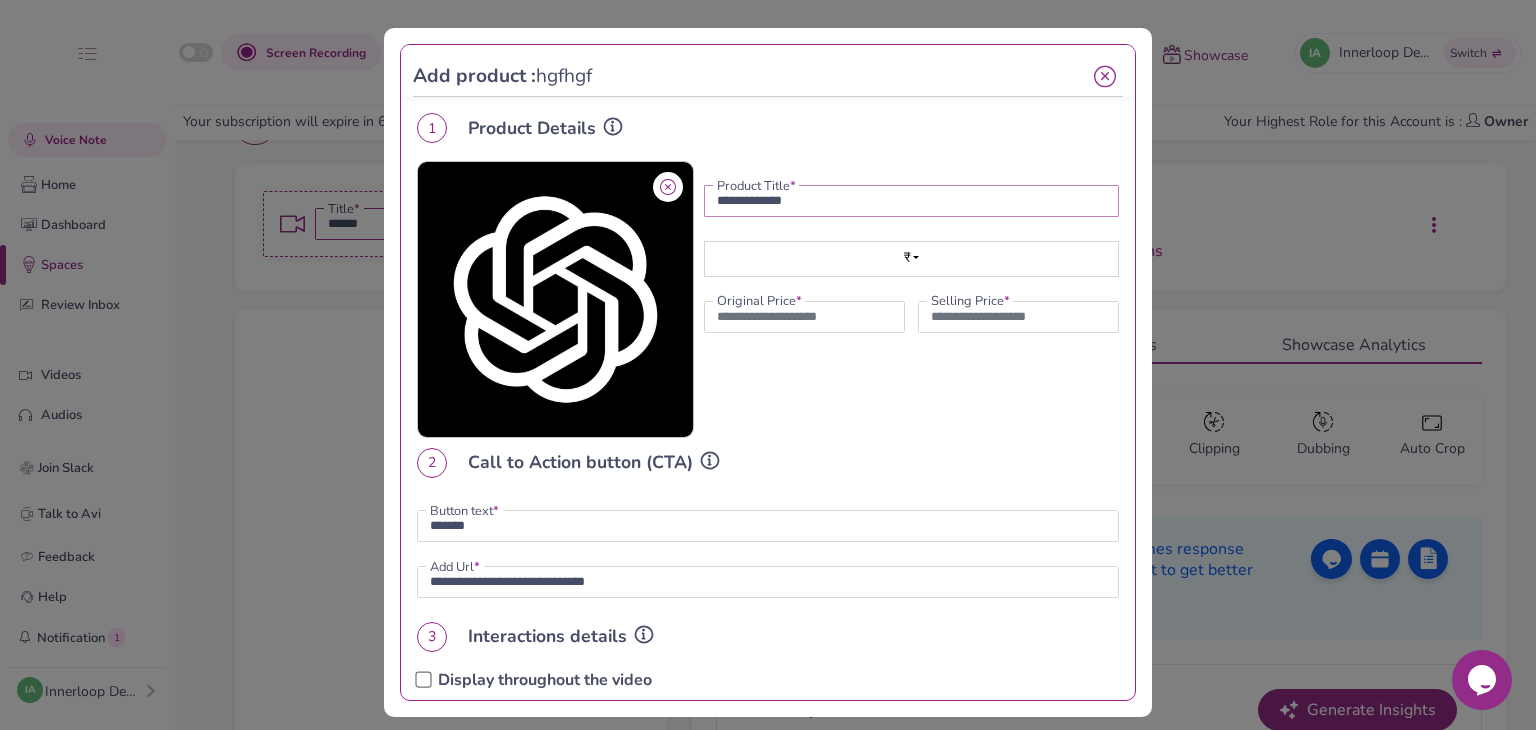 drag, startPoint x: 850, startPoint y: 212, endPoint x: 661, endPoint y: 225, distance: 189.44656 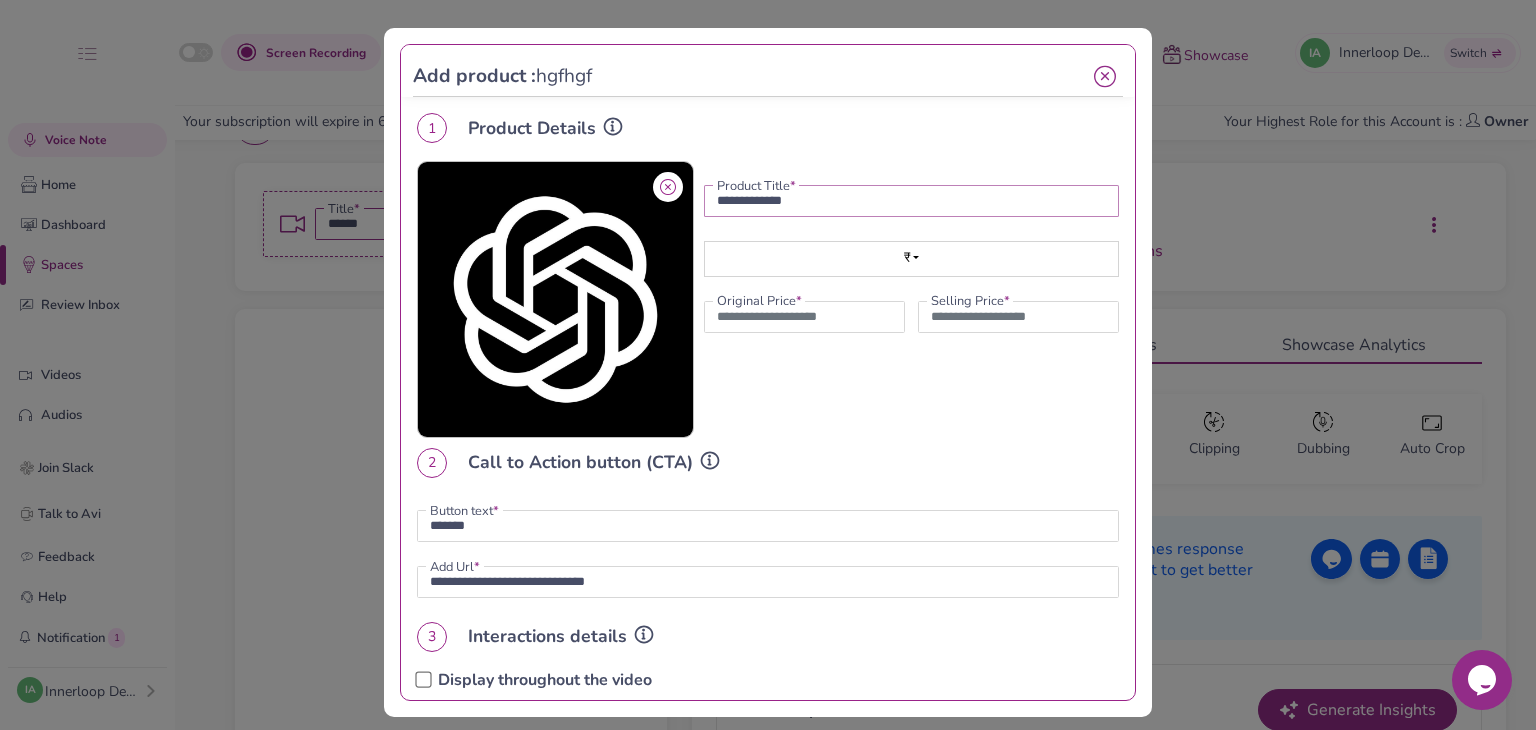 click on "**********" at bounding box center (768, 299) 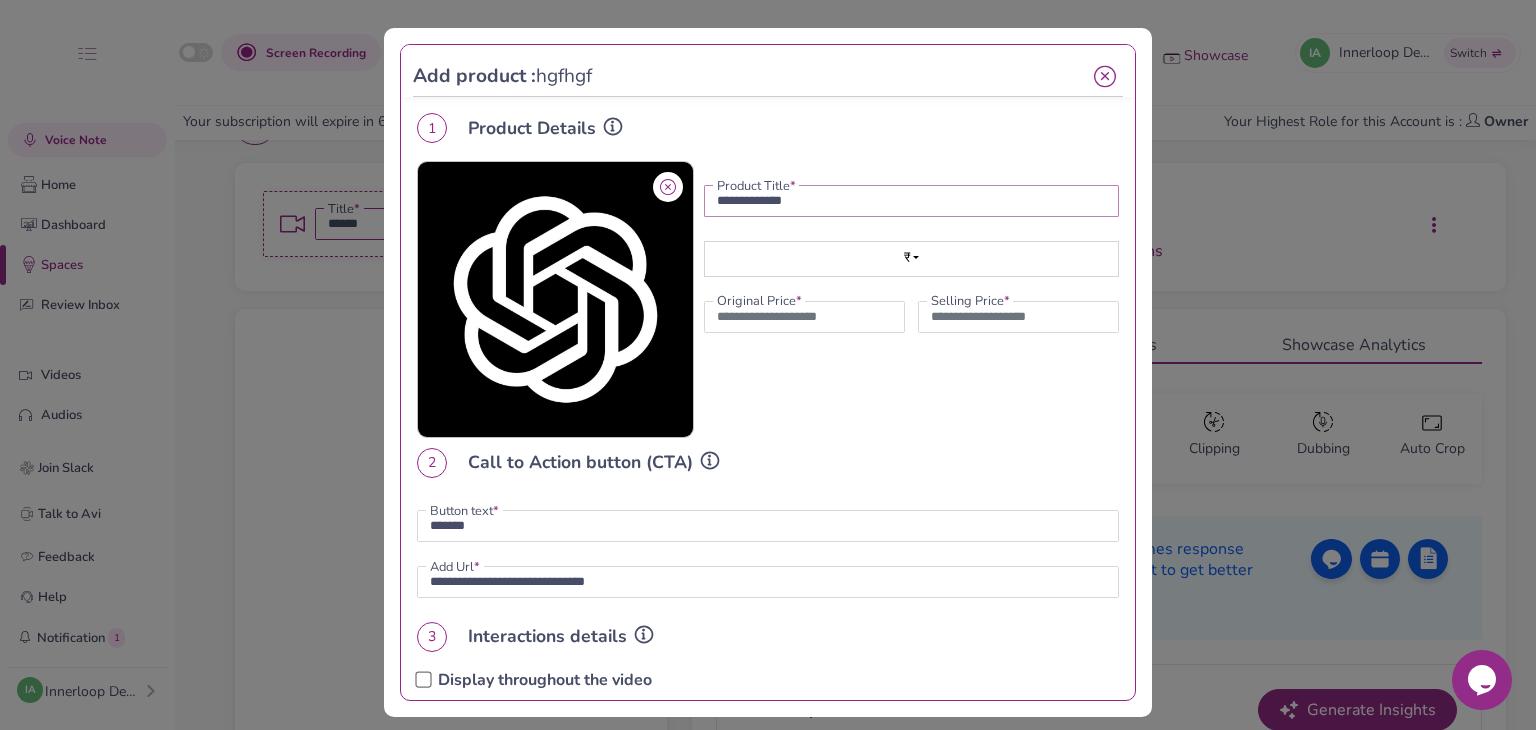 type on "*" 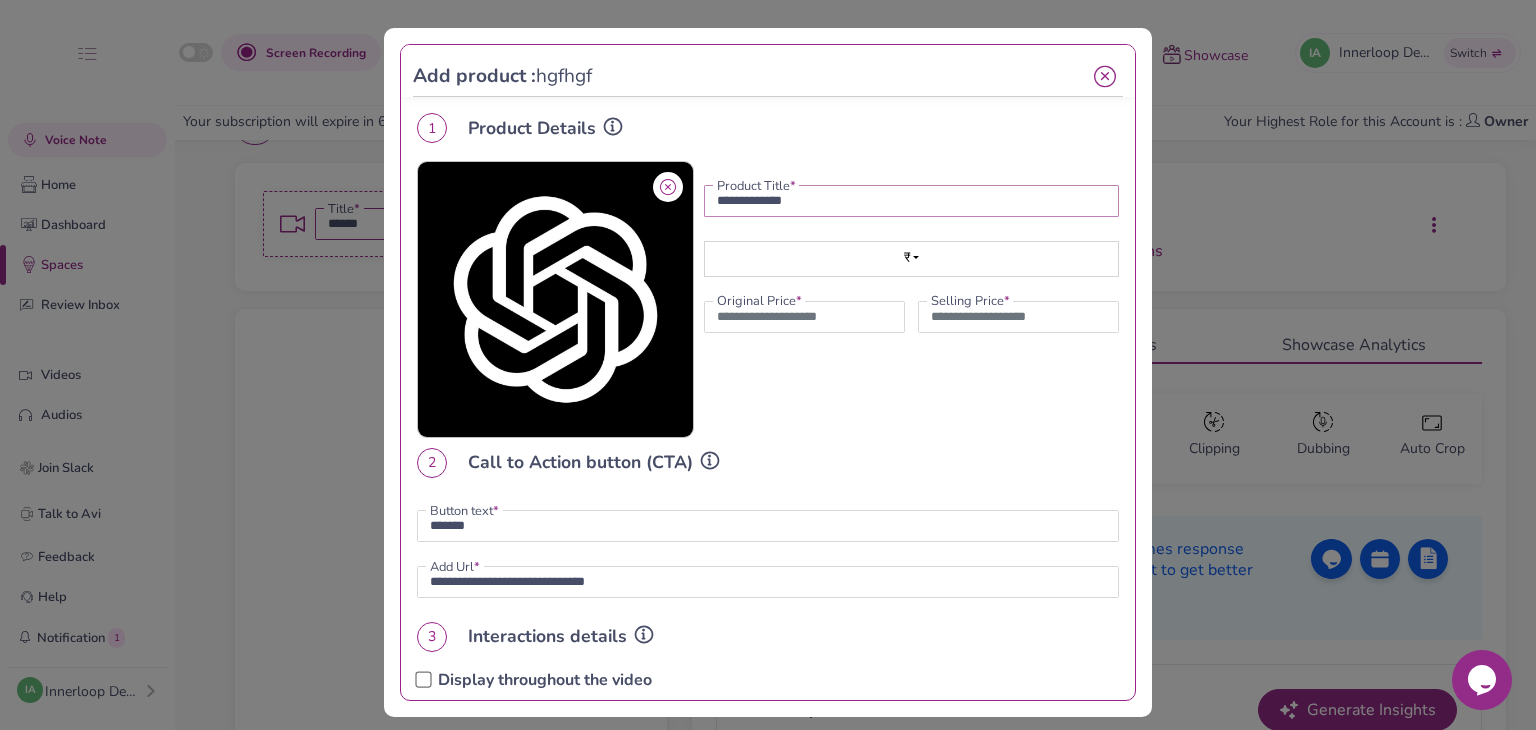 type on "*******" 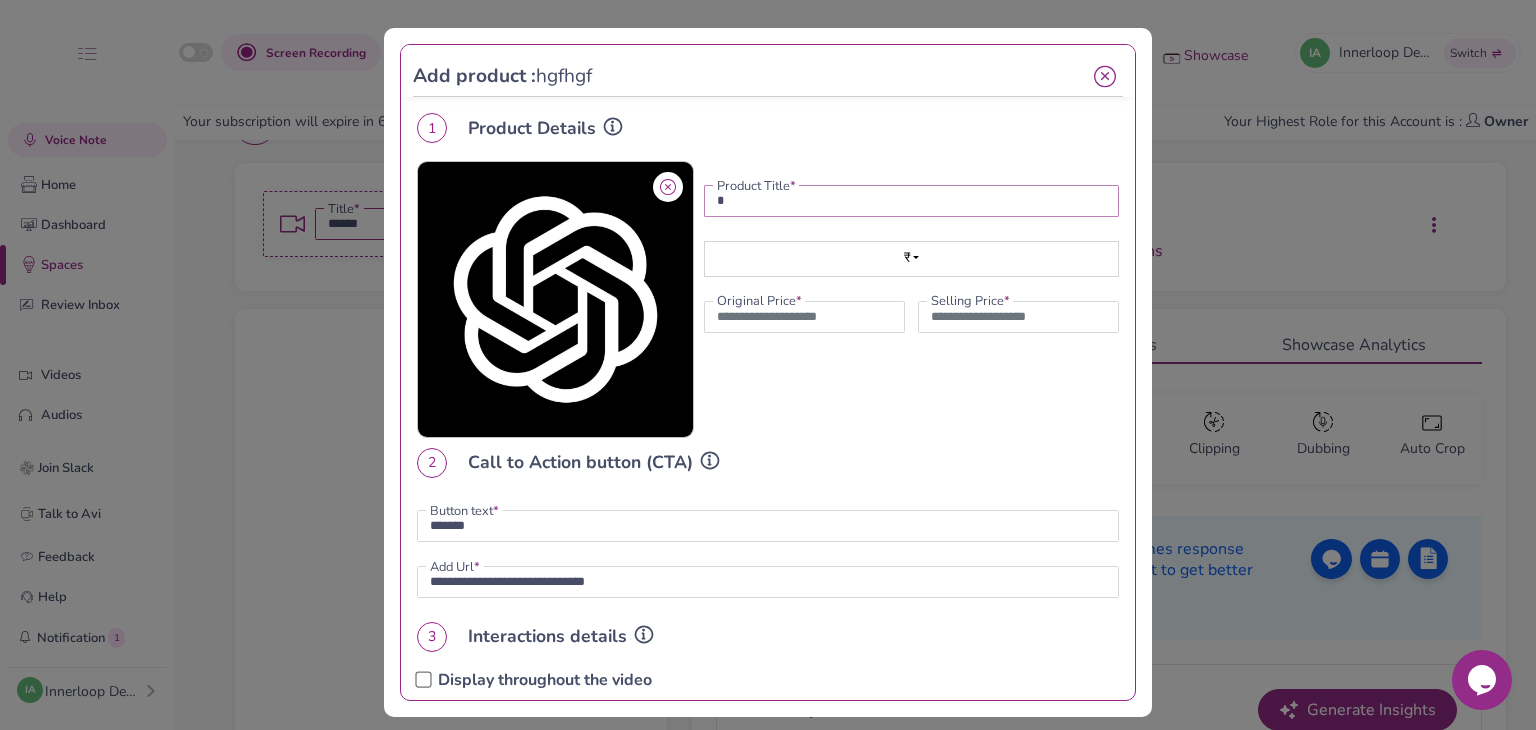 type on "**" 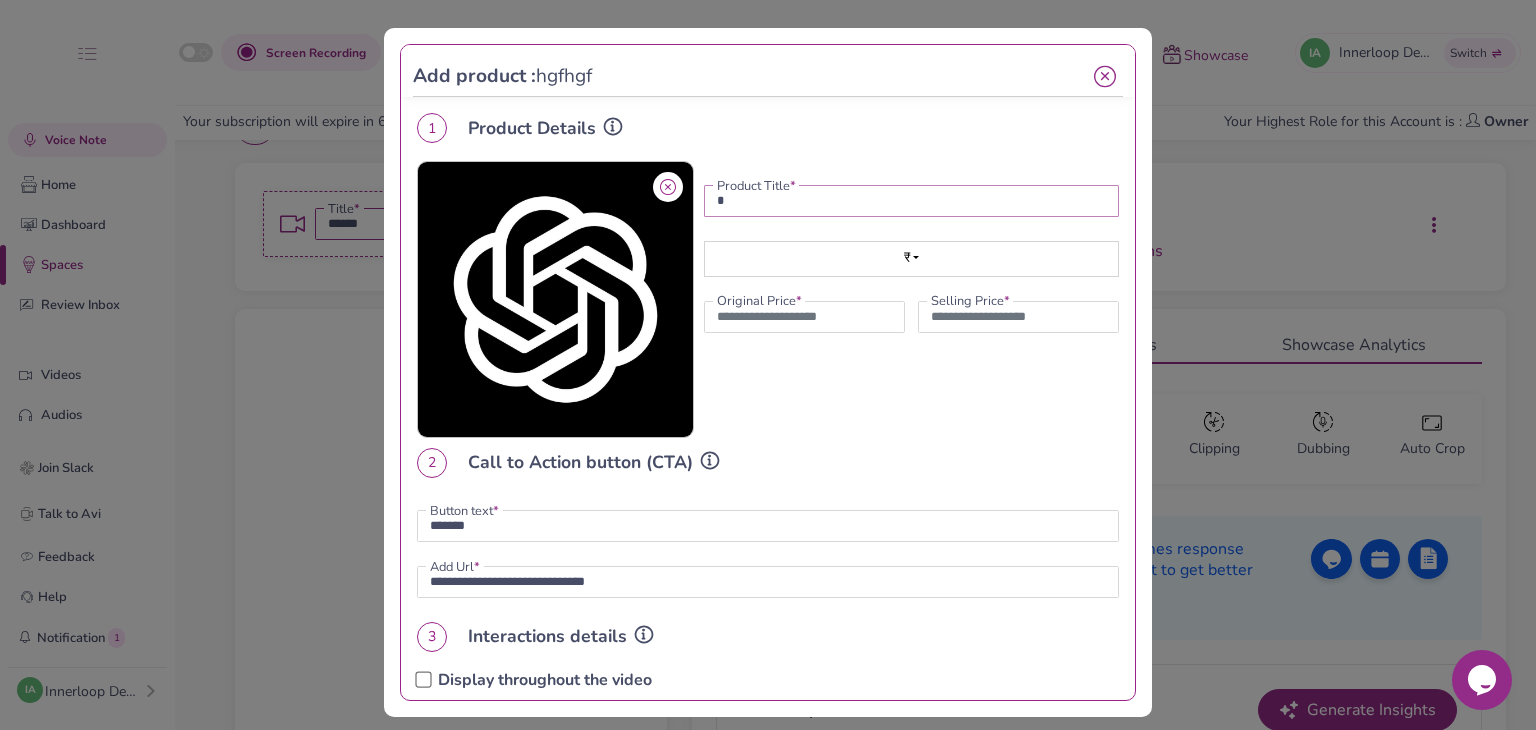 type on "*******" 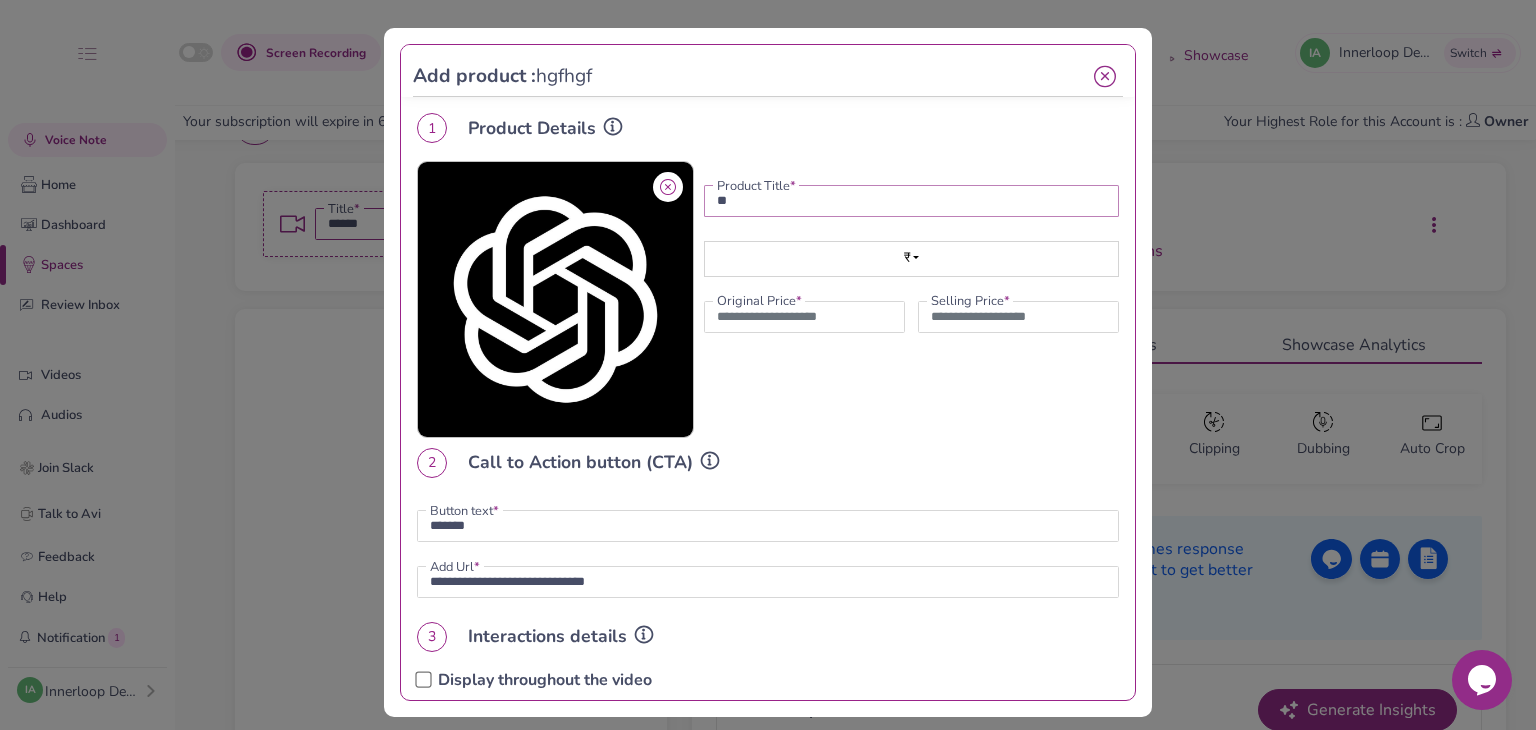 type on "***" 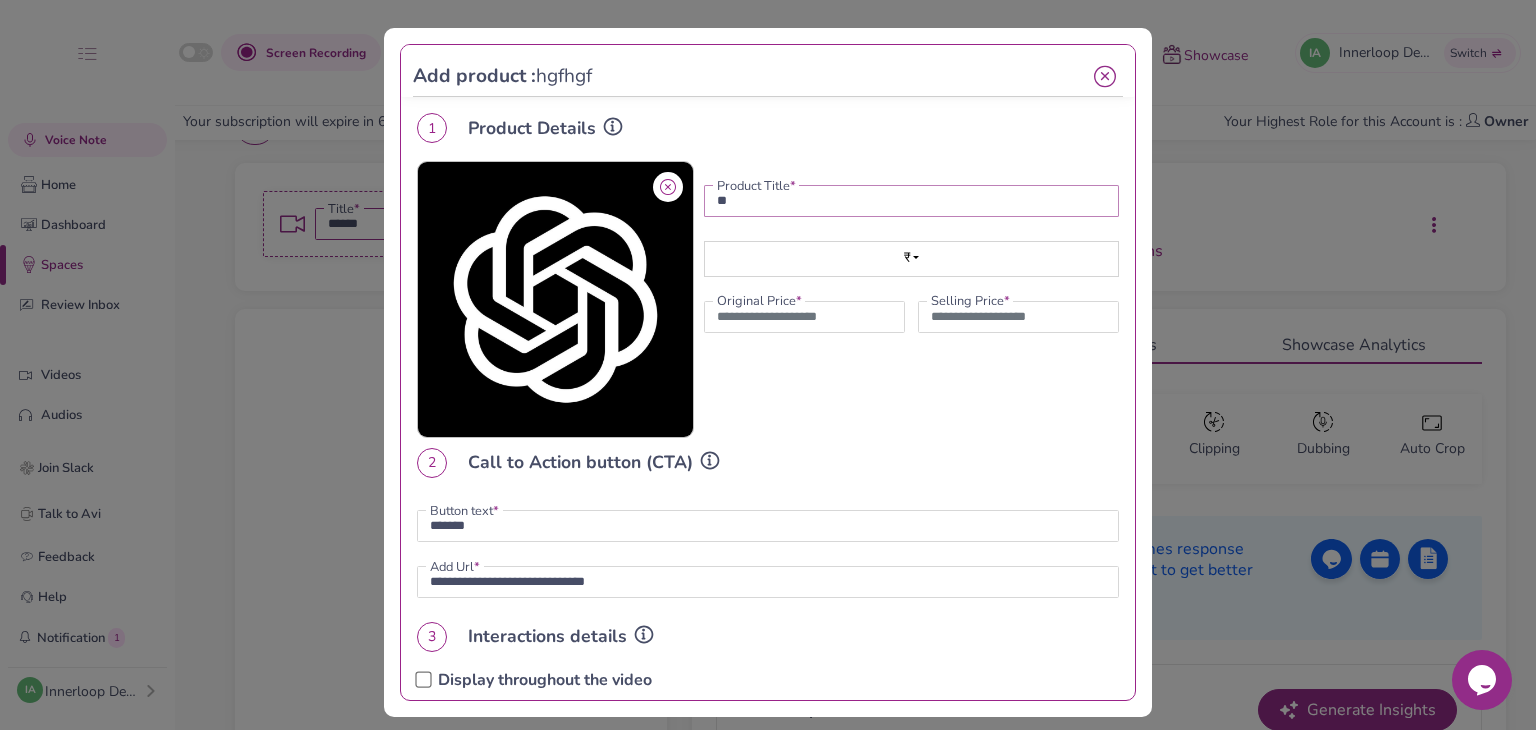 type on "*******" 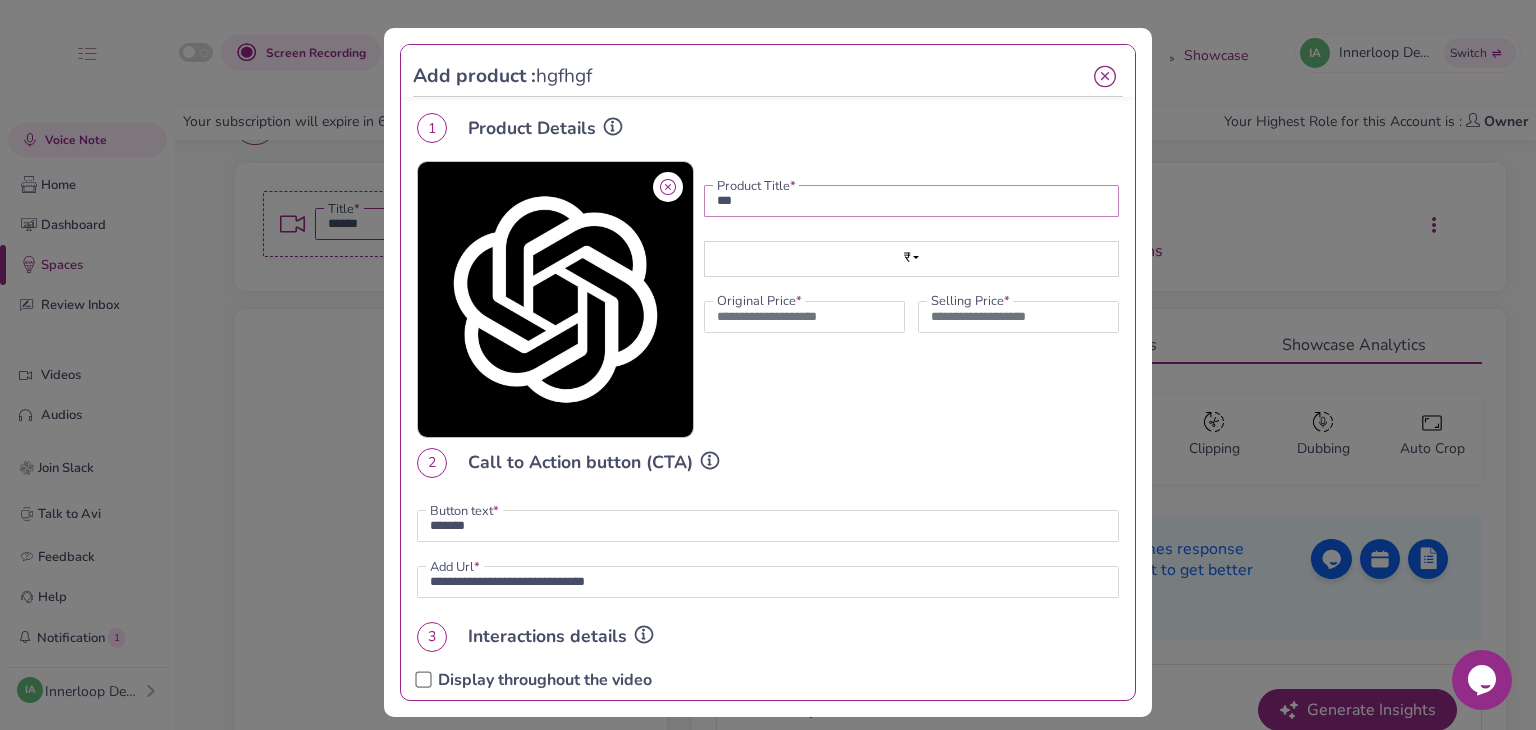 type on "****" 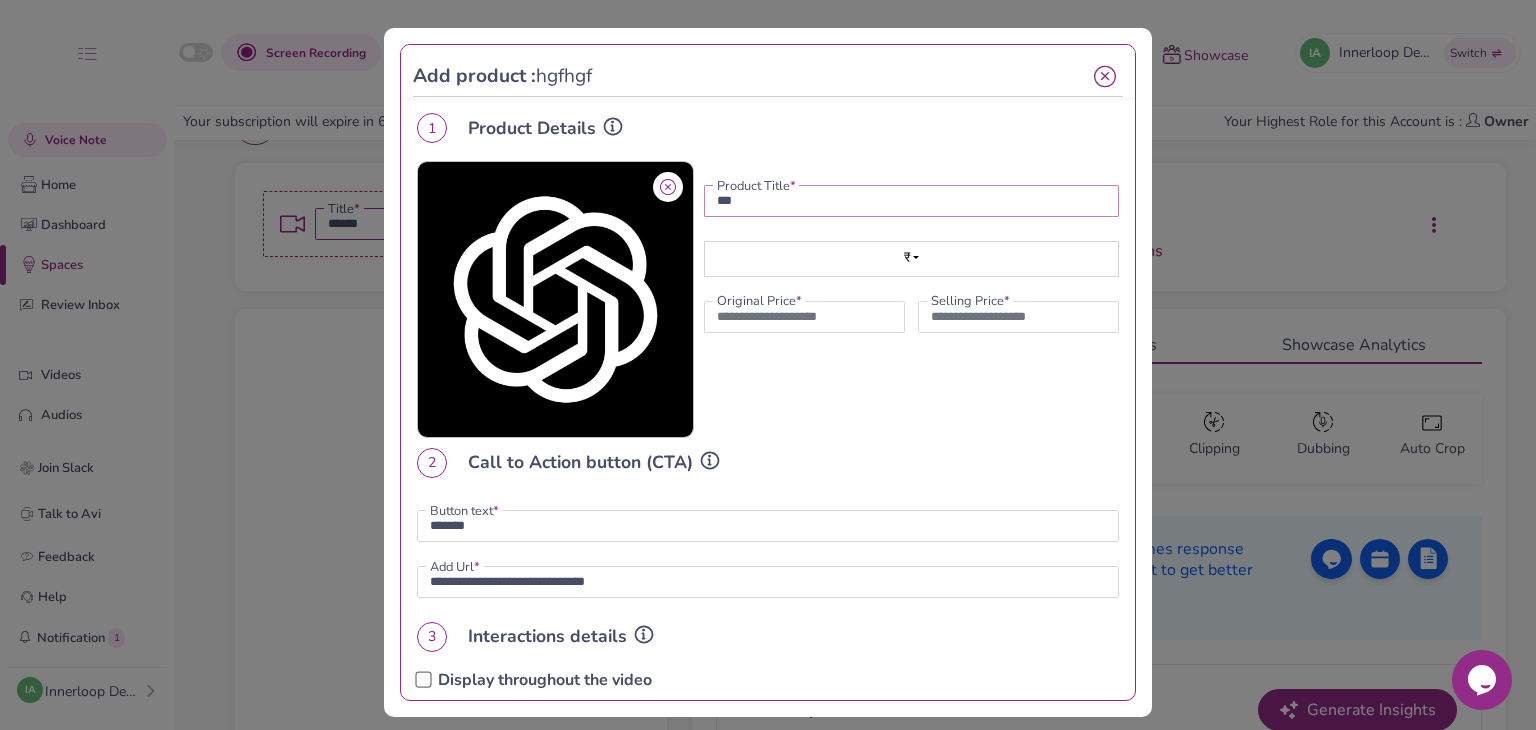 type on "*******" 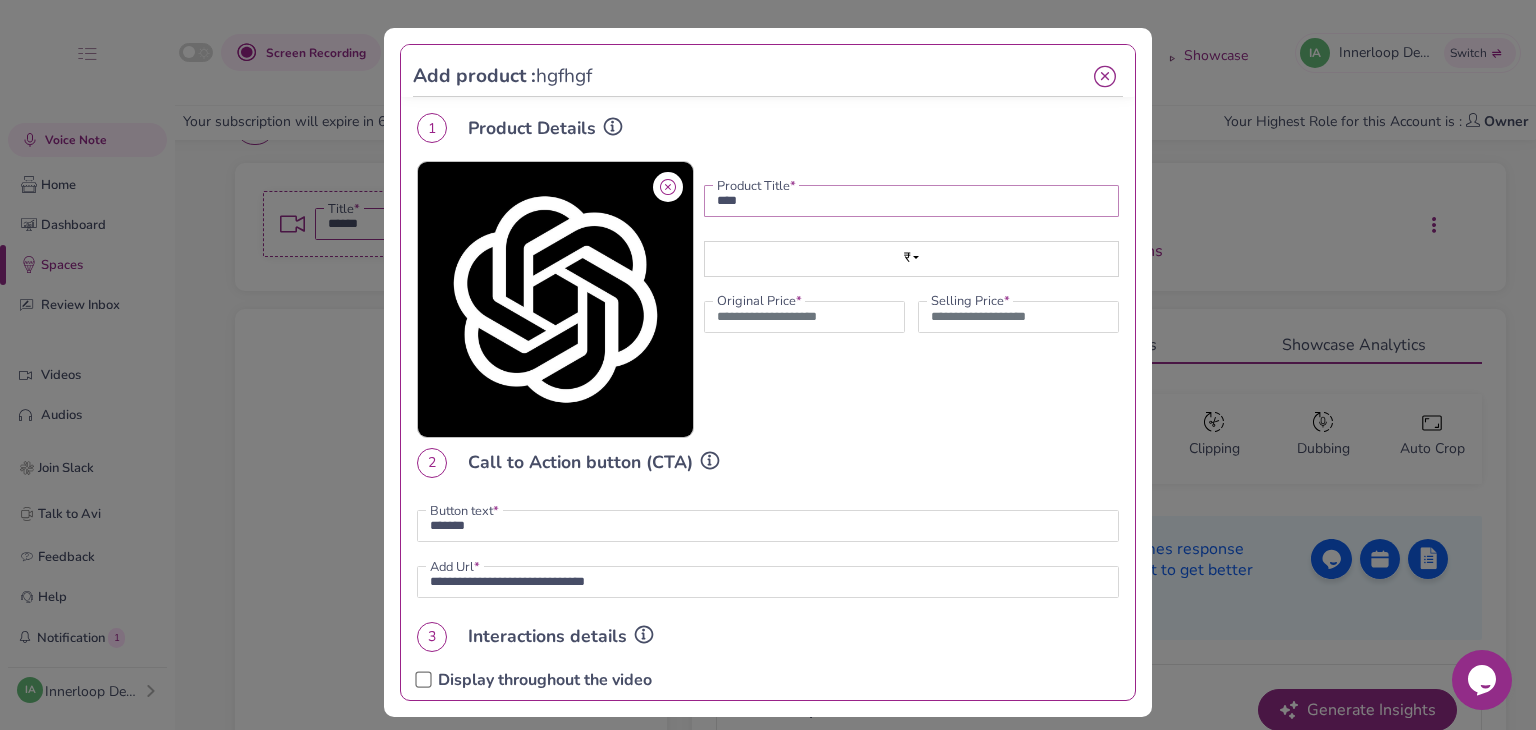 type on "*****" 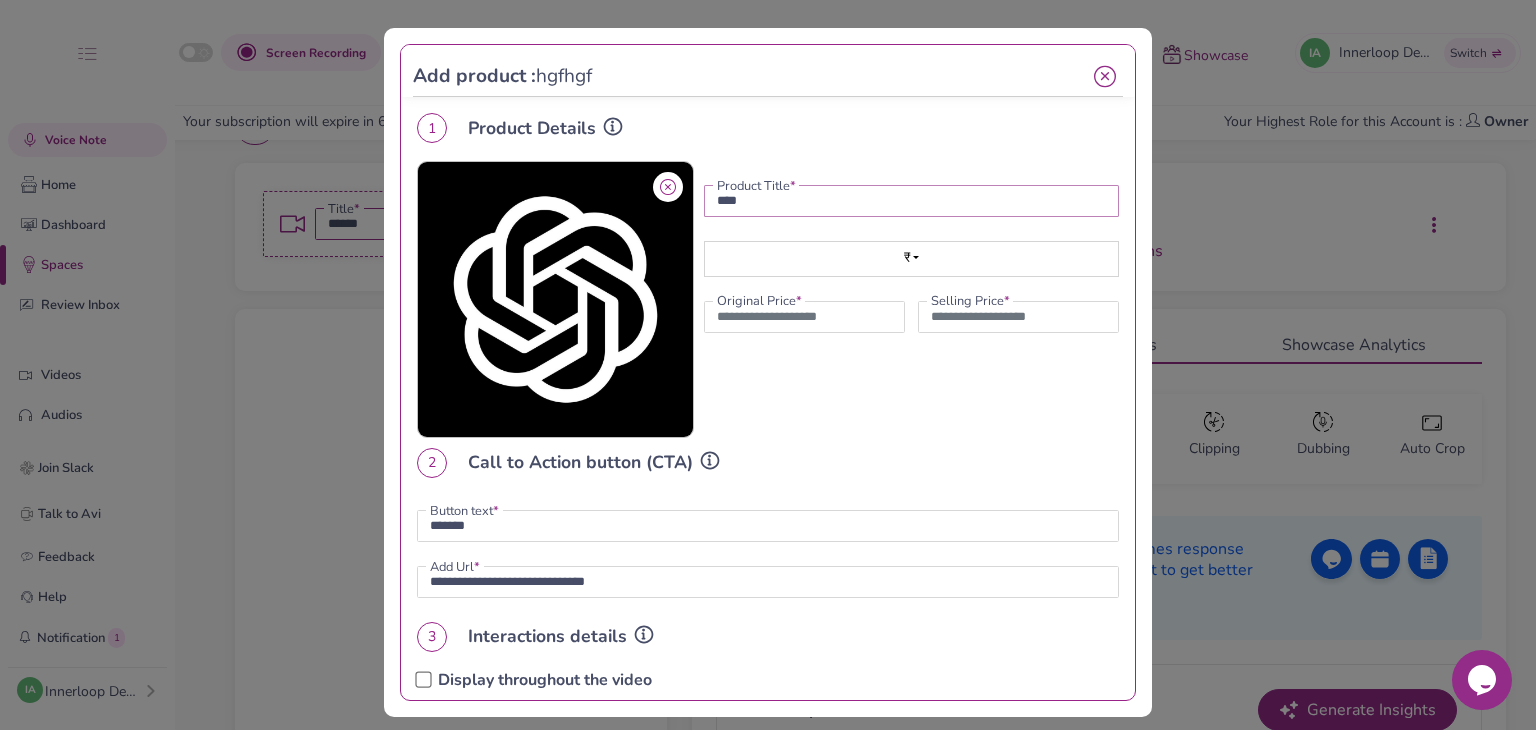 type on "*******" 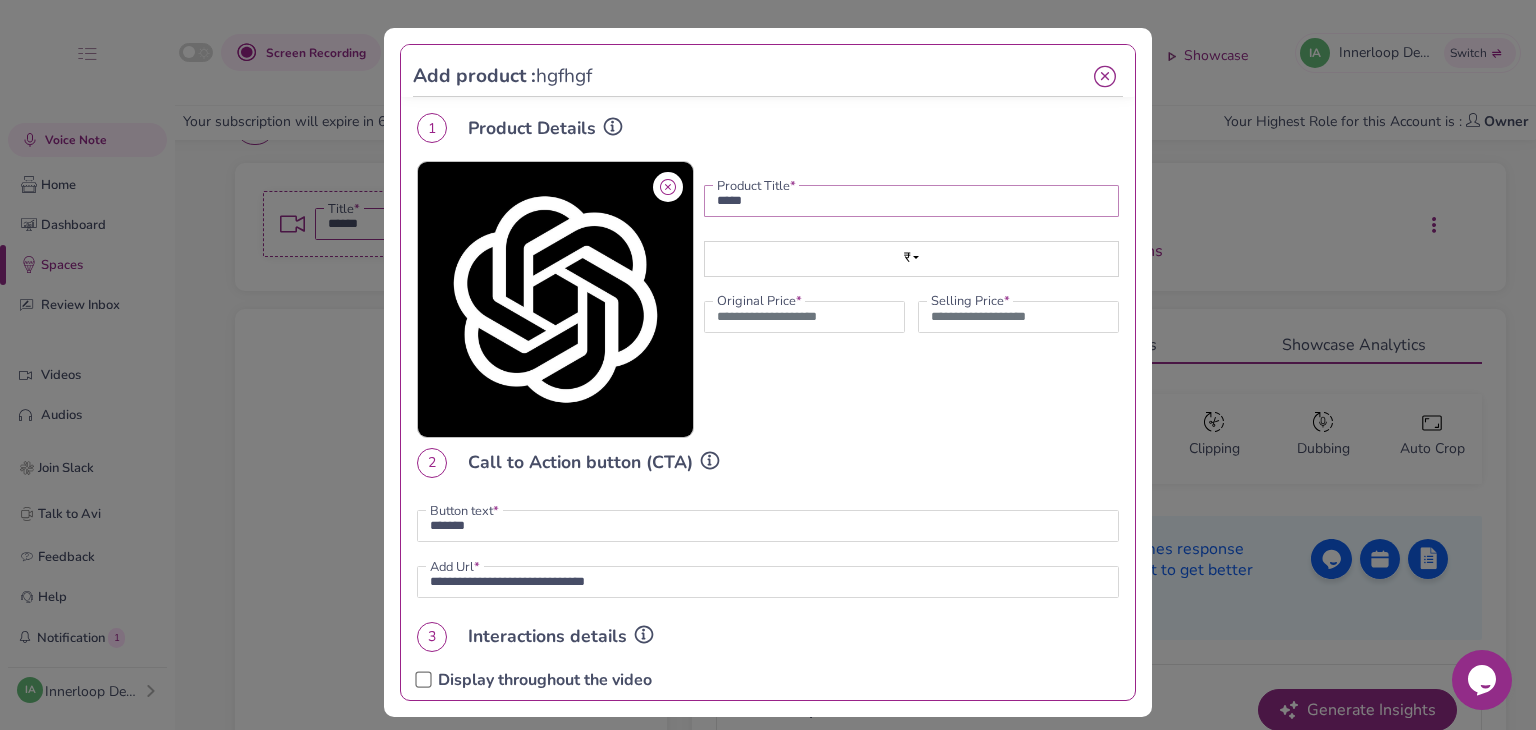 type on "******" 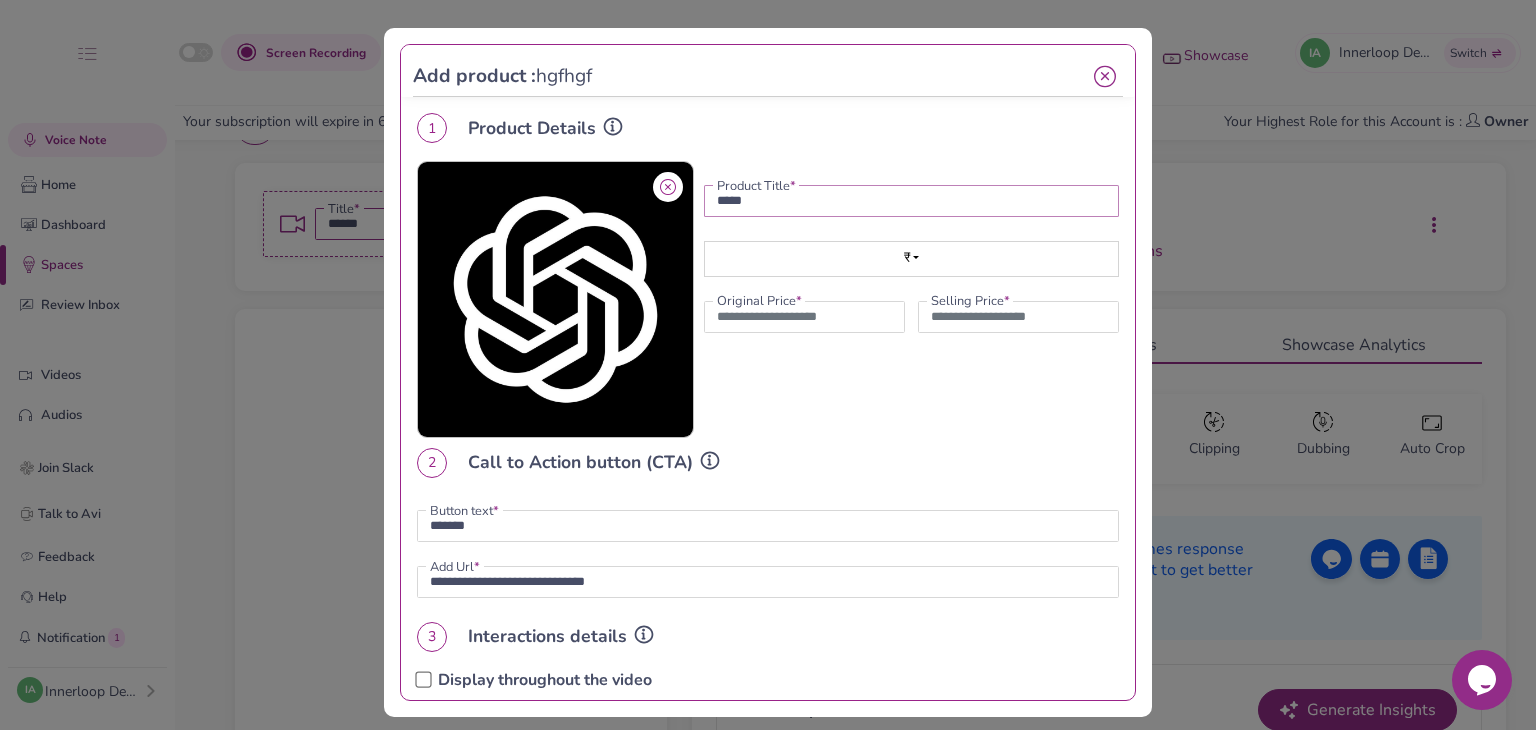 type on "*******" 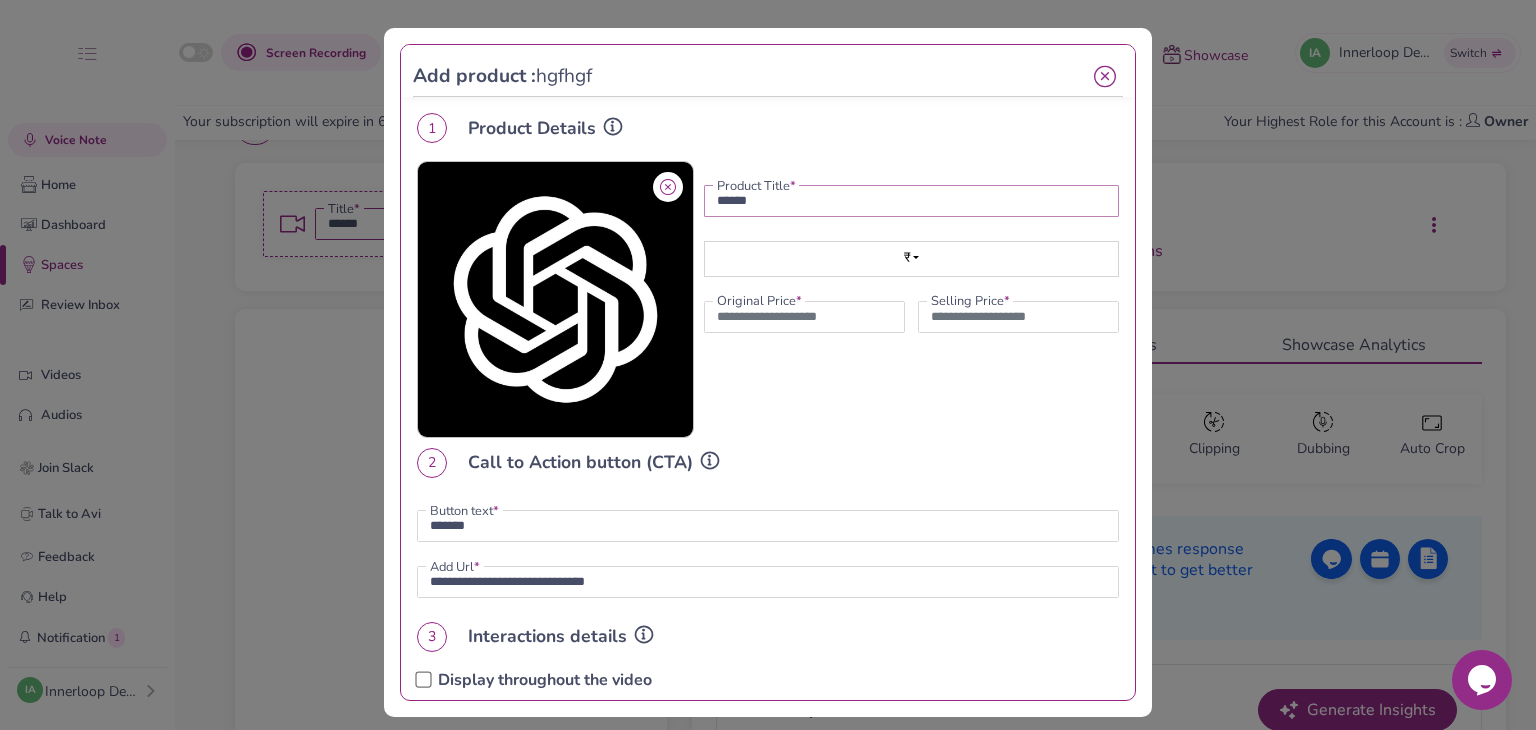 type on "*******" 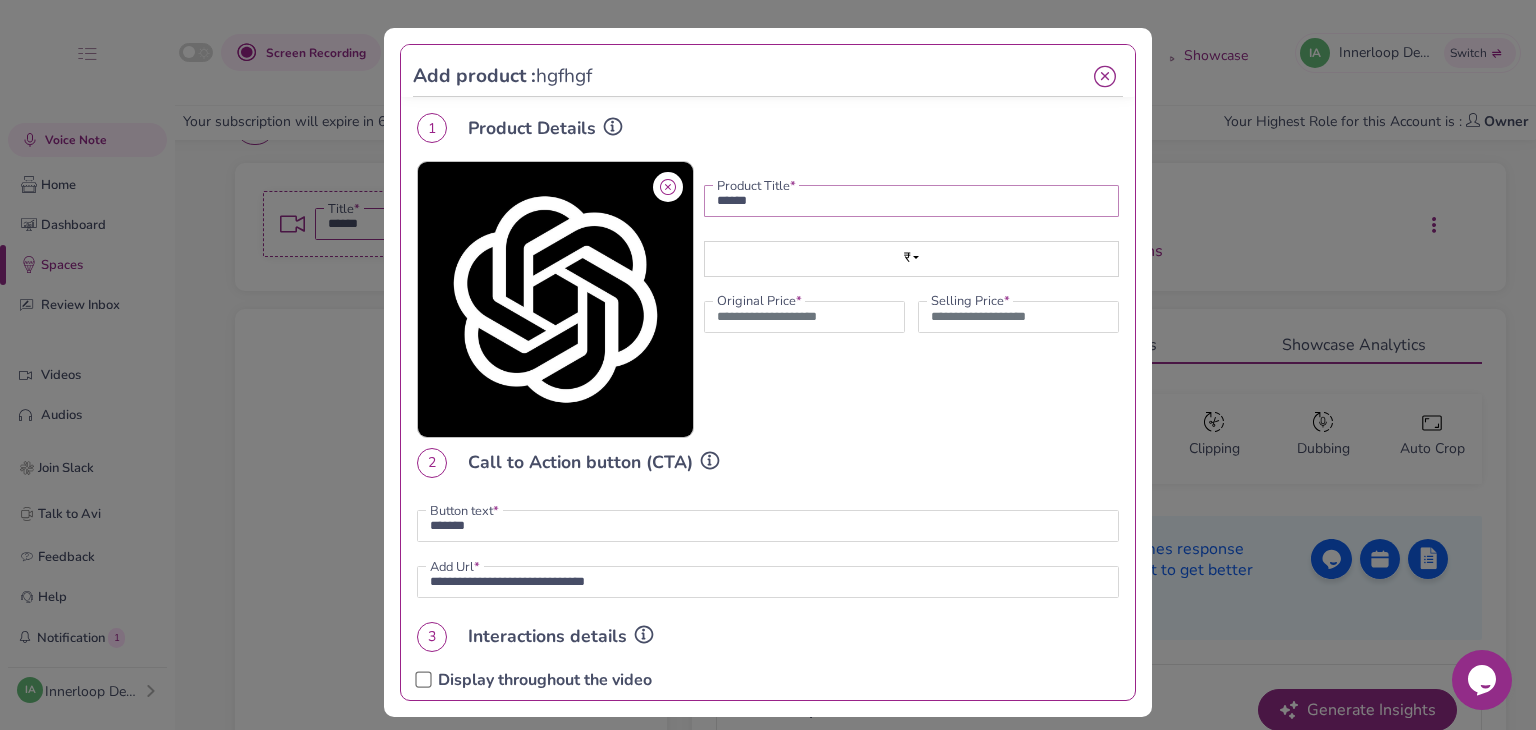 type on "*******" 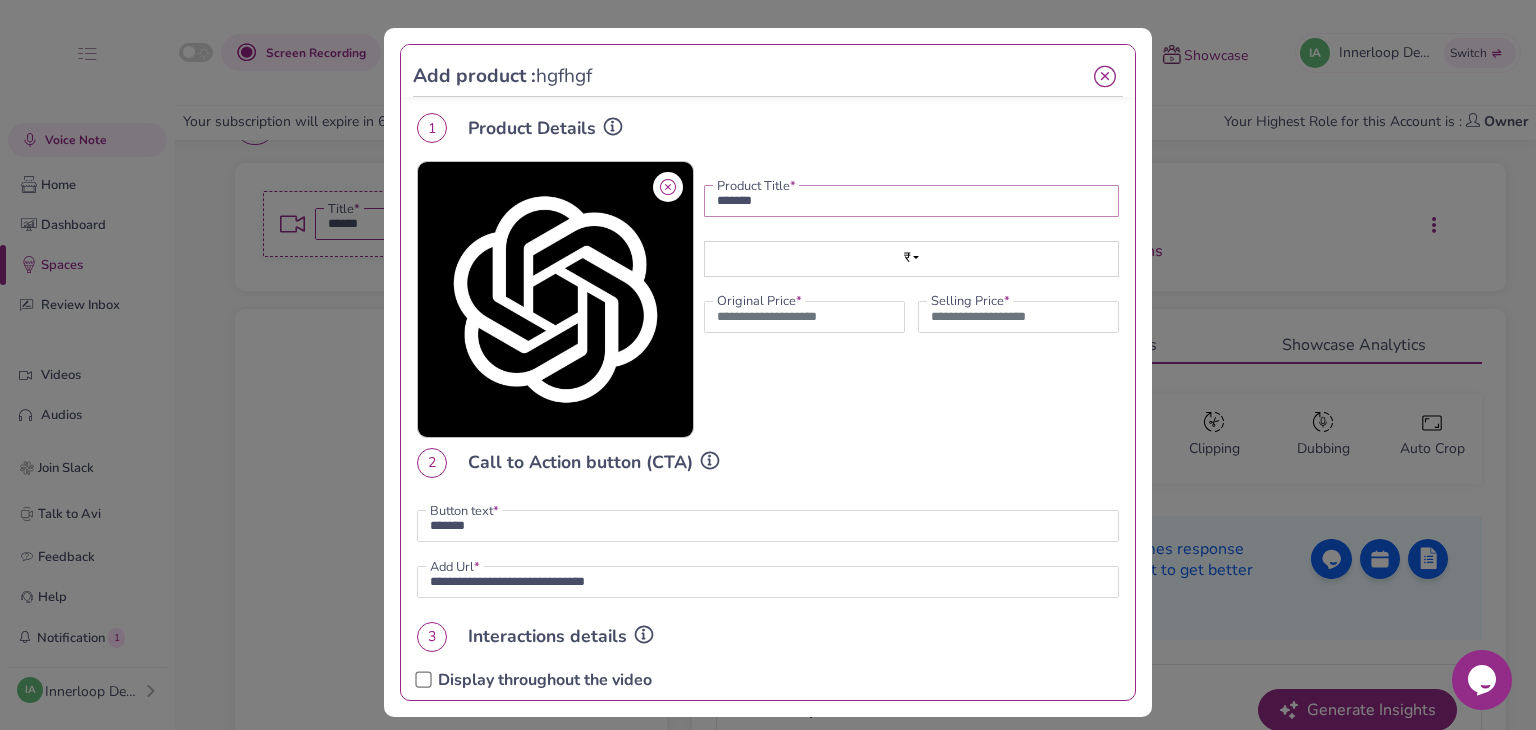 type on "********" 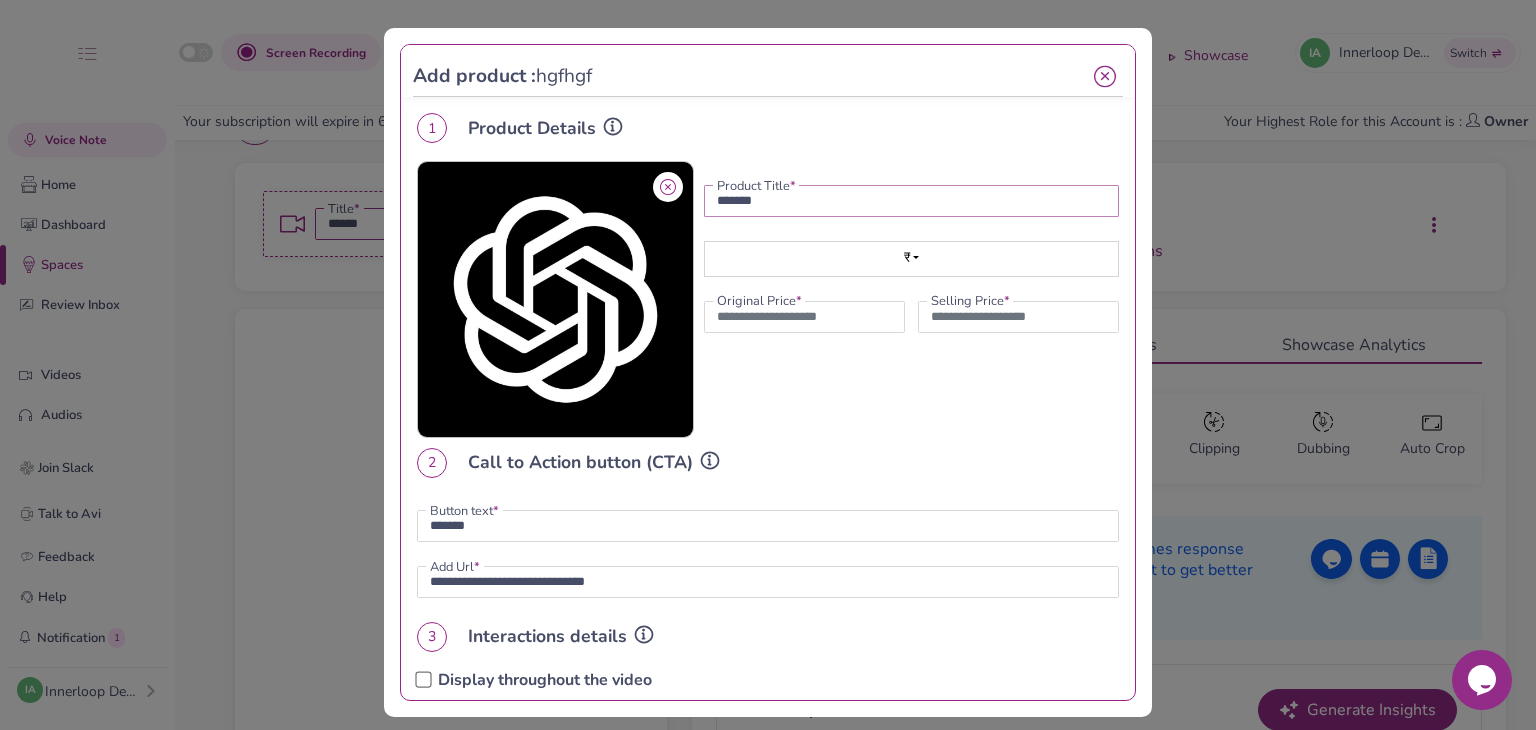 type on "*******" 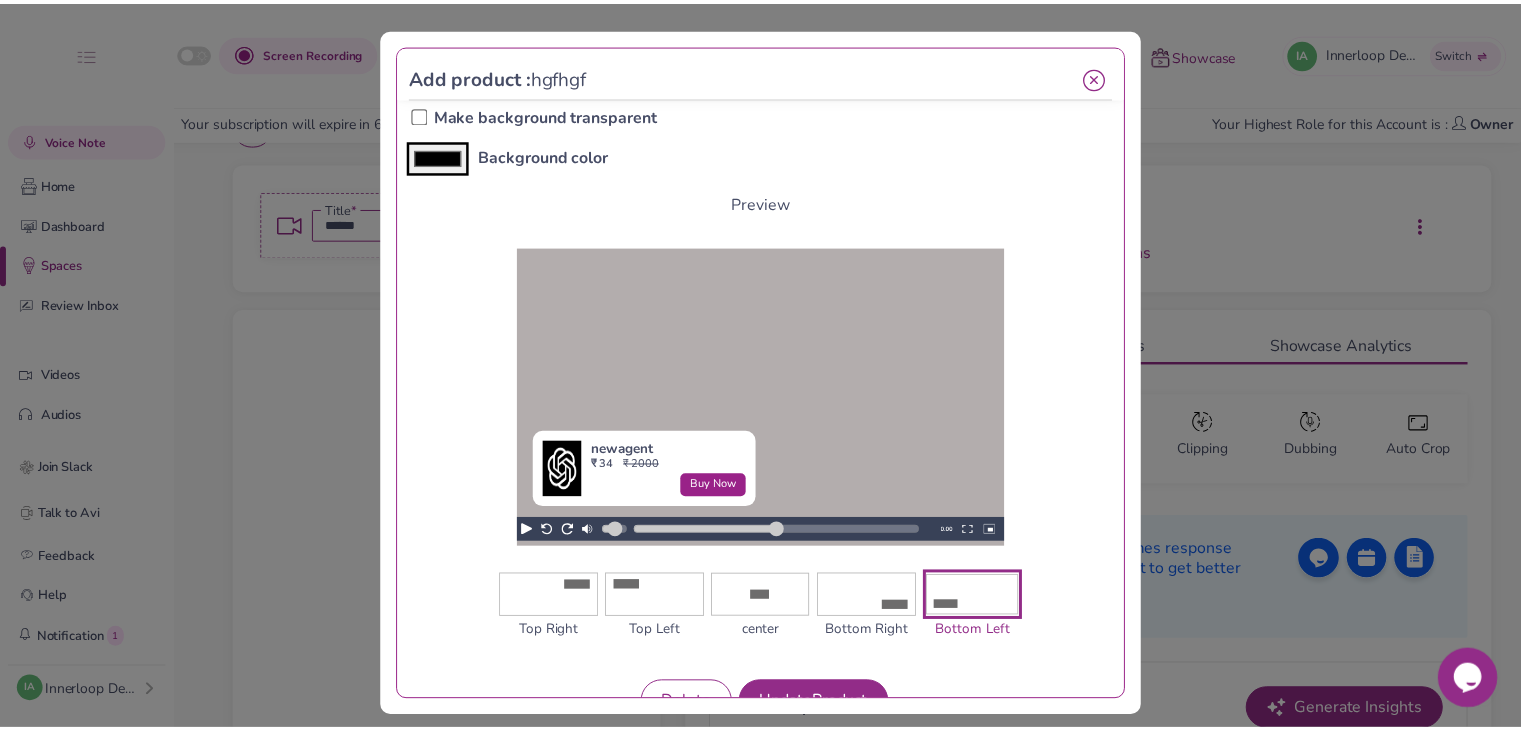 scroll, scrollTop: 649, scrollLeft: 0, axis: vertical 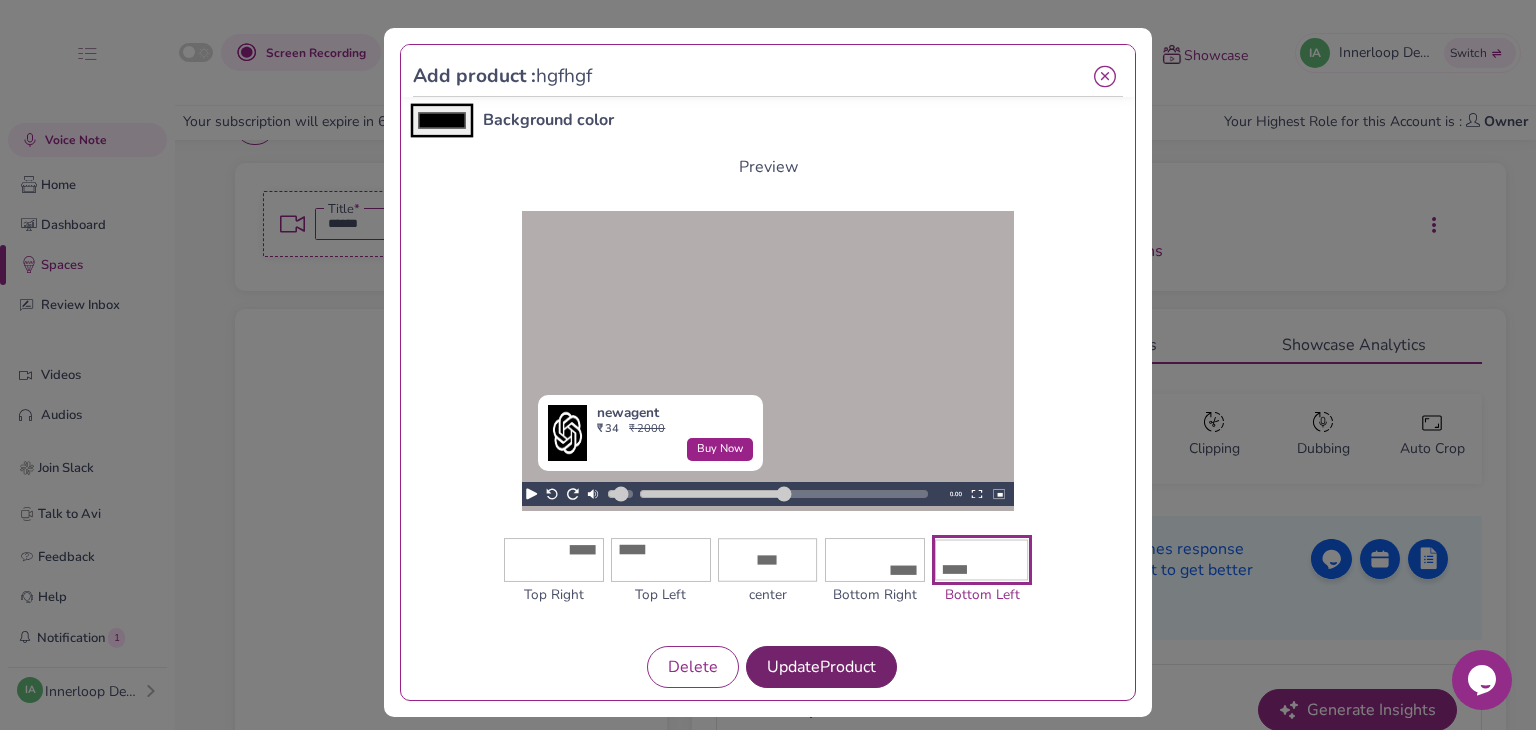 type on "********" 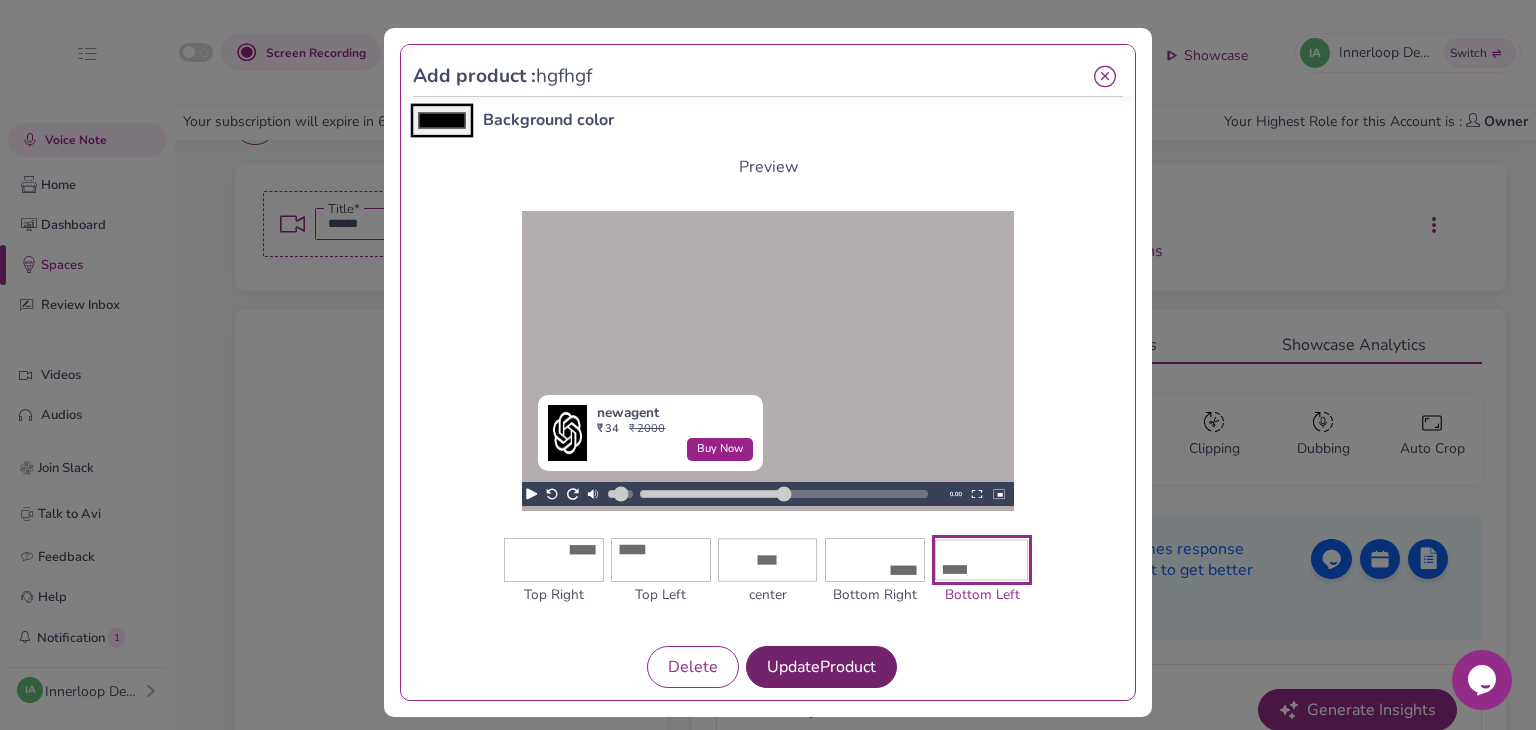 click on "Update  Product" at bounding box center [821, 667] 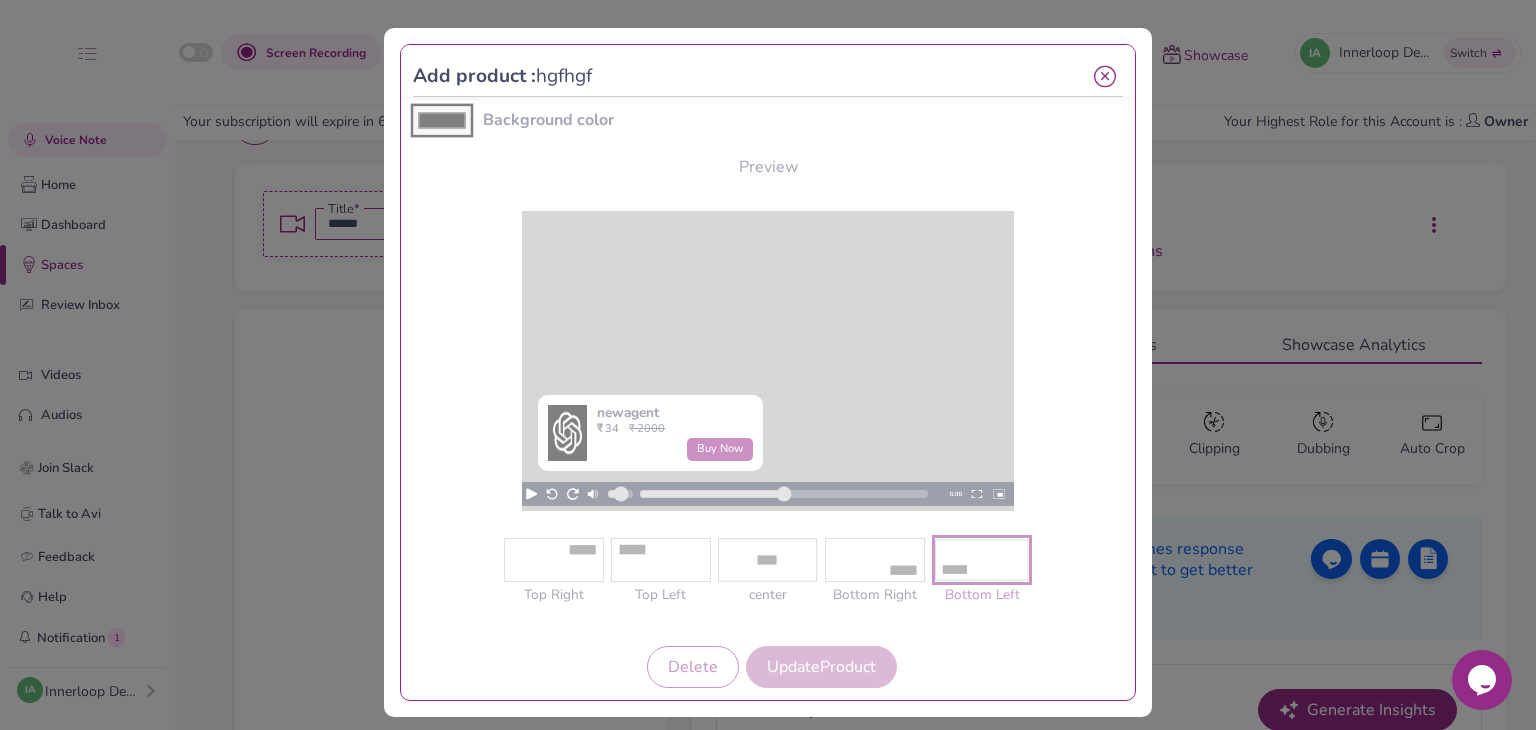 type on "*******" 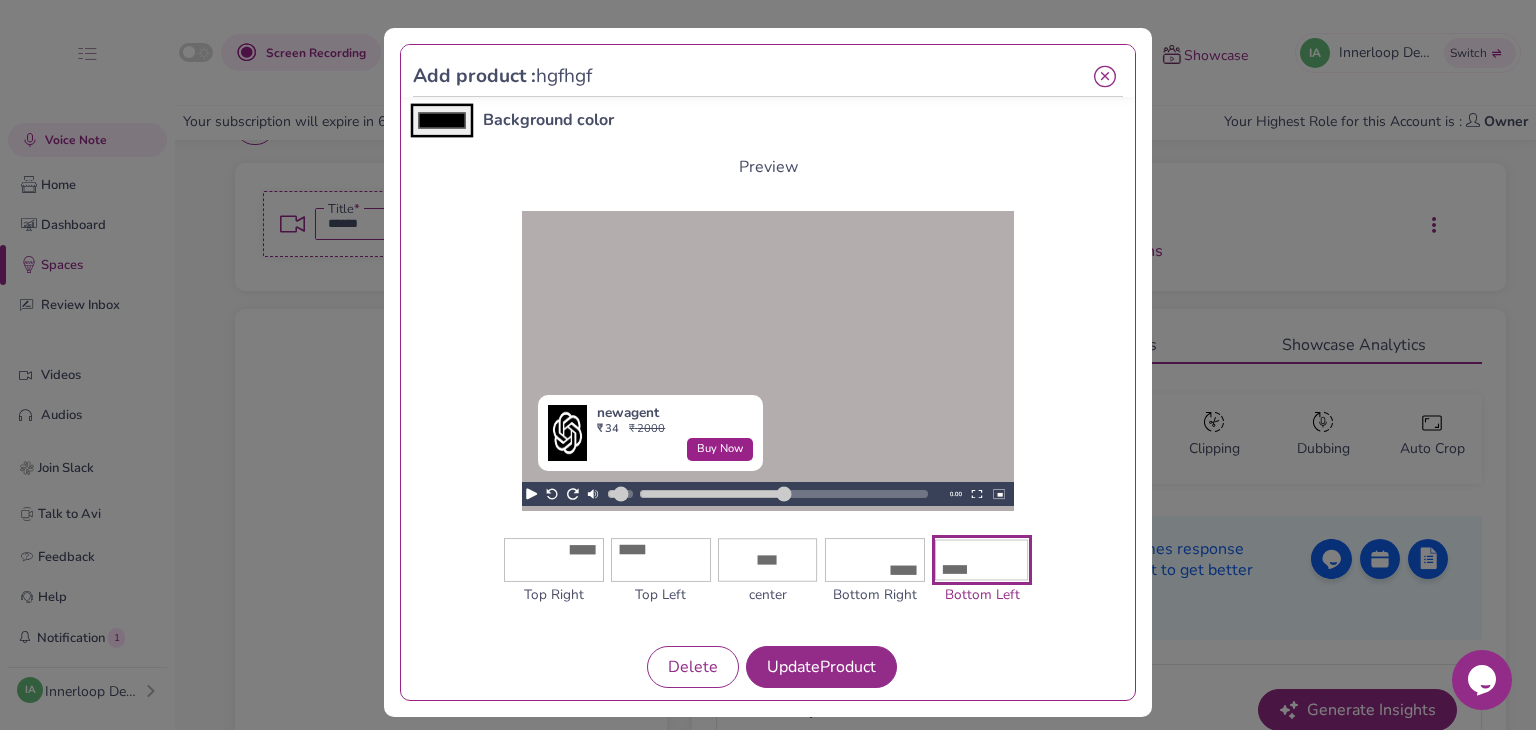 click on "Add product :  hgfhgf" at bounding box center (768, 77) 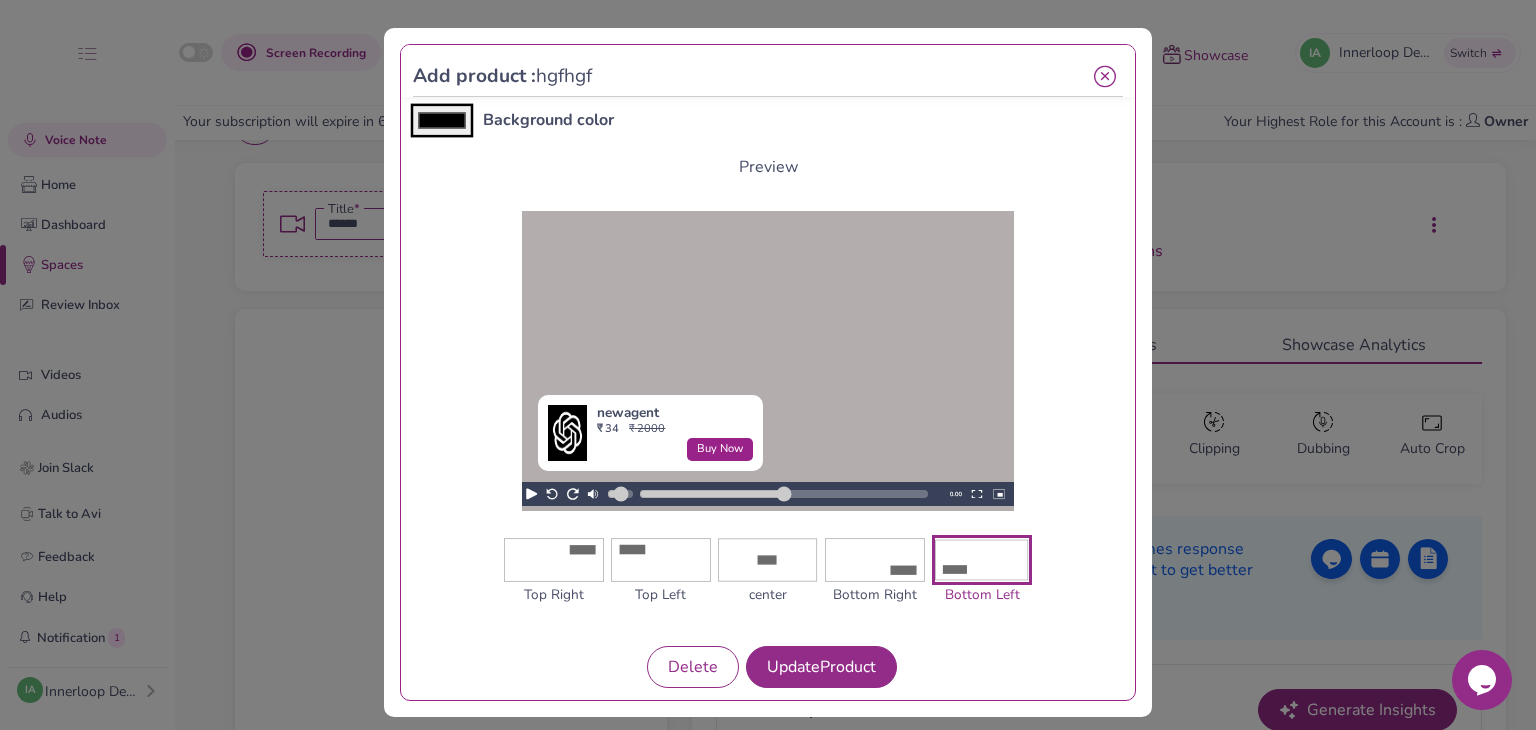 click at bounding box center [1105, 77] 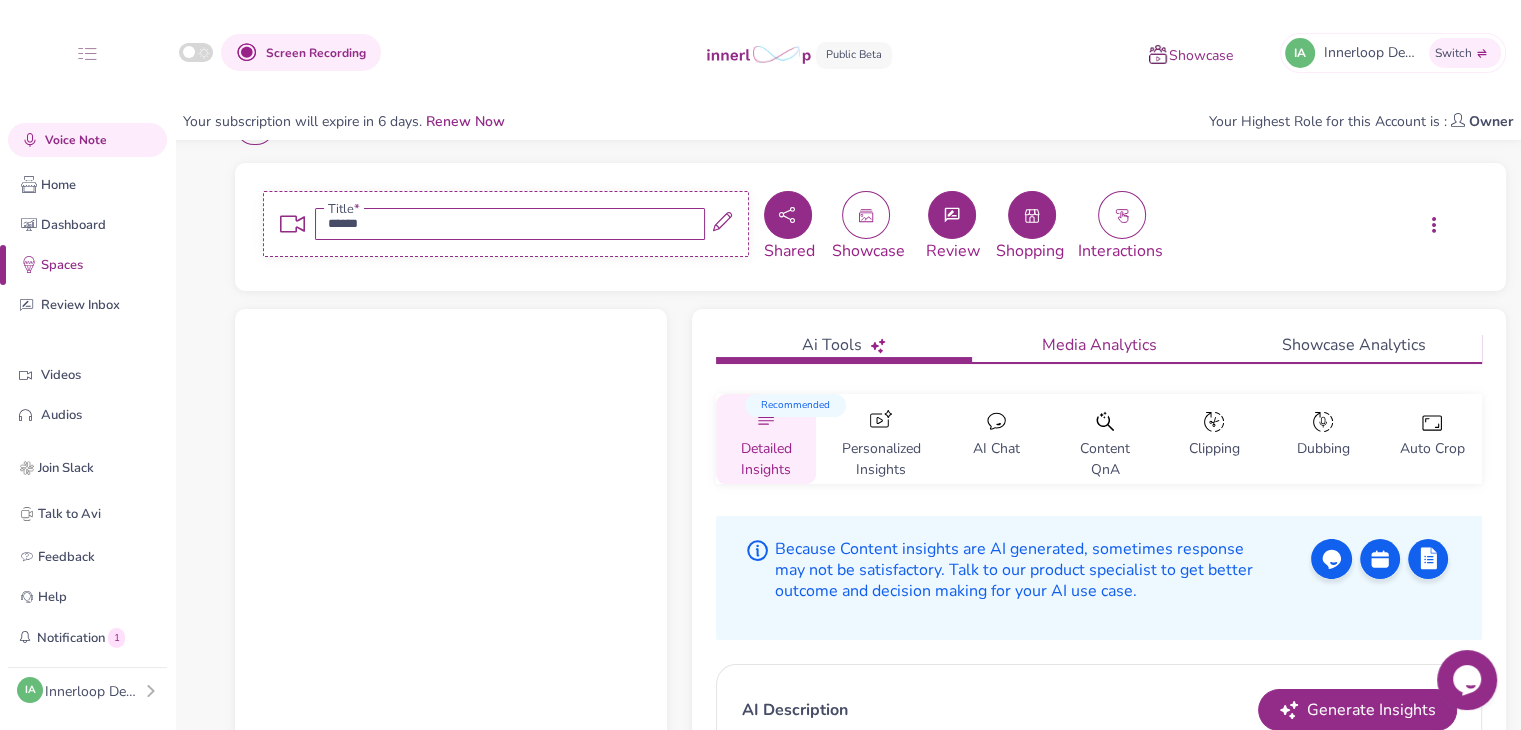 click on "Media Analytics" at bounding box center (1099, 347) 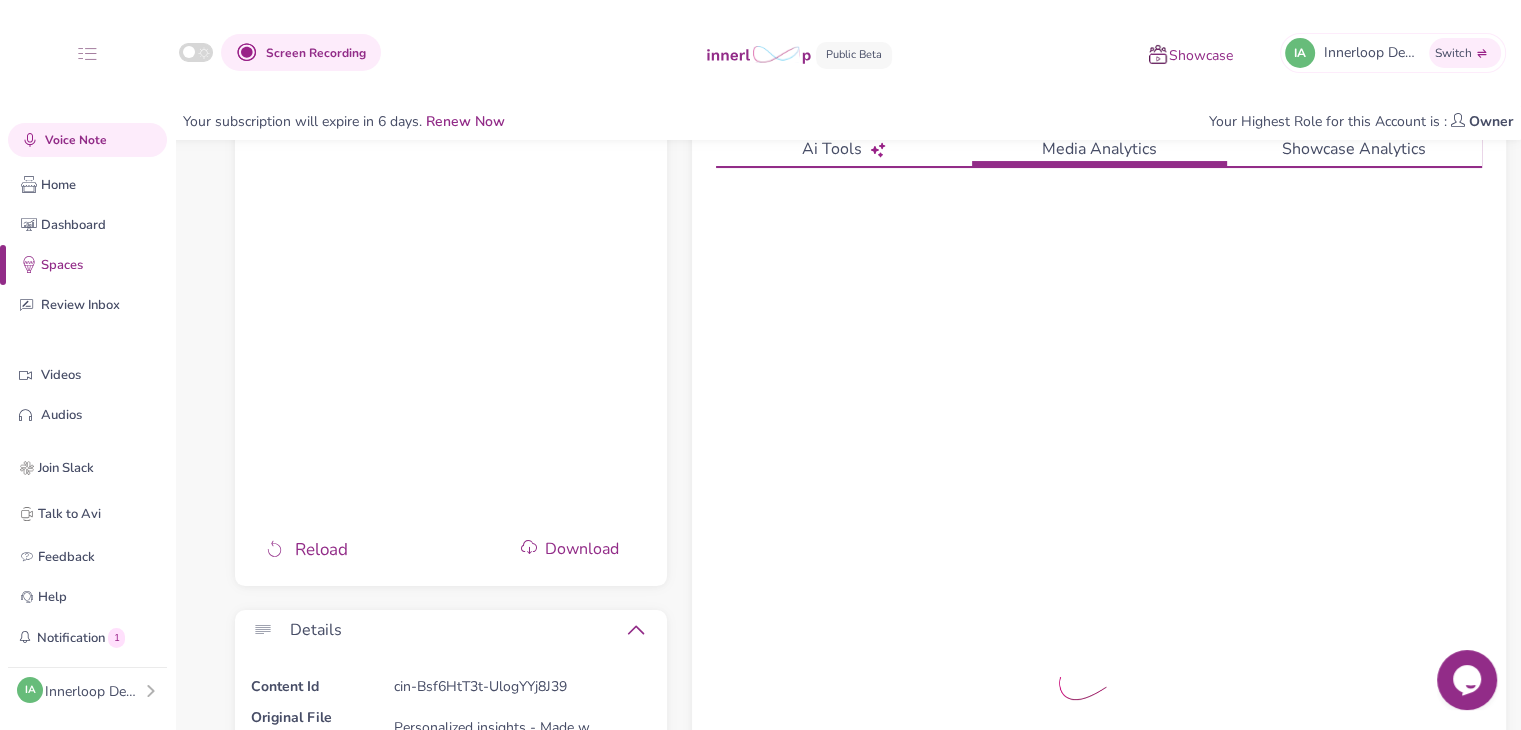scroll, scrollTop: 253, scrollLeft: 0, axis: vertical 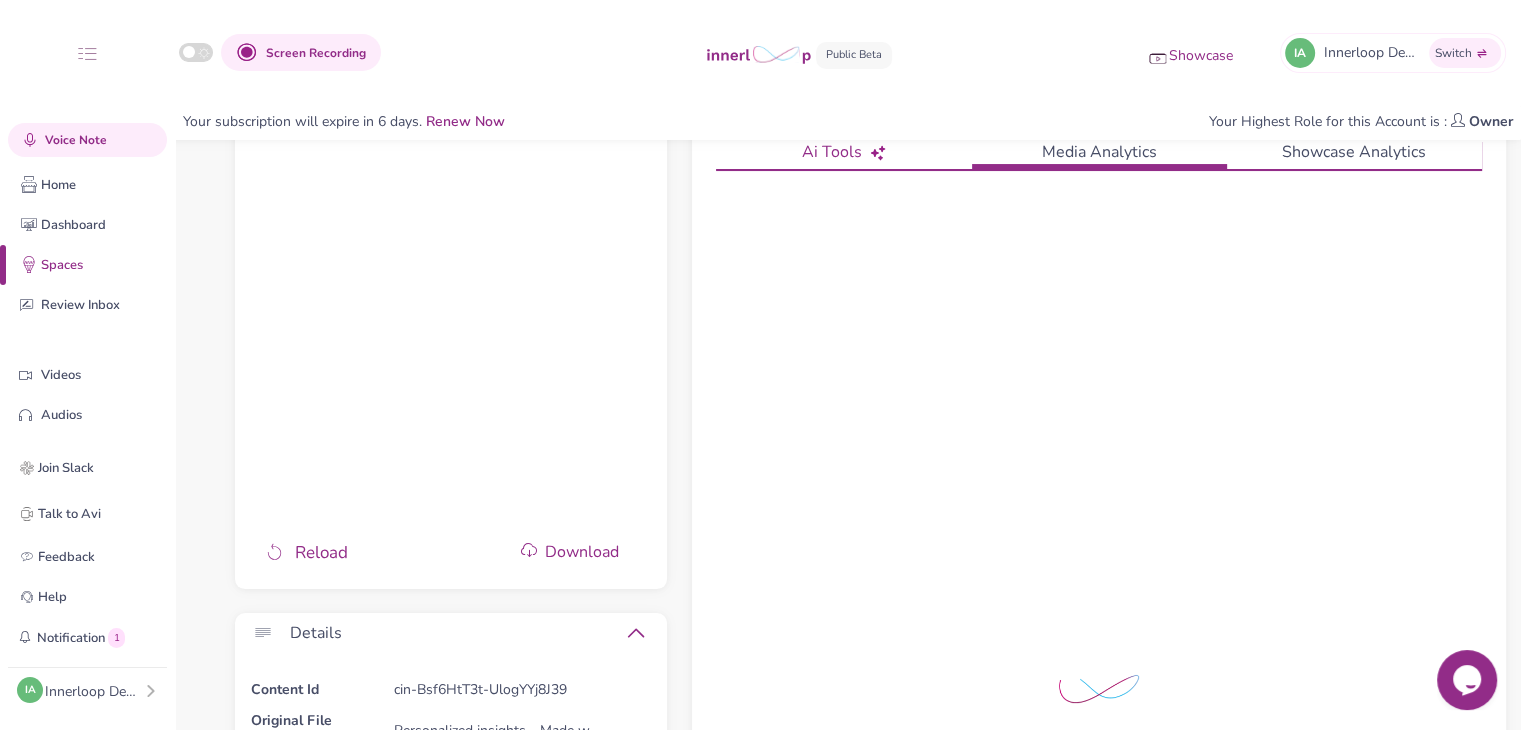 click 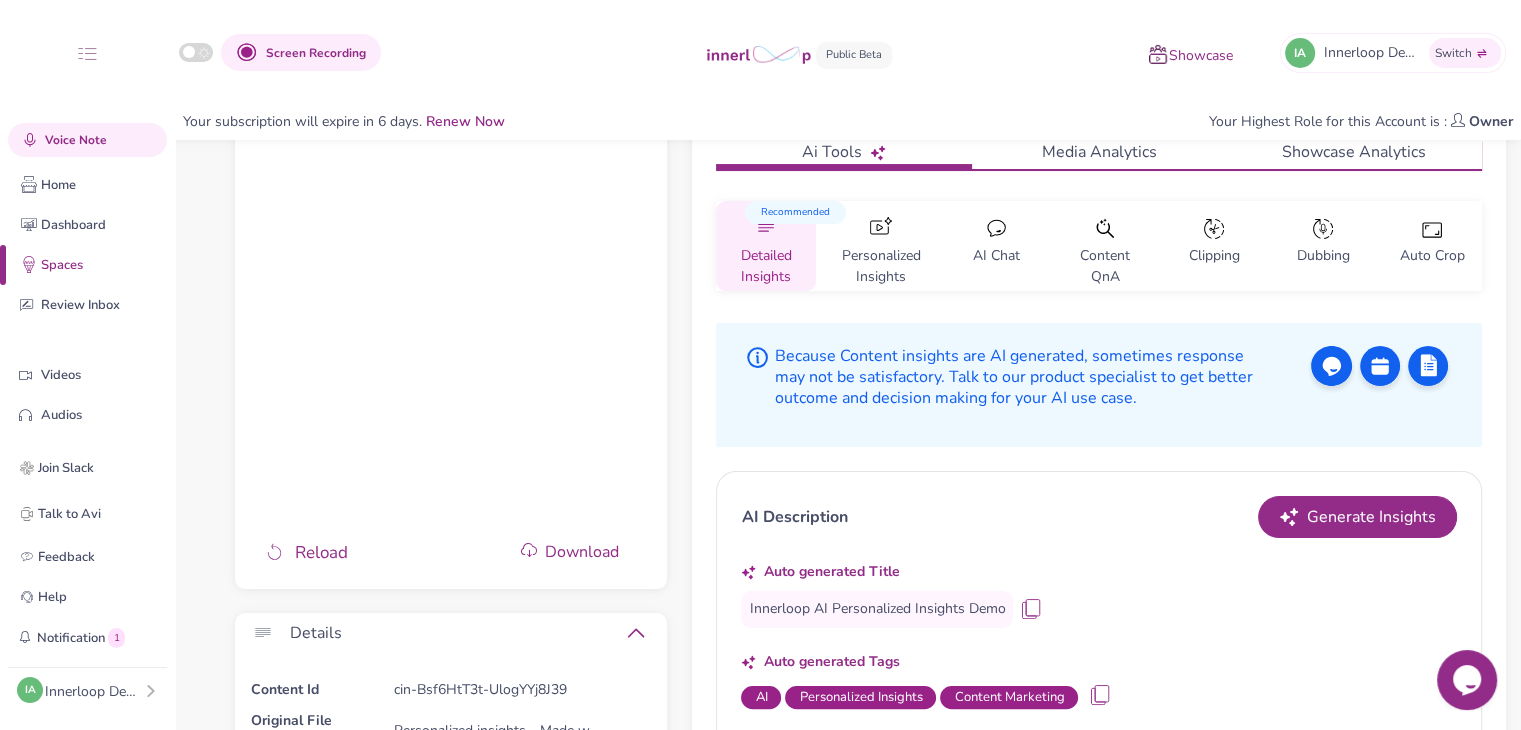 click on "Content QnA" at bounding box center (1105, 260) 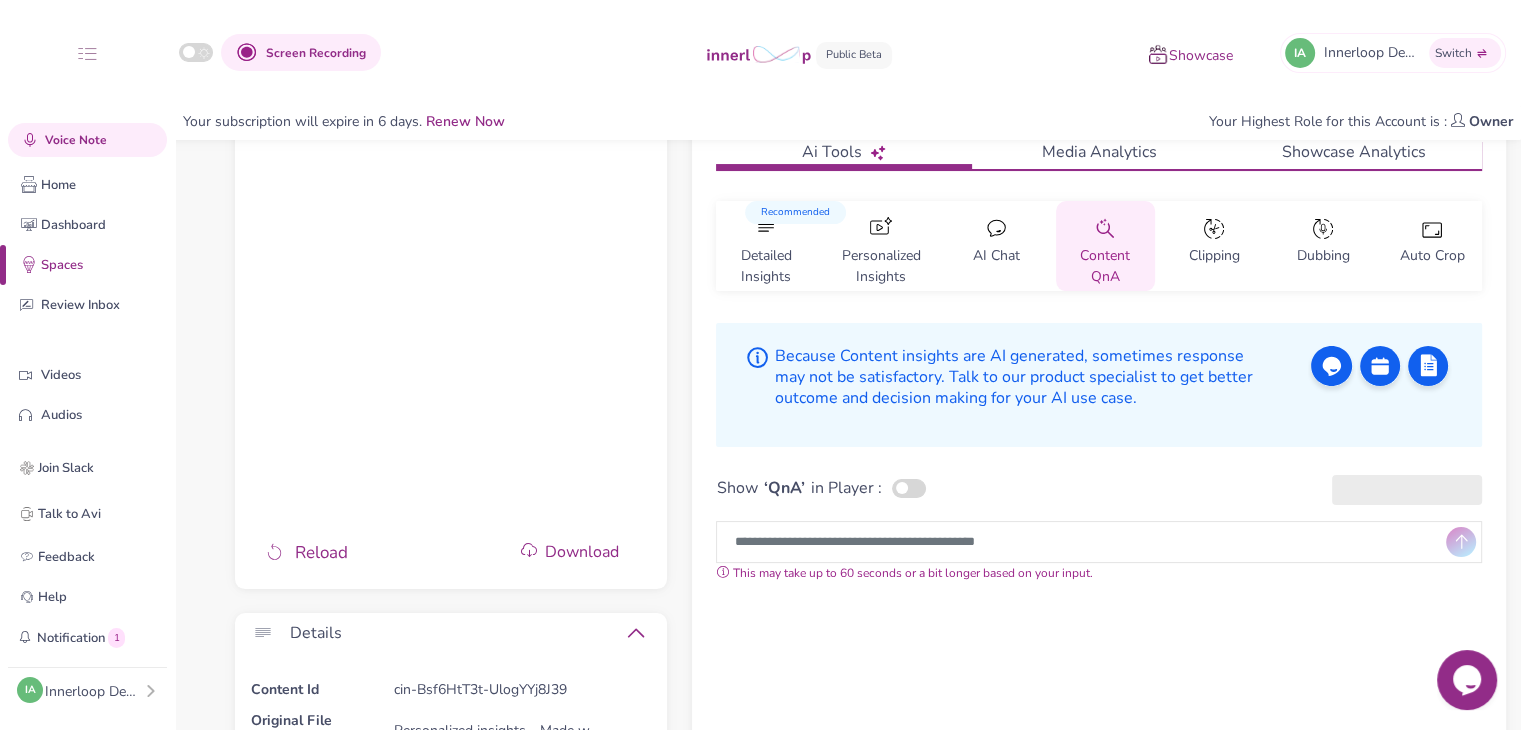 click on "Clipping" at bounding box center [1214, 260] 